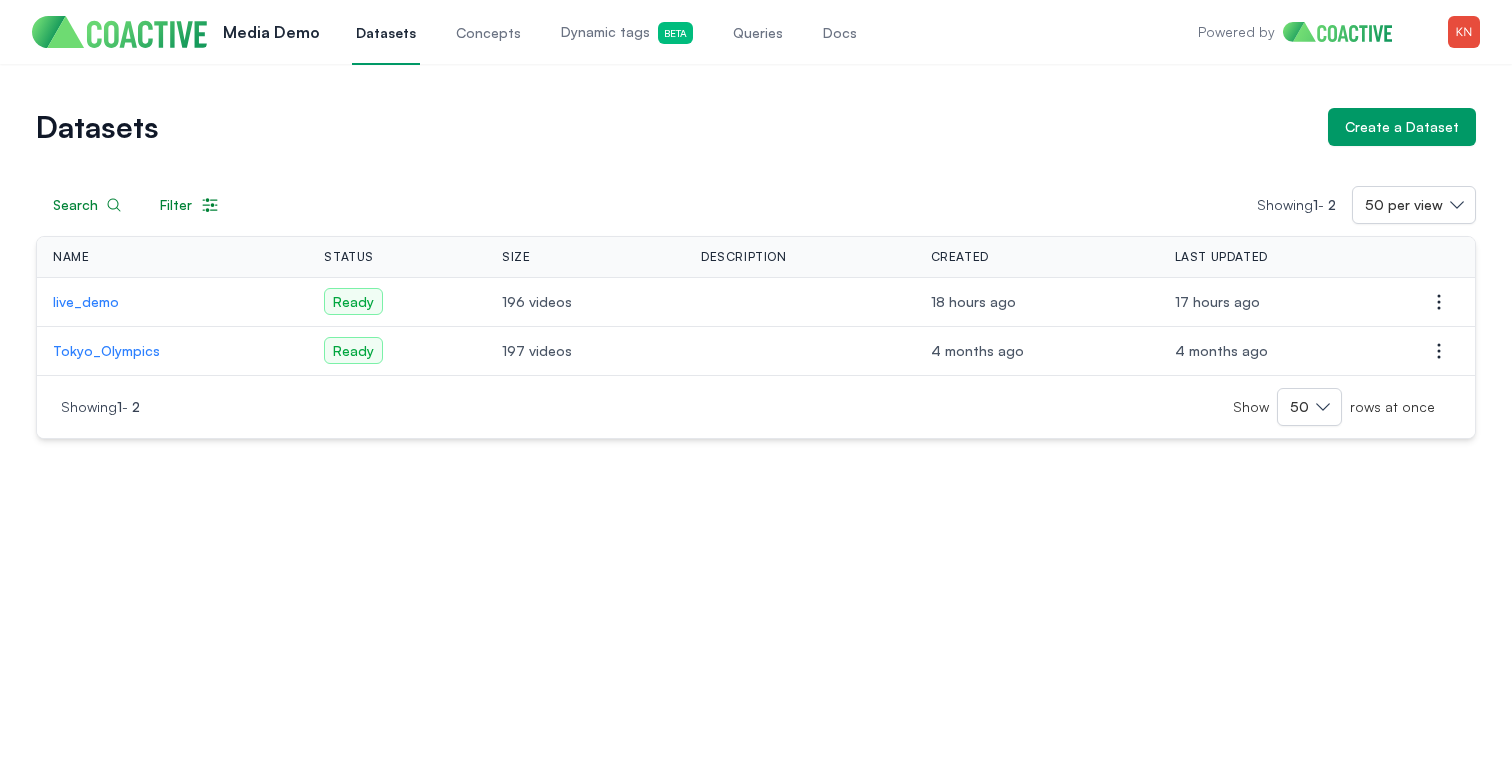 scroll, scrollTop: 0, scrollLeft: 0, axis: both 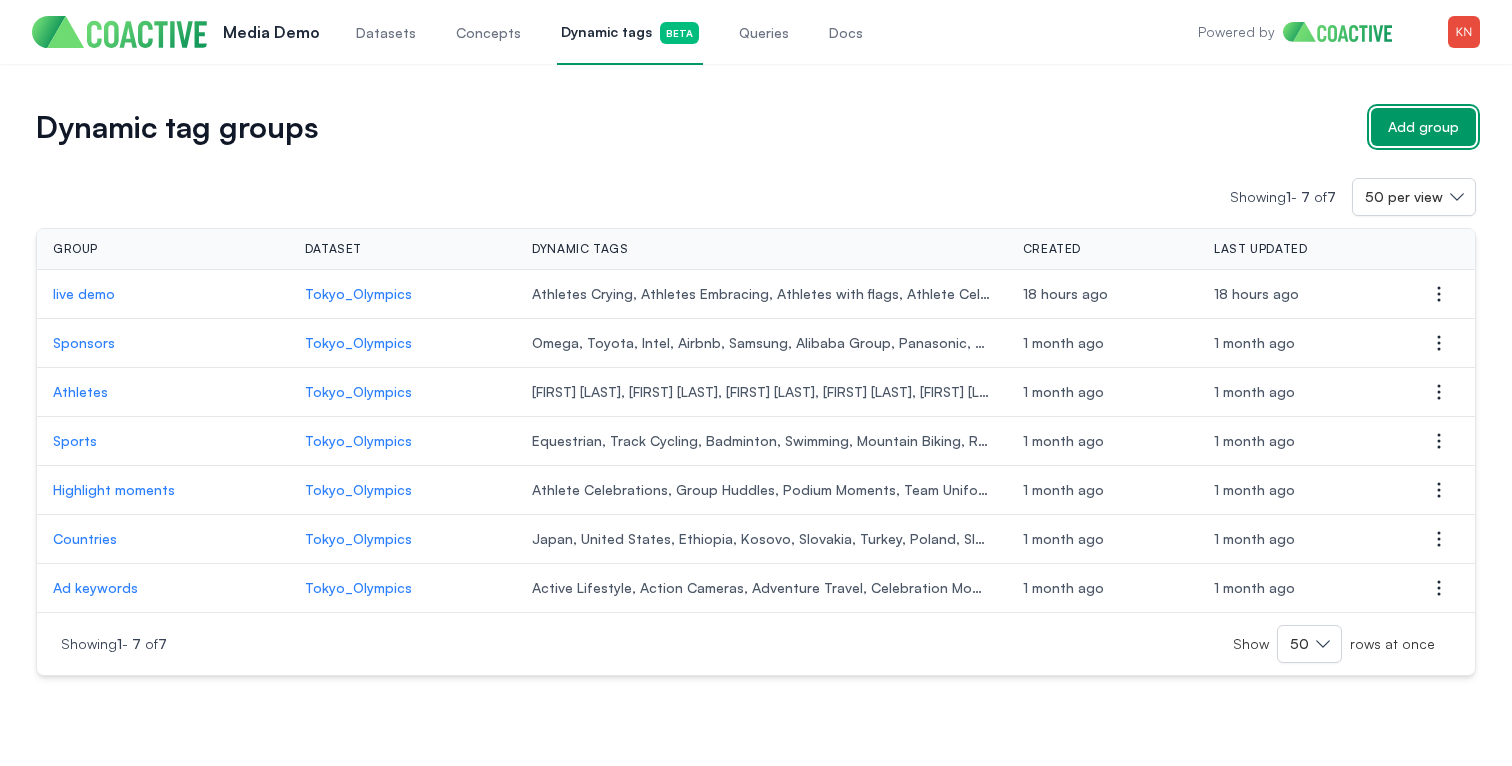 click on "Add group" at bounding box center (1423, 127) 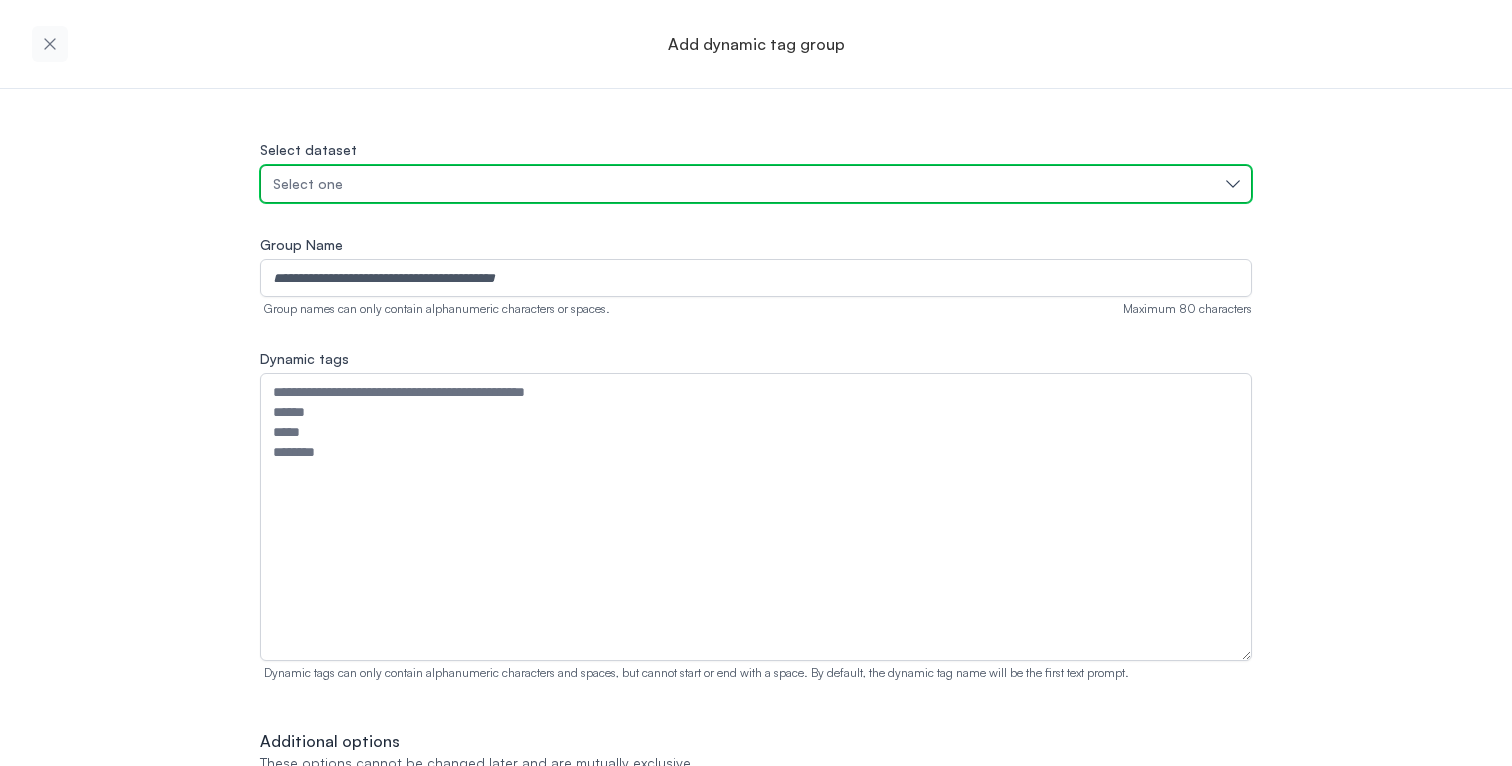 click on "Select one" at bounding box center [746, 184] 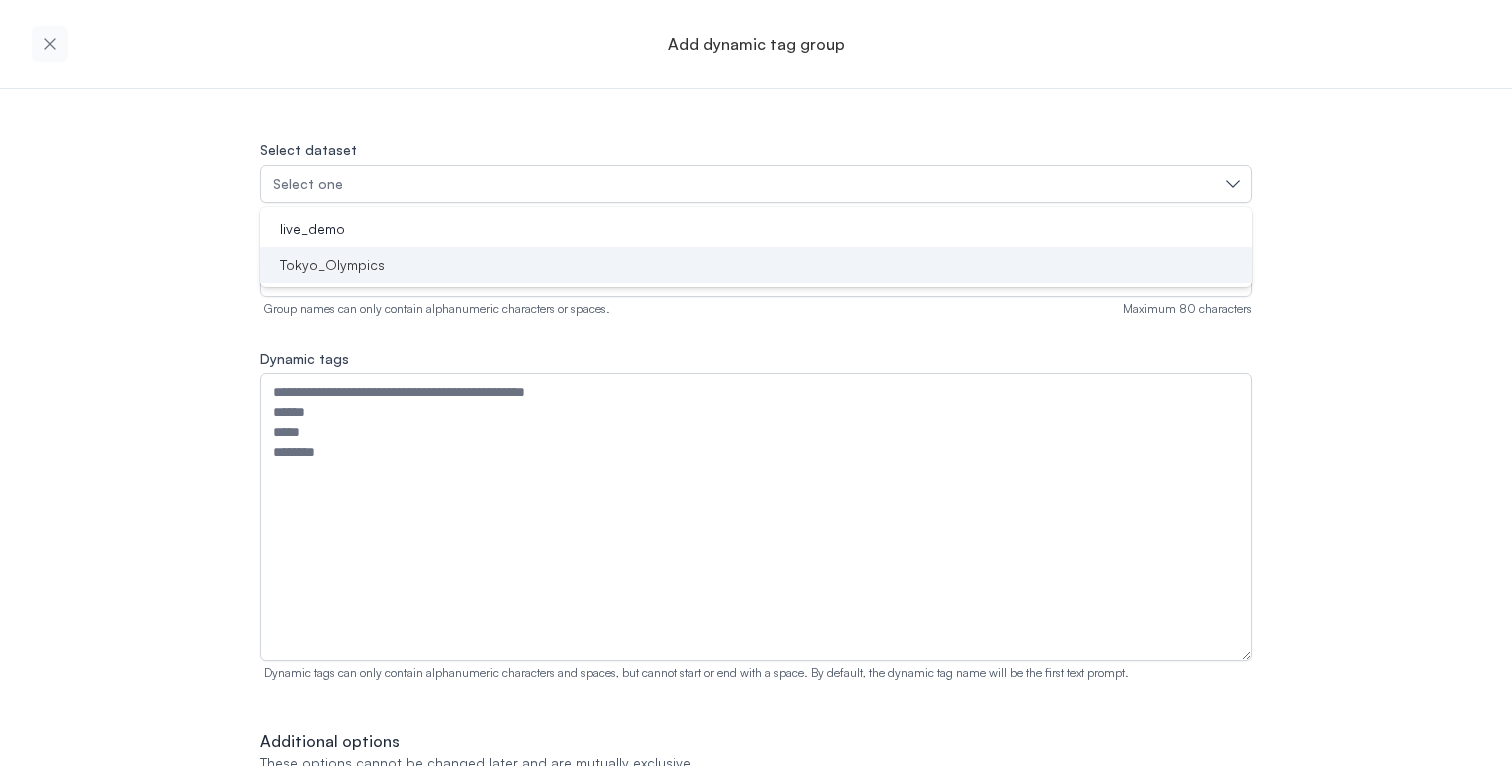 click on "Tokyo_Olympics" at bounding box center (744, 265) 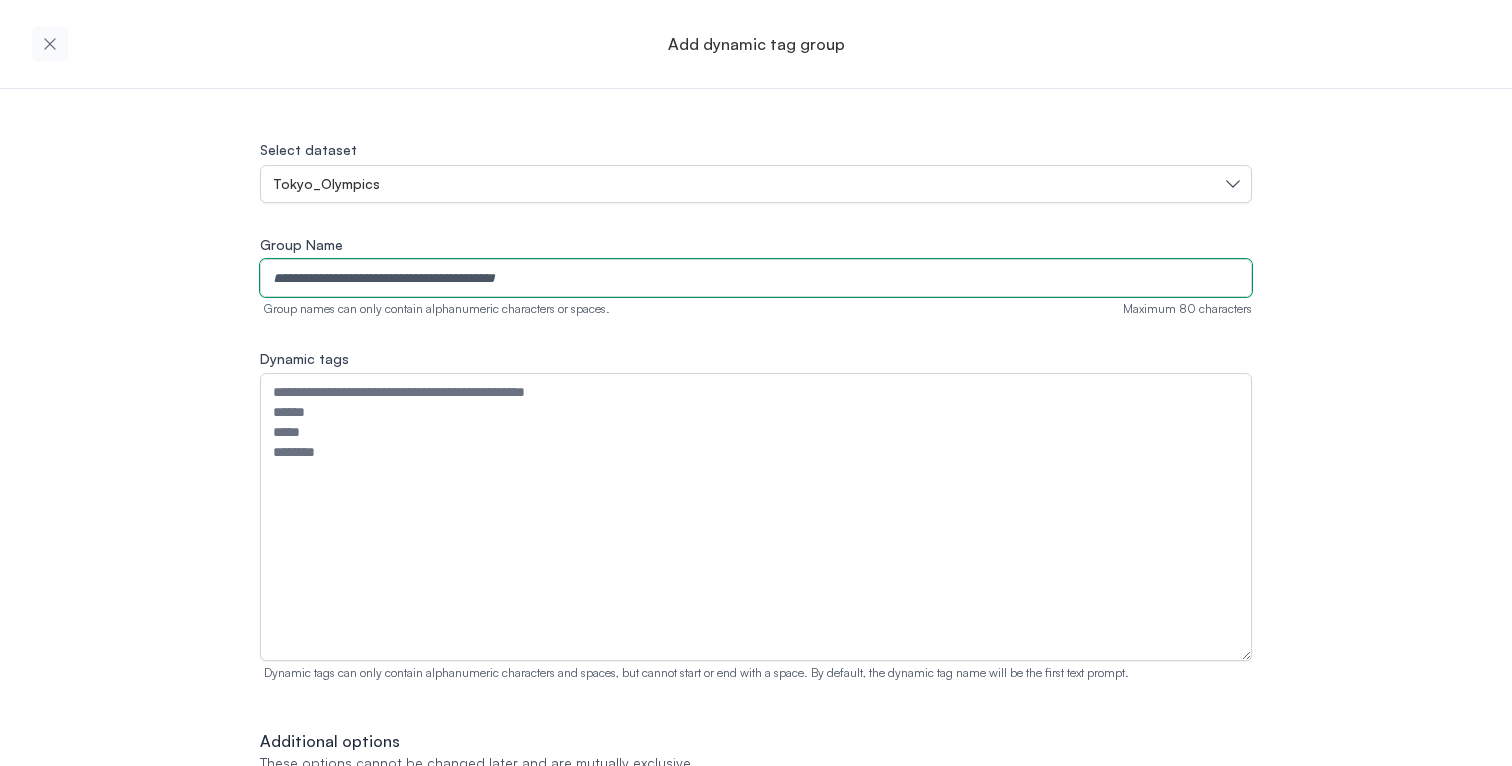 click on "Group Name" at bounding box center [756, 278] 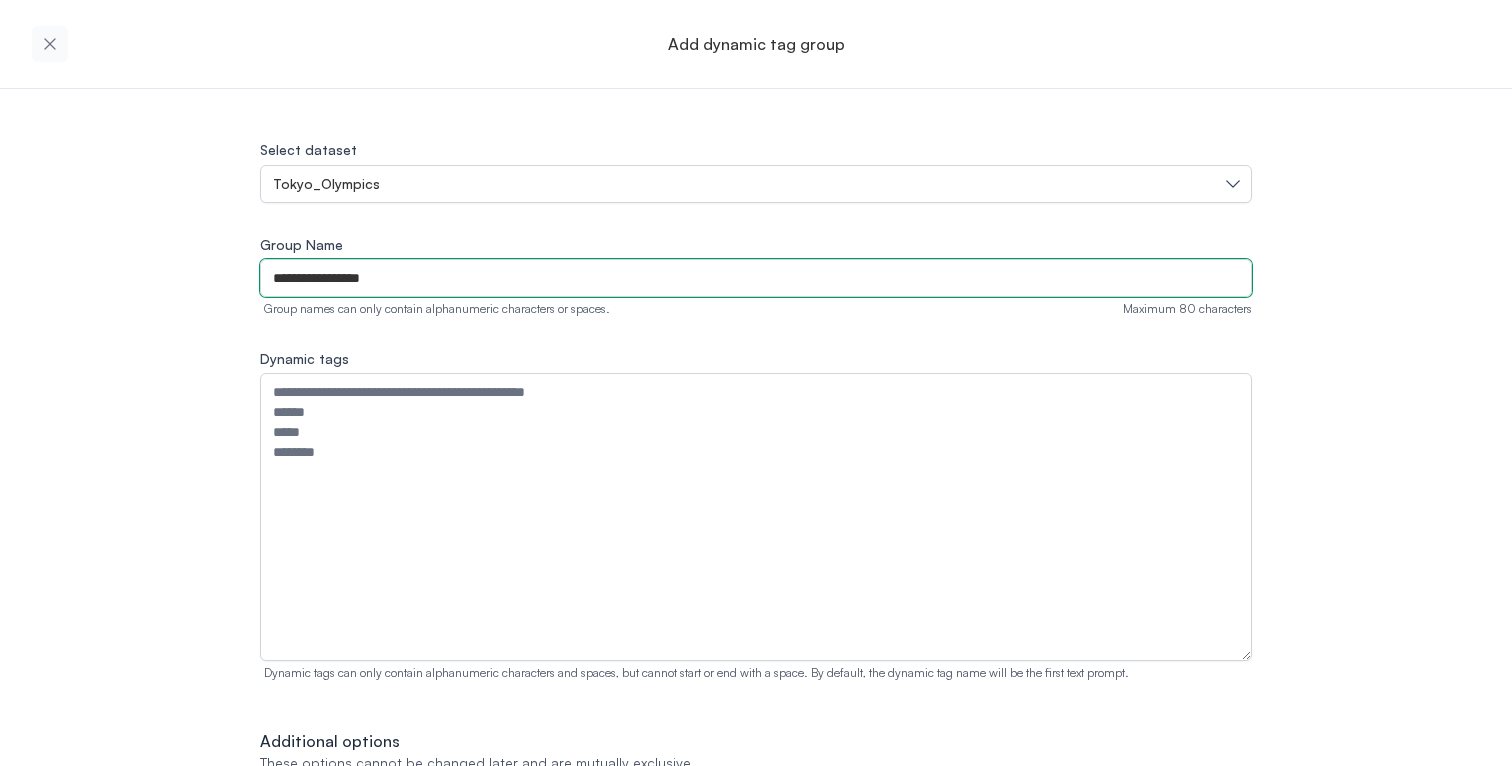 type on "**********" 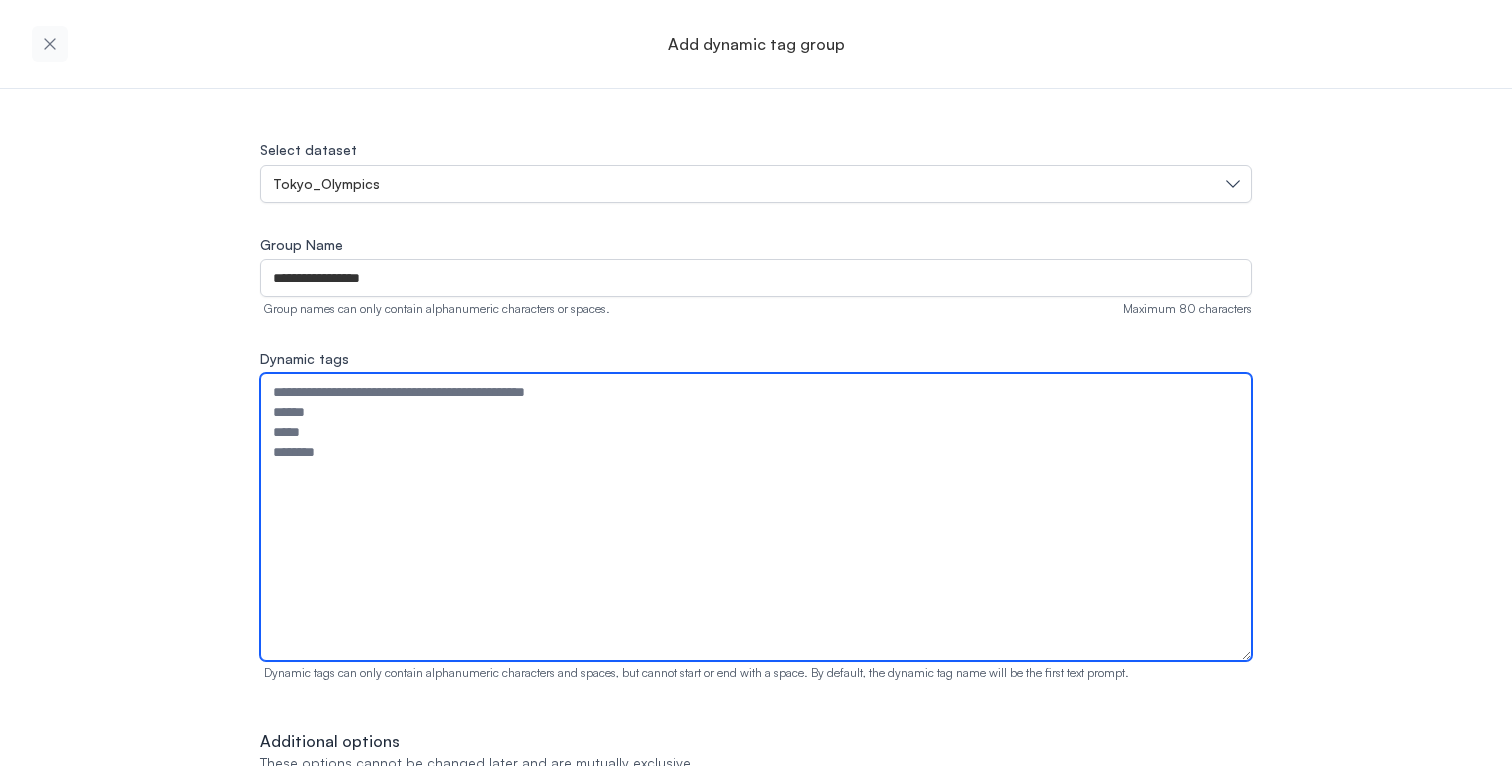 click on "Dynamic tags" at bounding box center (756, 517) 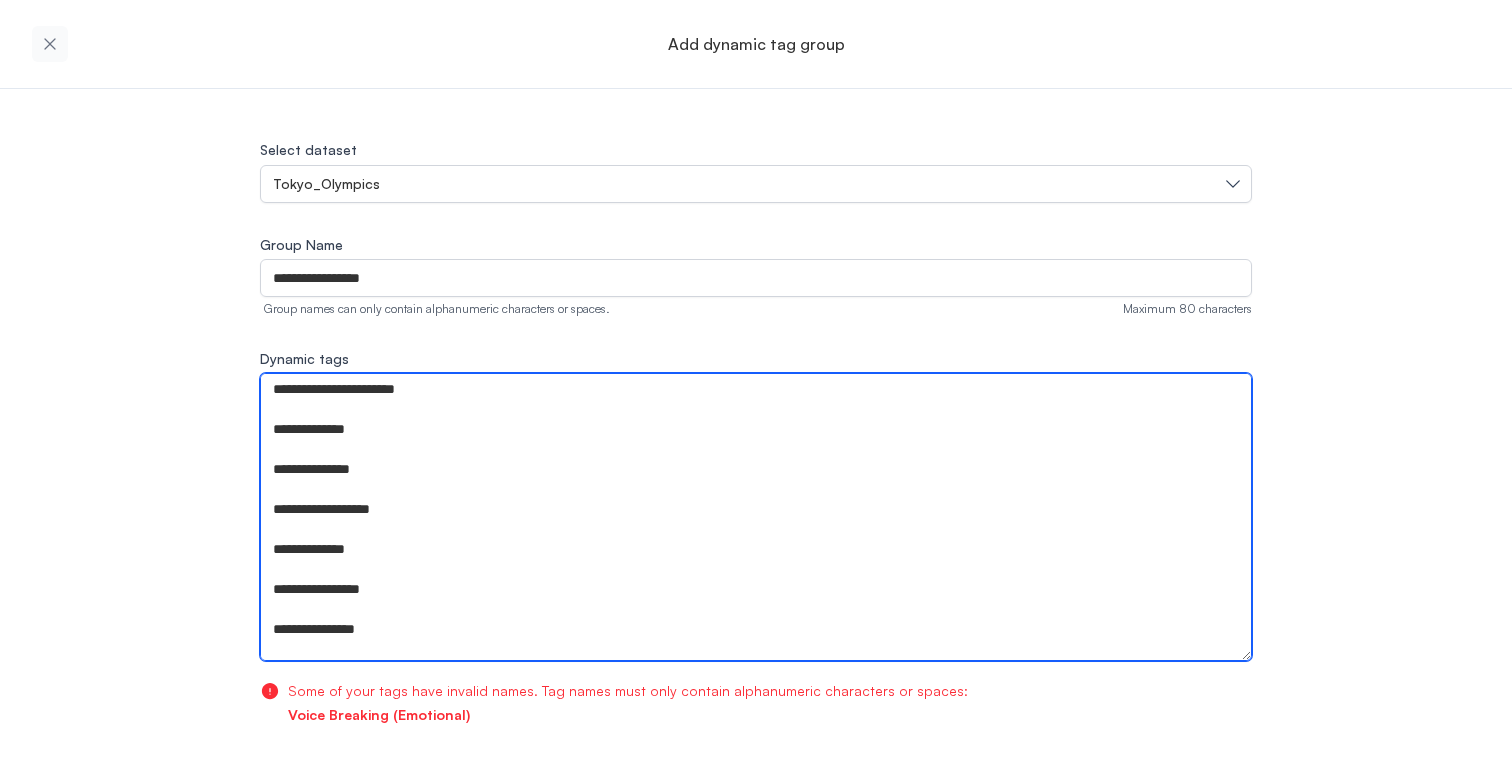 scroll, scrollTop: 0, scrollLeft: 0, axis: both 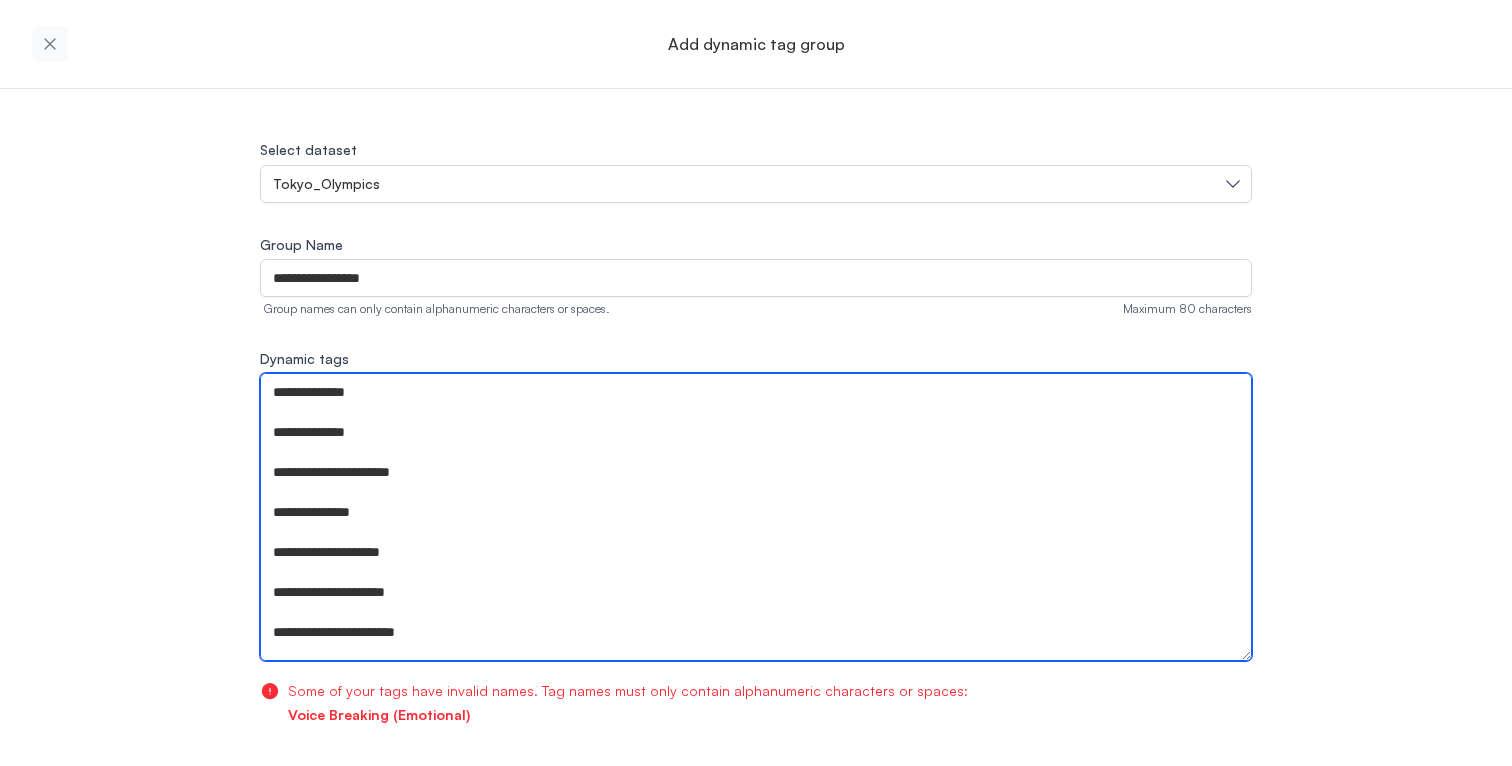 click on "**********" at bounding box center (756, 517) 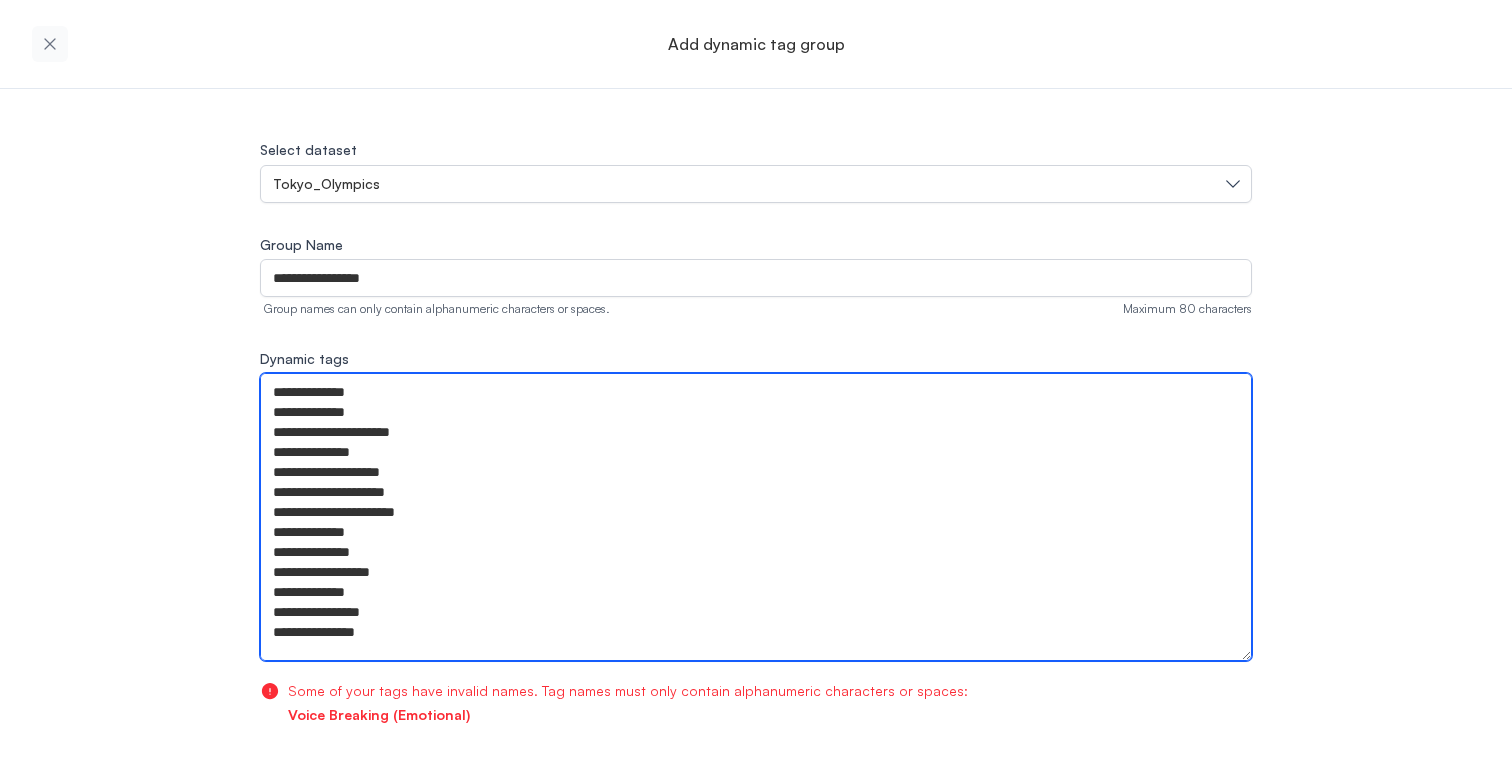 scroll, scrollTop: 0, scrollLeft: 0, axis: both 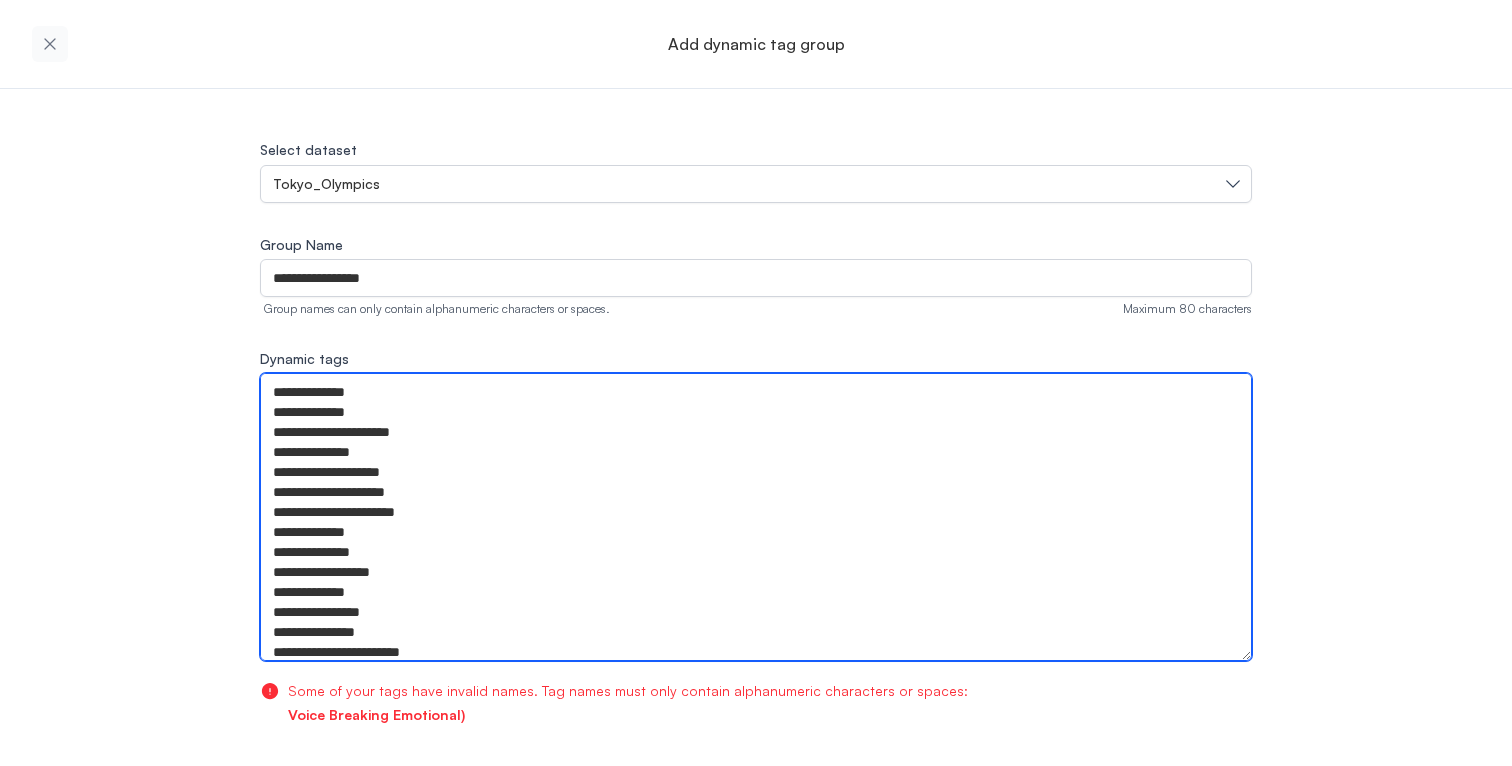 drag, startPoint x: 461, startPoint y: 650, endPoint x: 371, endPoint y: 649, distance: 90.005554 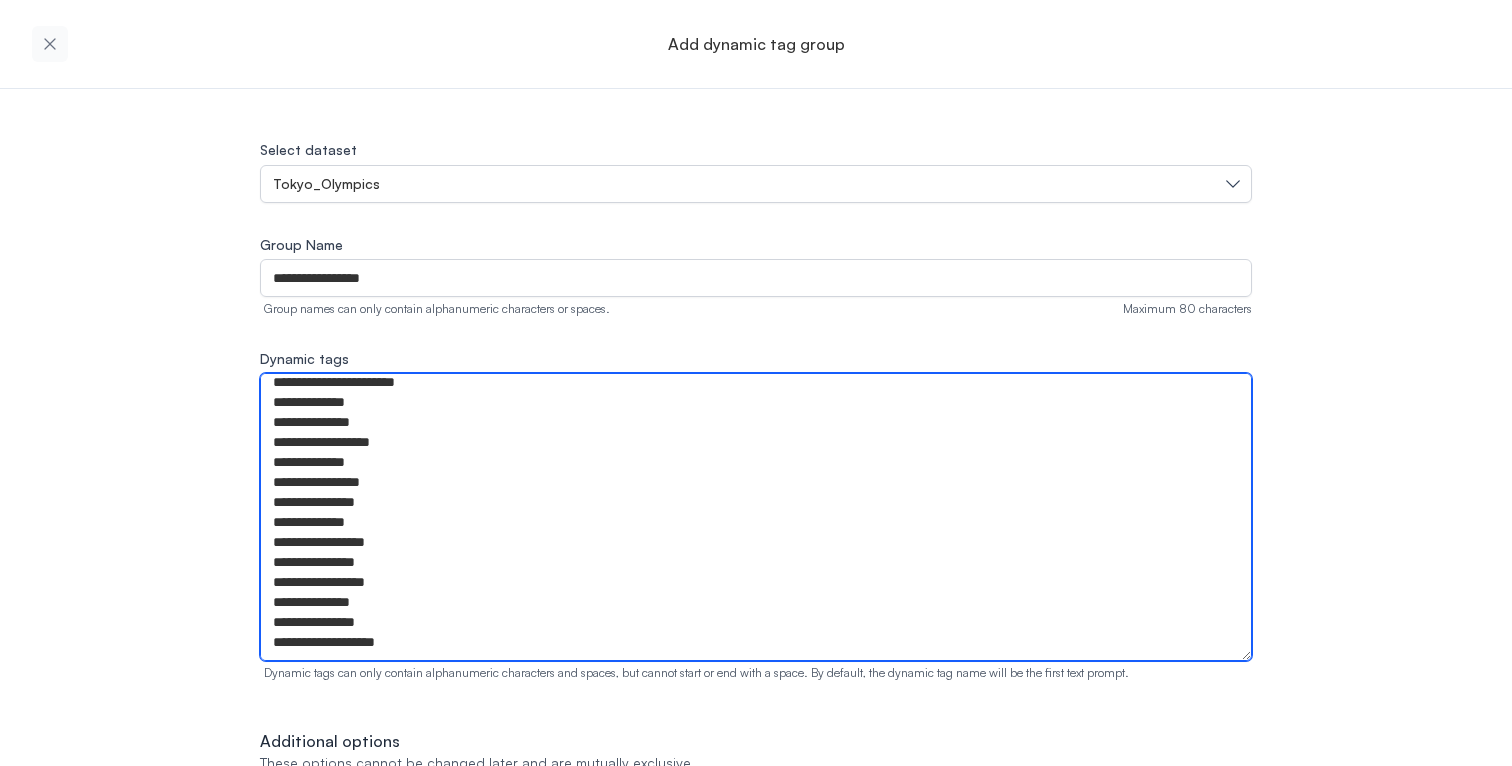 scroll, scrollTop: 130, scrollLeft: 0, axis: vertical 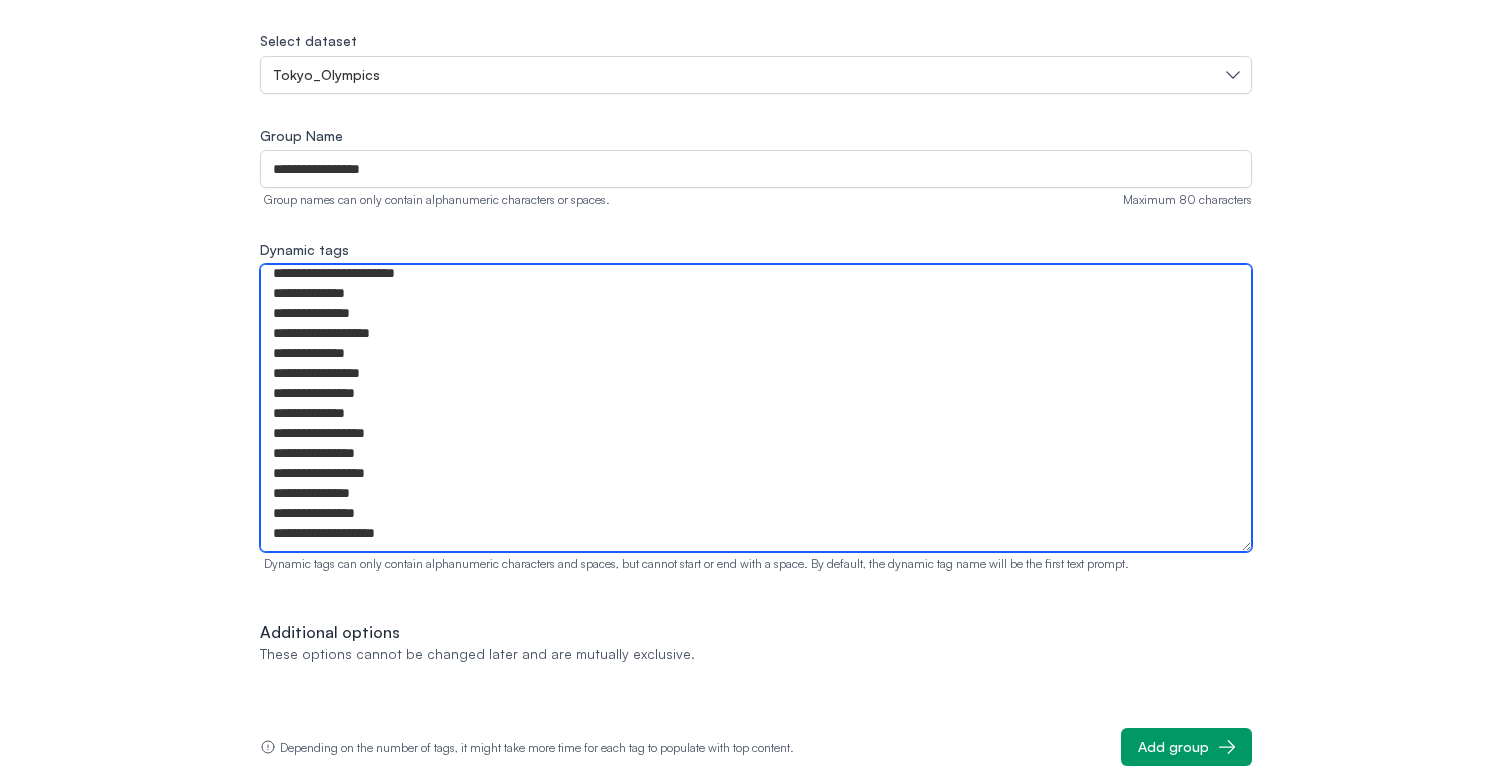 type on "**********" 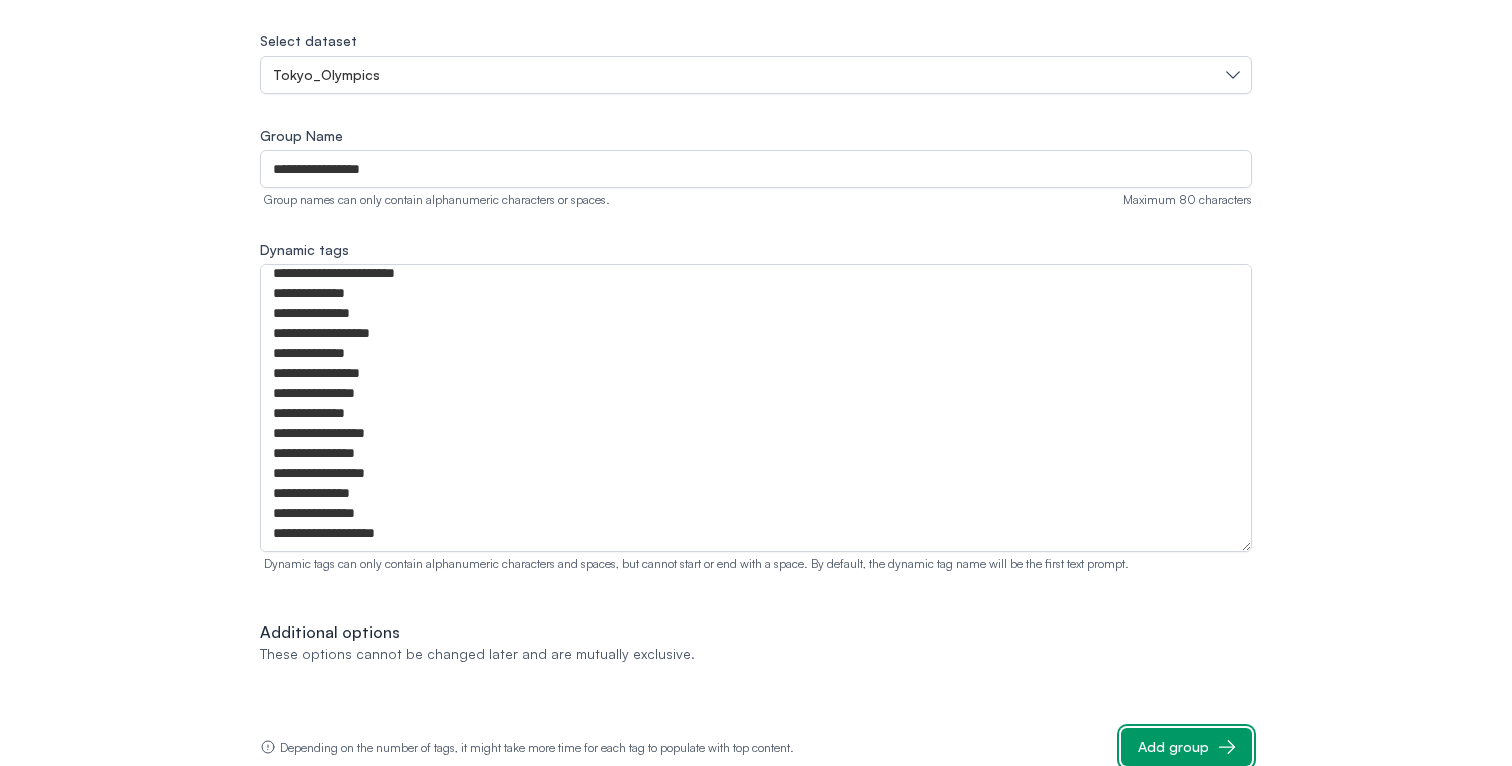 click 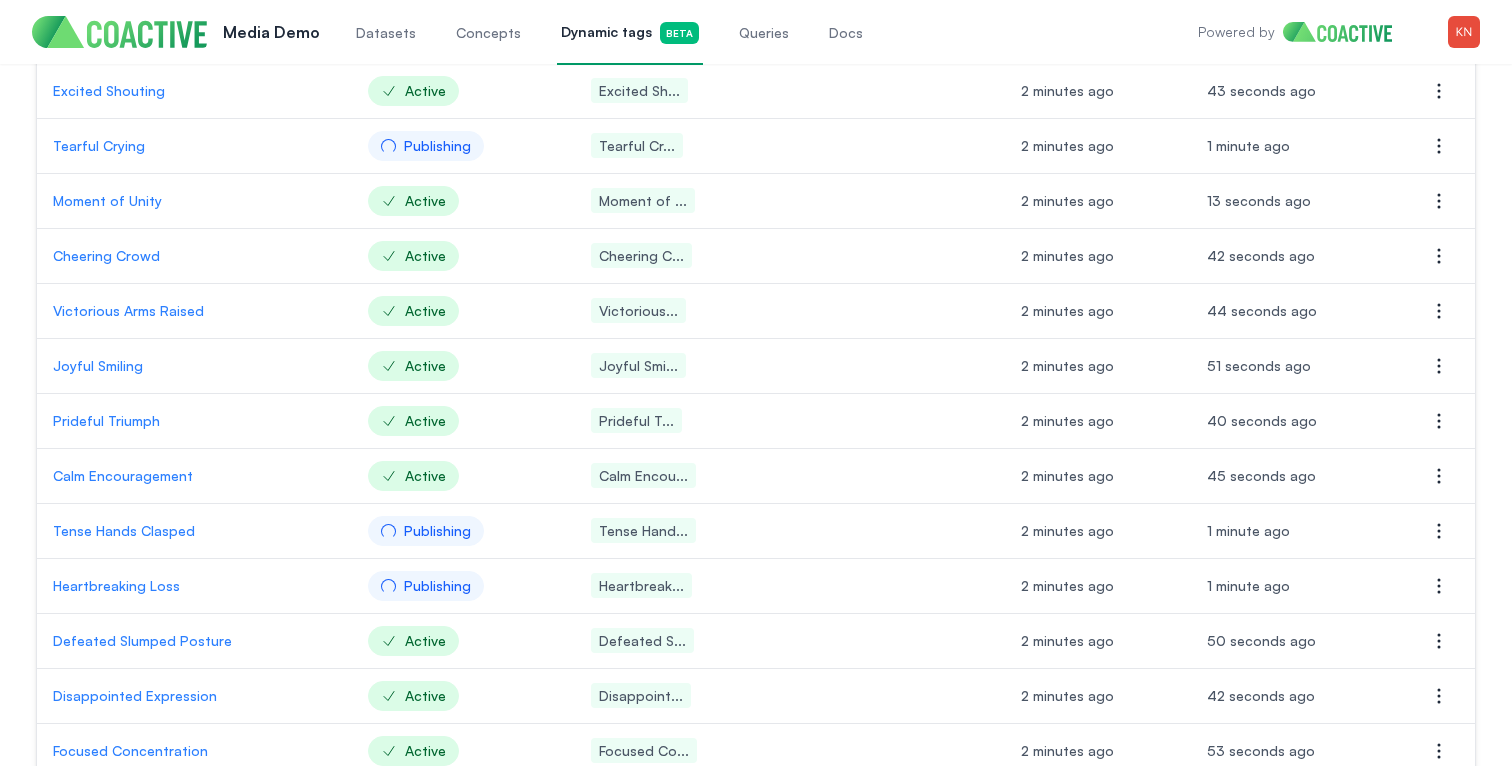 scroll, scrollTop: 509, scrollLeft: 0, axis: vertical 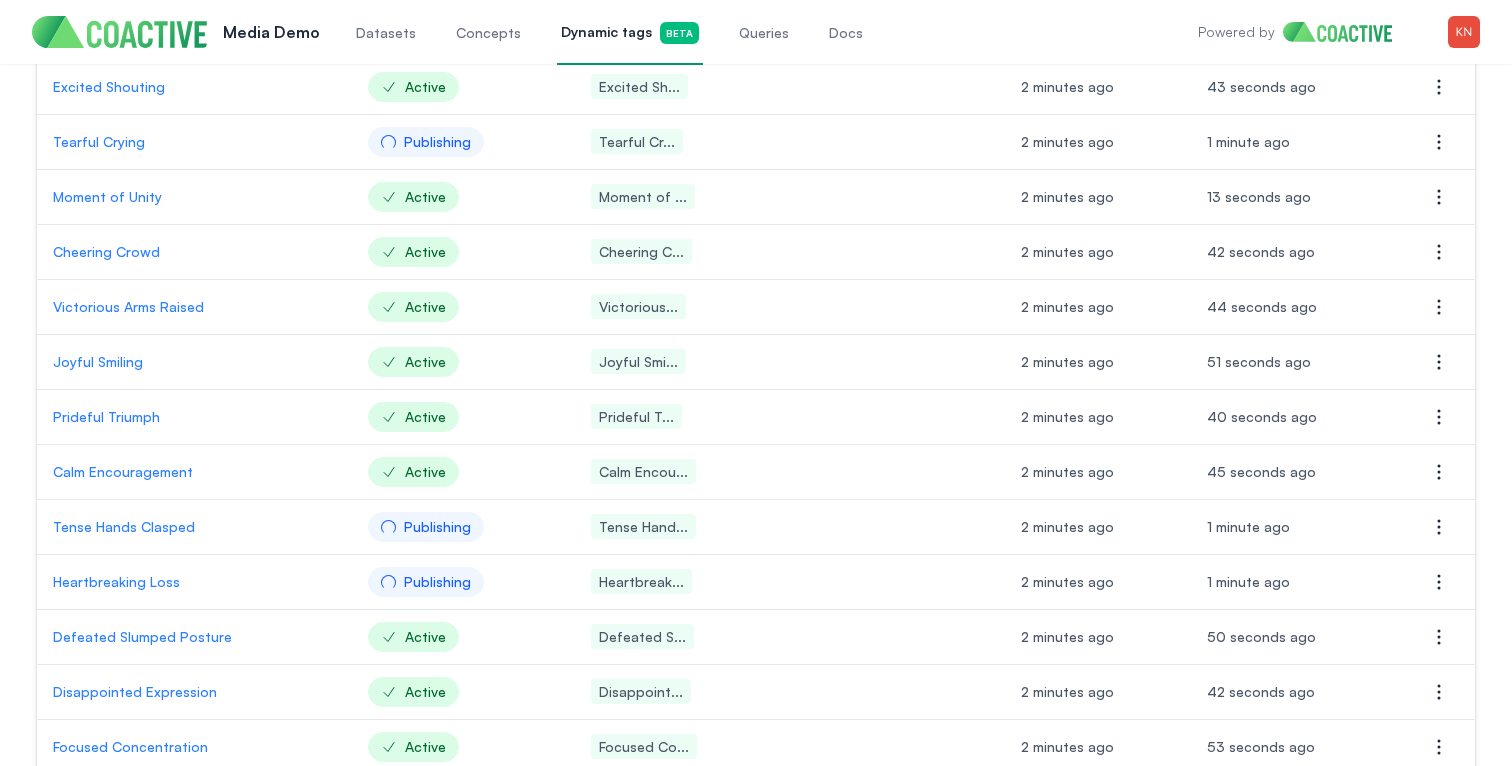 click on "Victorious Arms Raised" at bounding box center (194, 307) 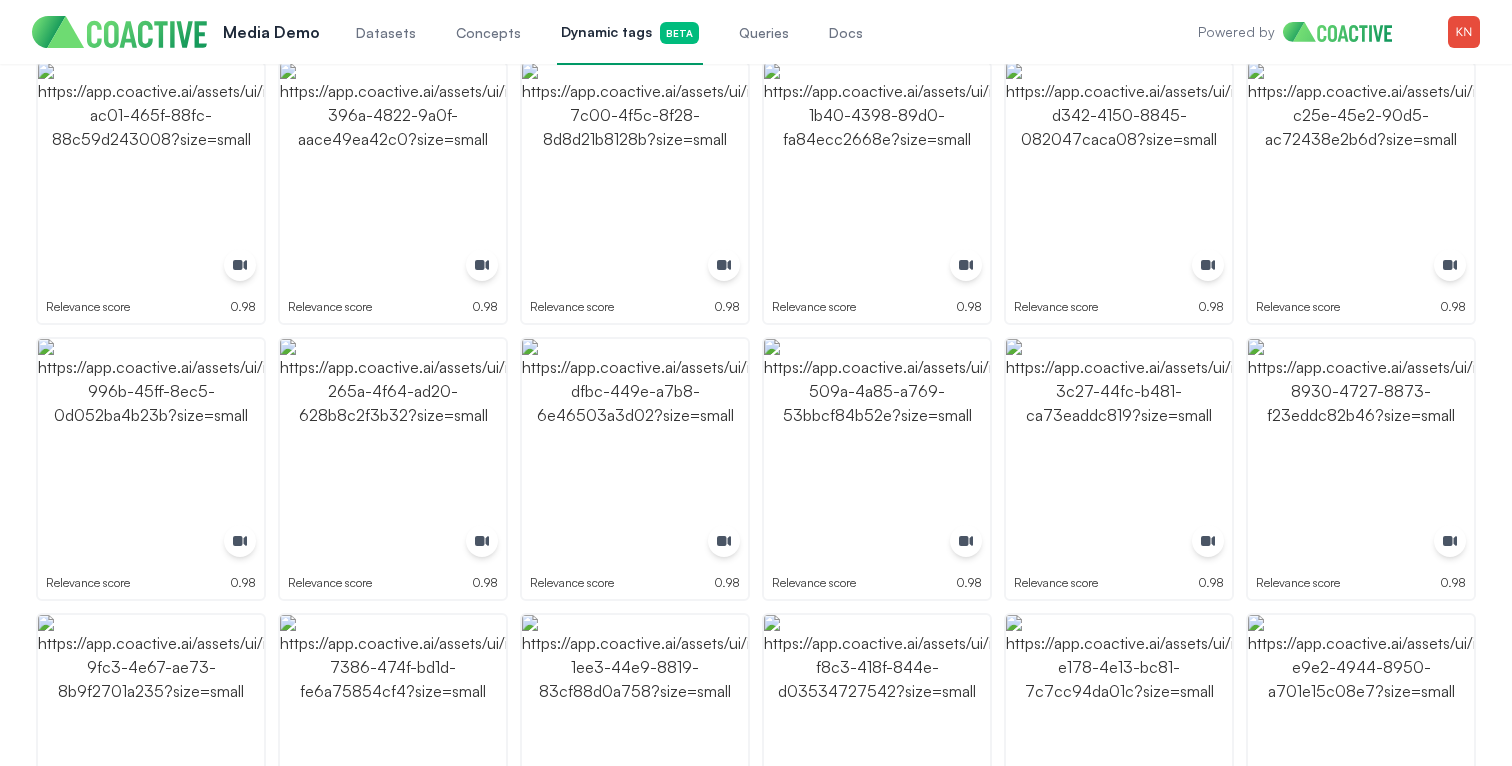 scroll, scrollTop: 2, scrollLeft: 0, axis: vertical 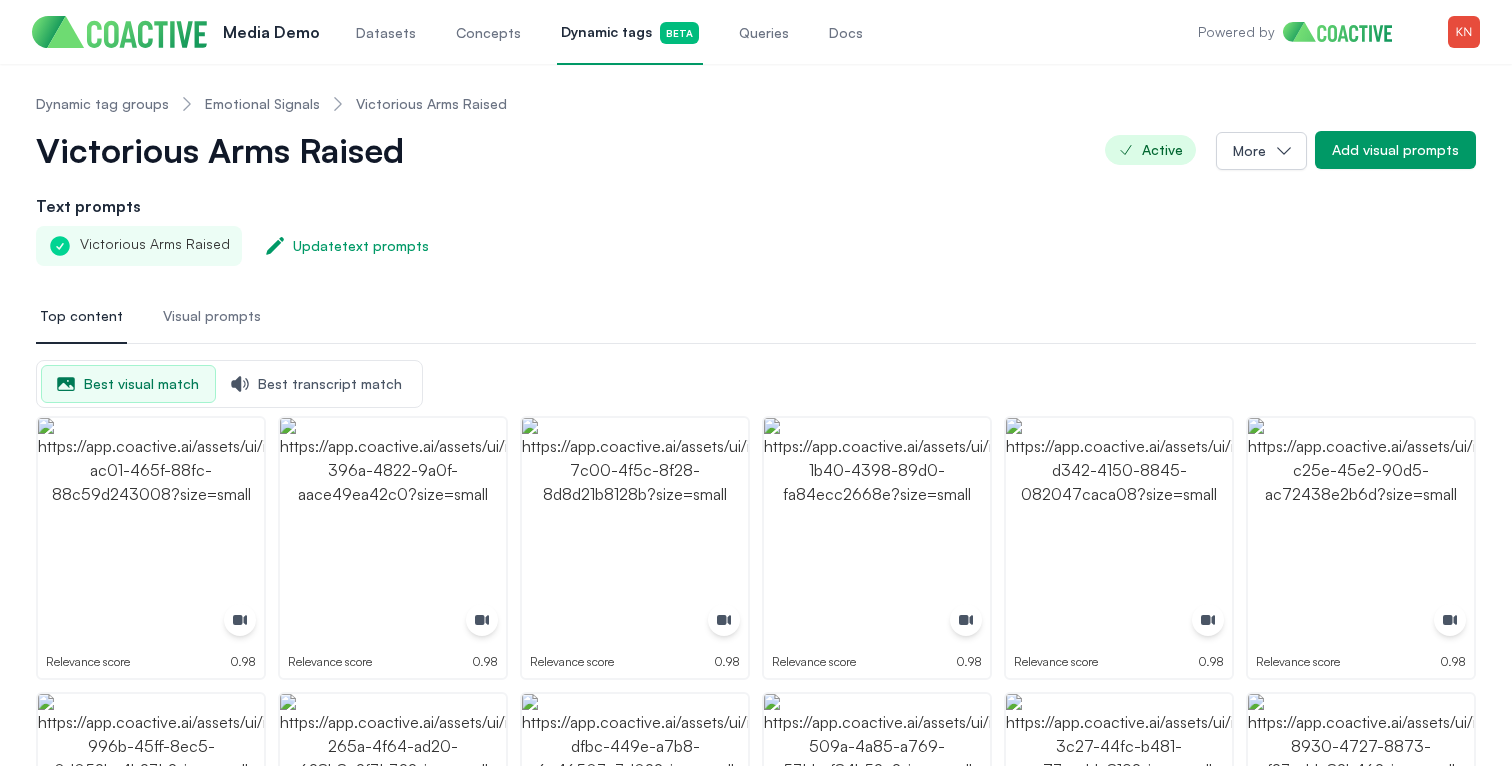 click on "Emotional Signals" at bounding box center (262, 104) 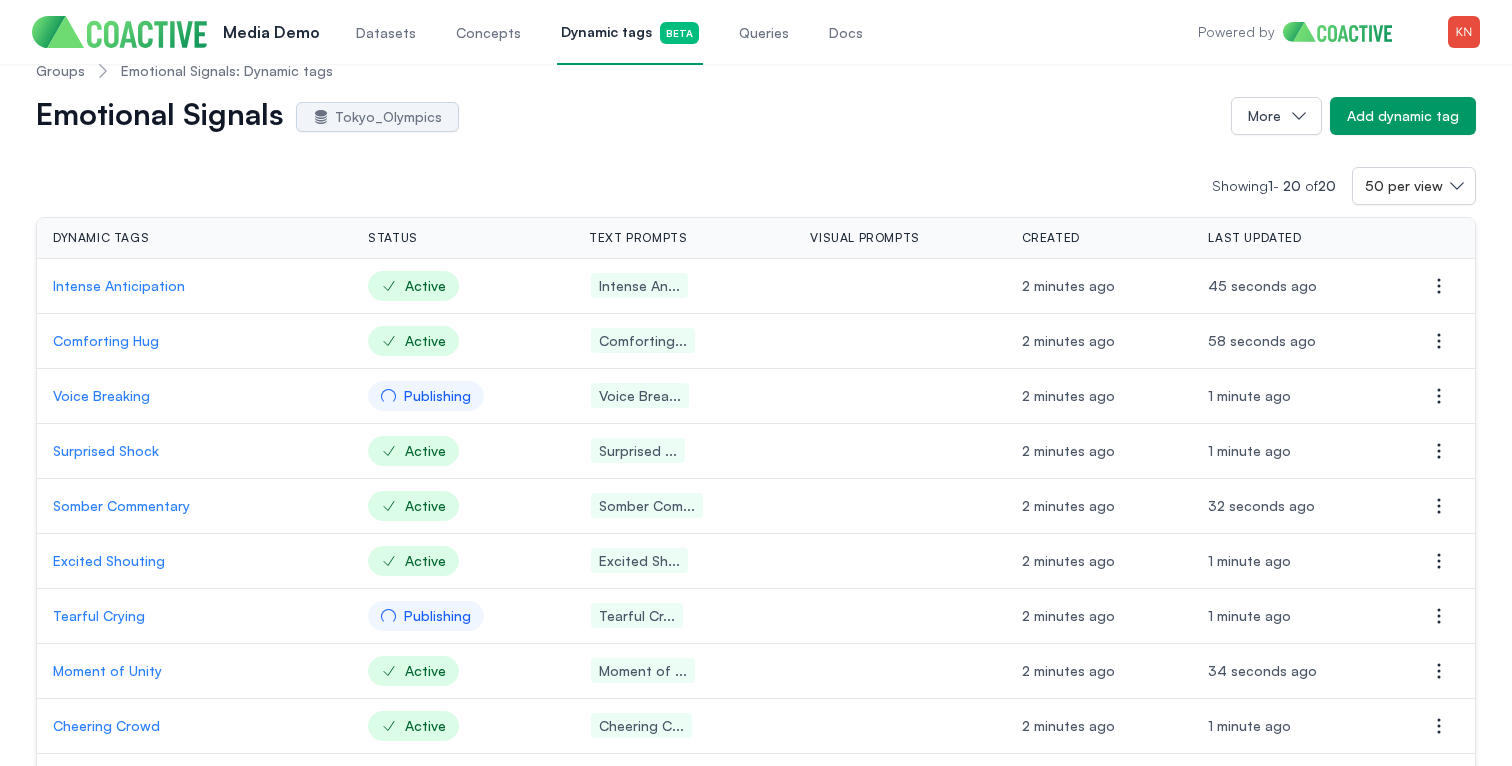 scroll, scrollTop: 39, scrollLeft: 0, axis: vertical 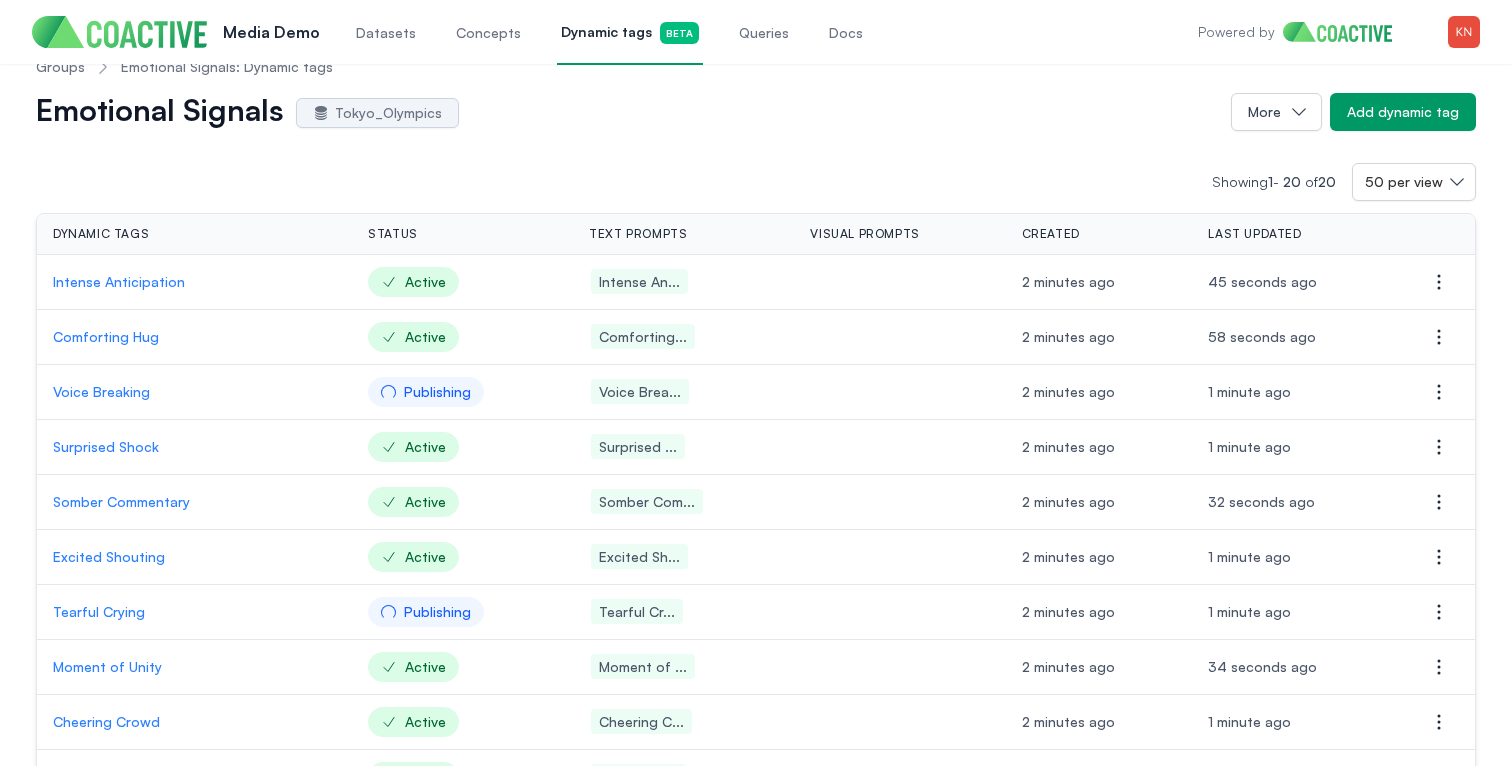 click on "Comforting Hug" at bounding box center (194, 337) 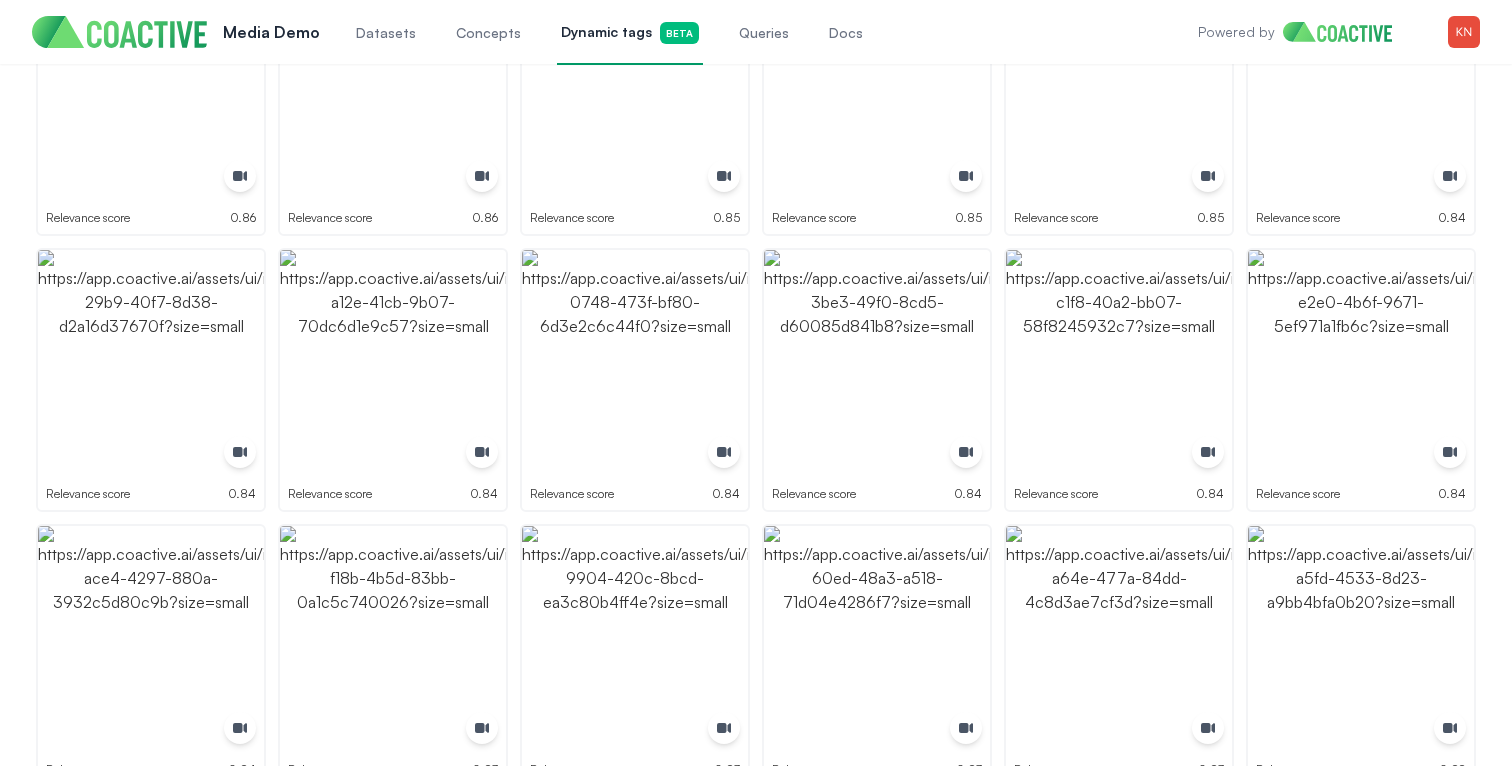 scroll, scrollTop: 0, scrollLeft: 0, axis: both 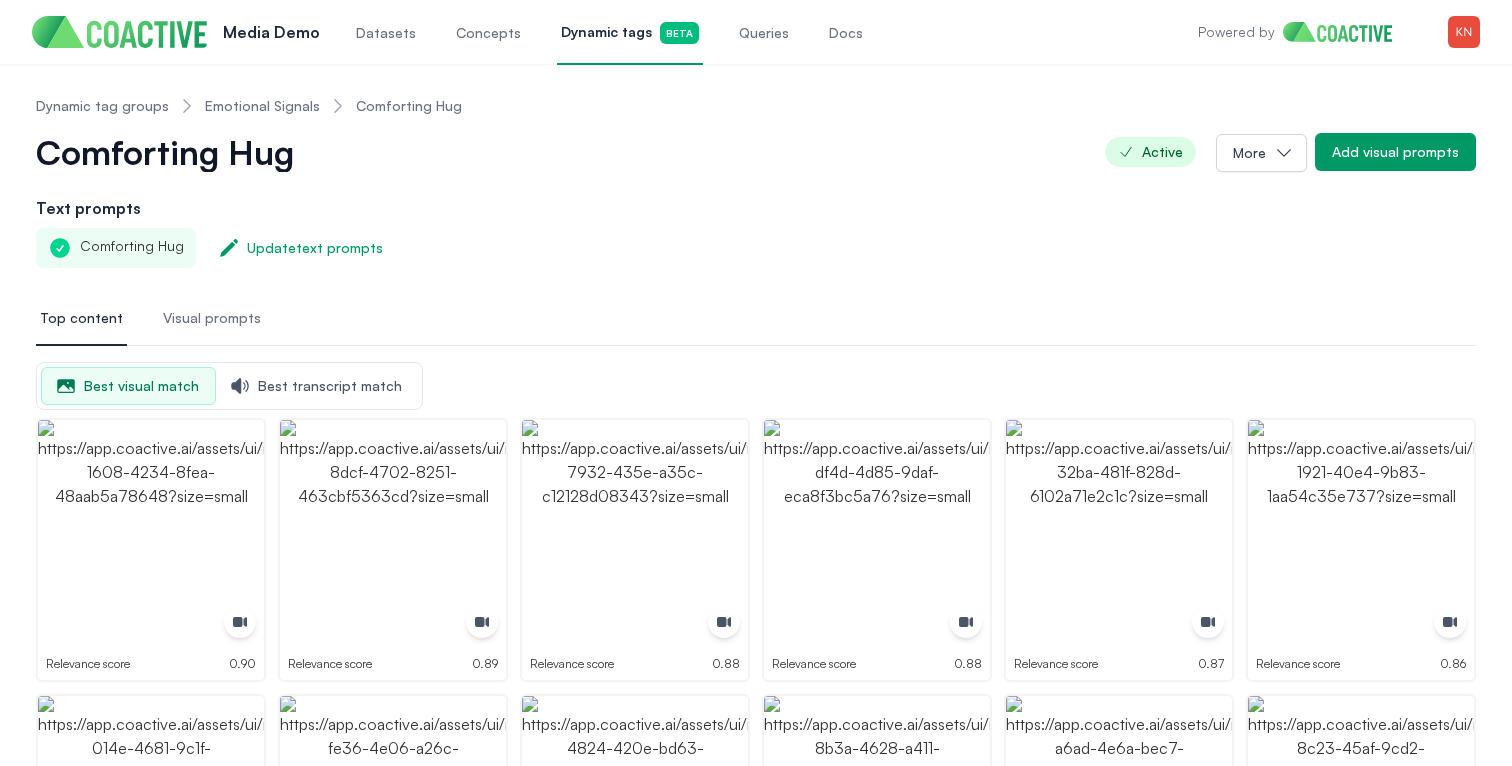click on "Emotional Signals" at bounding box center (262, 106) 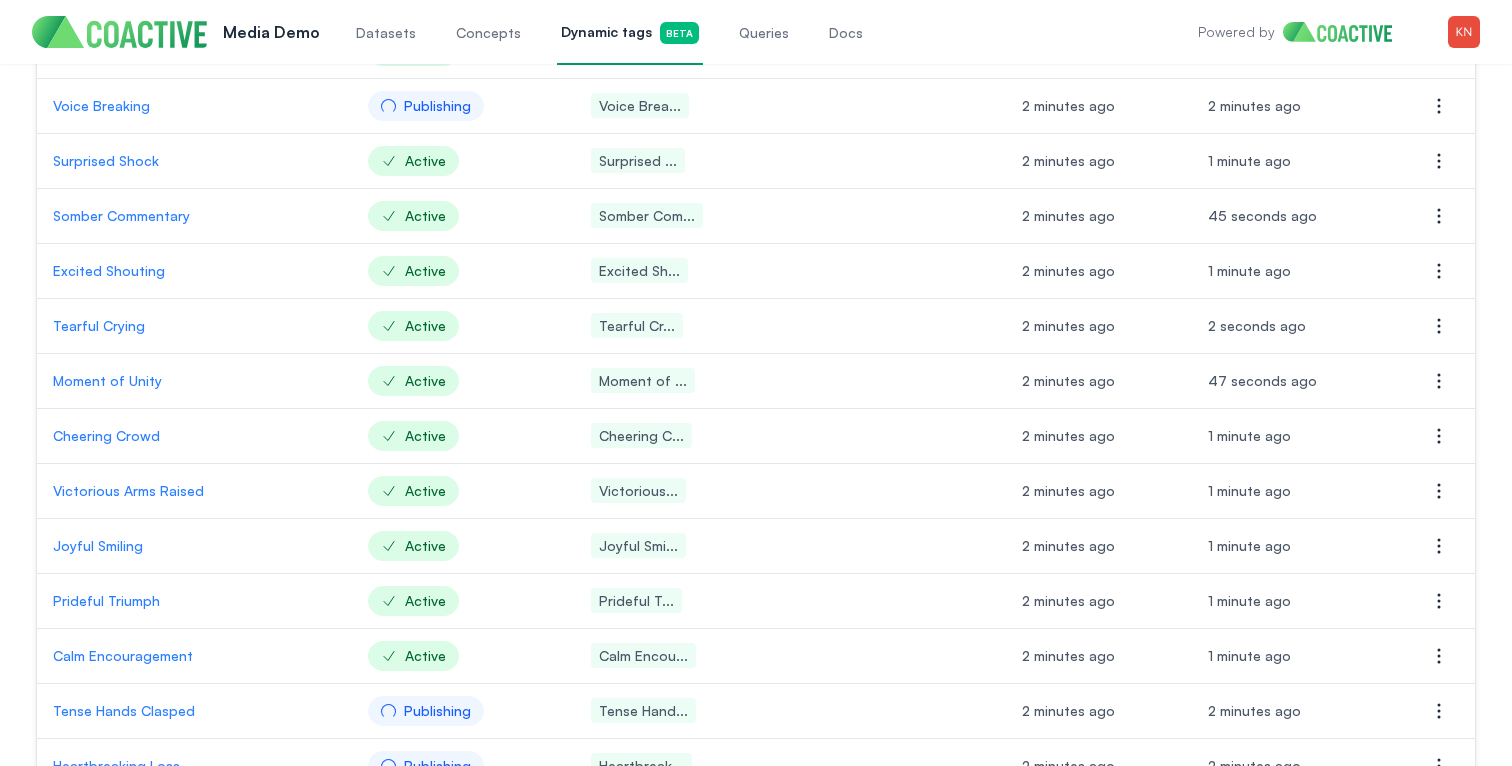 scroll, scrollTop: 326, scrollLeft: 0, axis: vertical 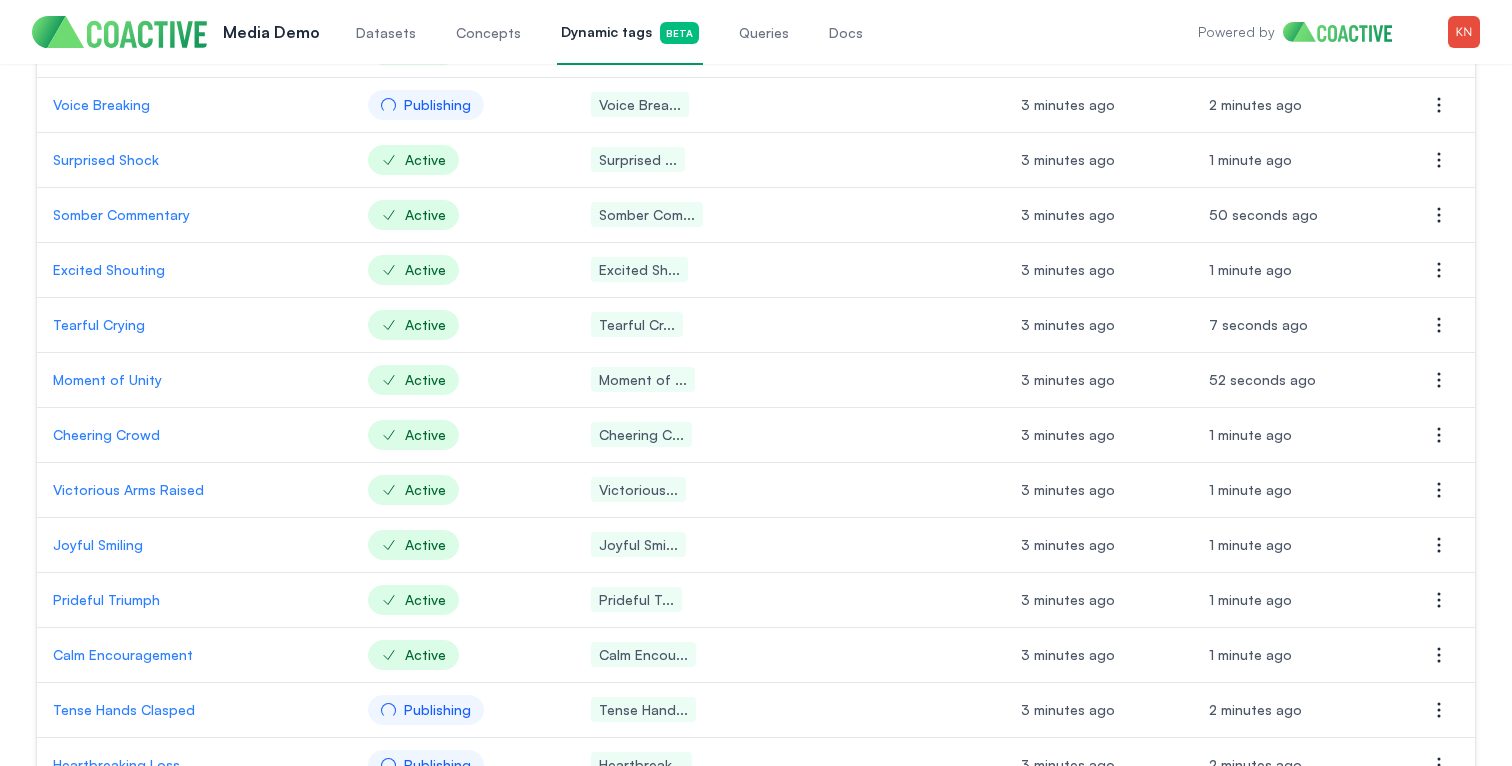 click on "Cheering Crowd" at bounding box center (194, 435) 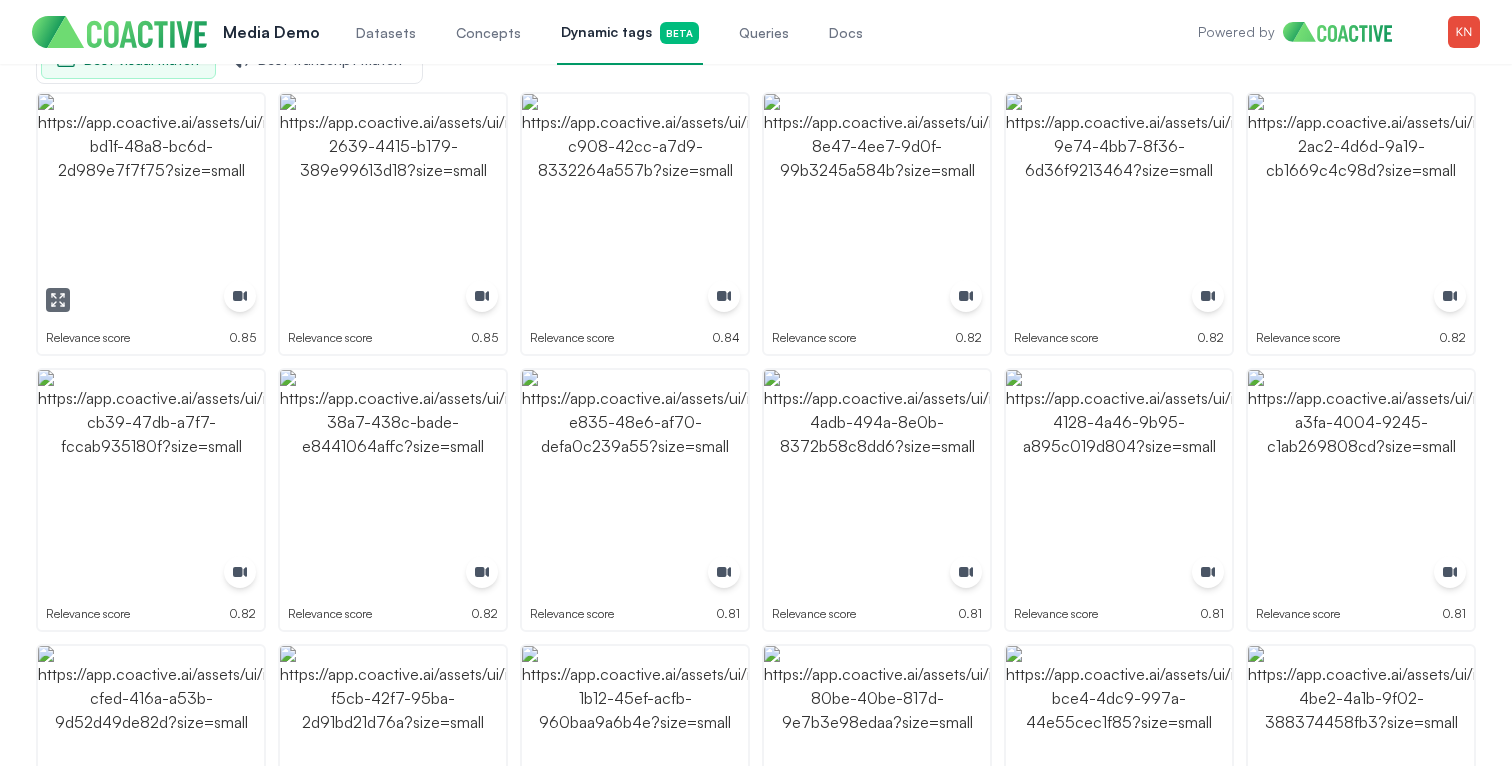 click at bounding box center (151, 207) 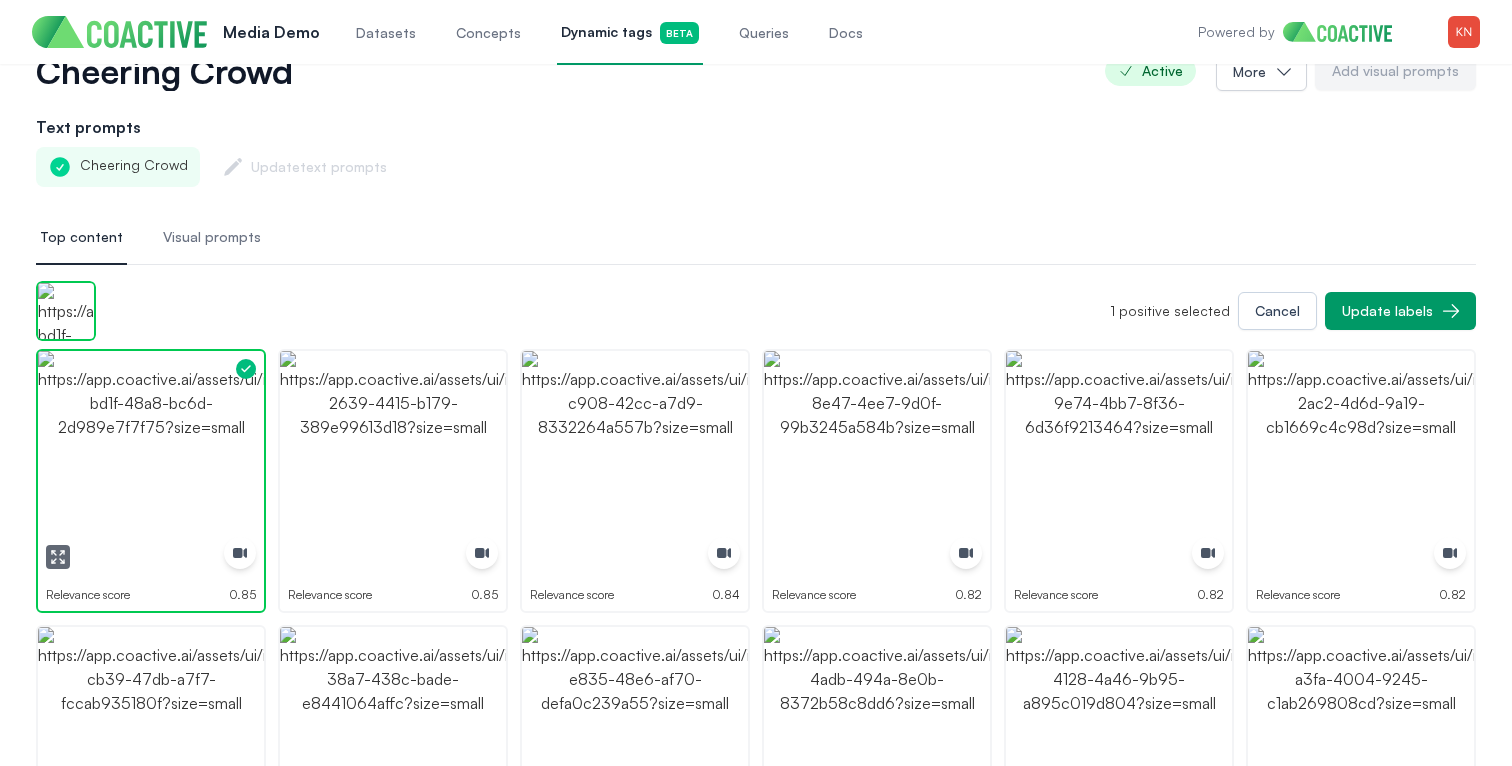 scroll, scrollTop: 0, scrollLeft: 0, axis: both 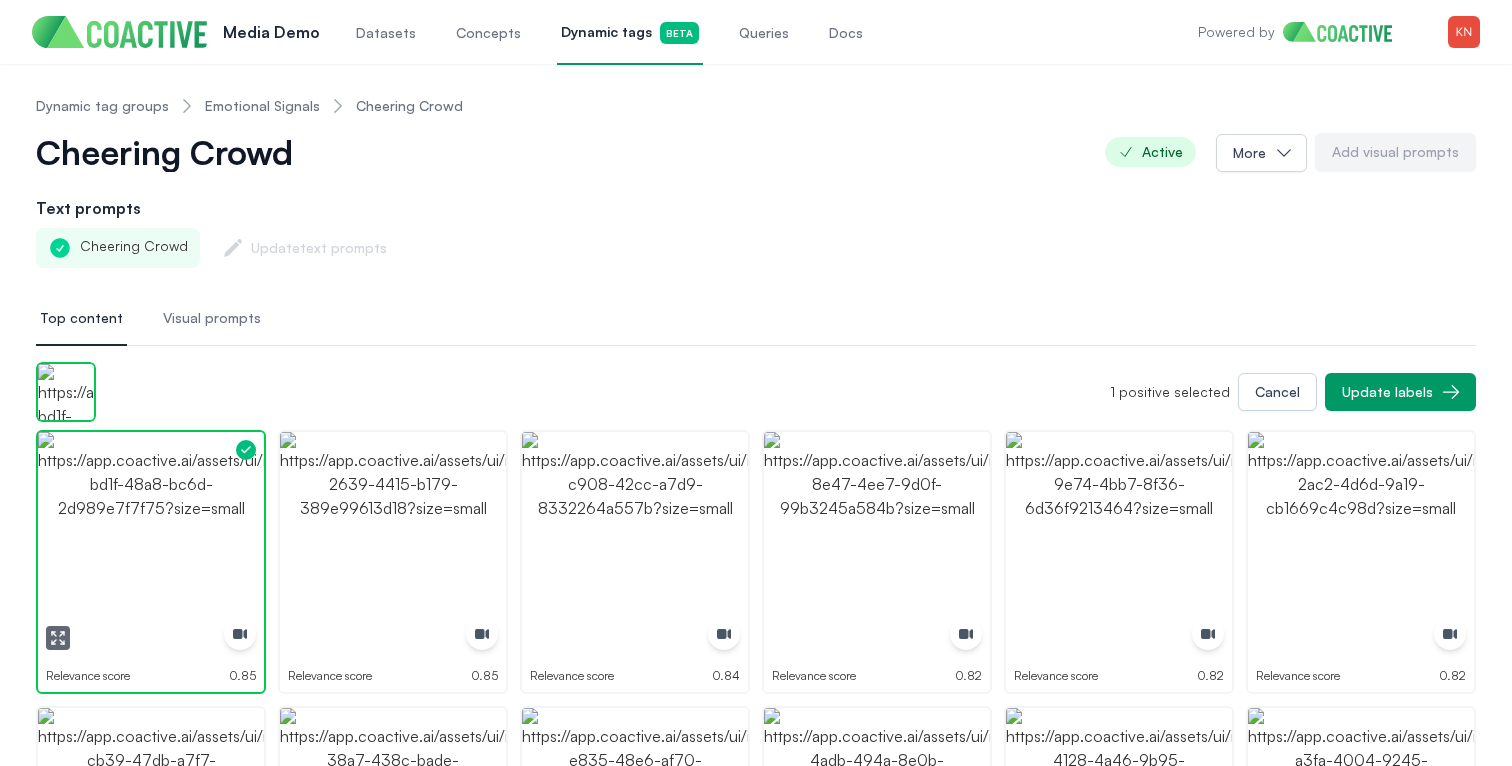 click at bounding box center (151, 545) 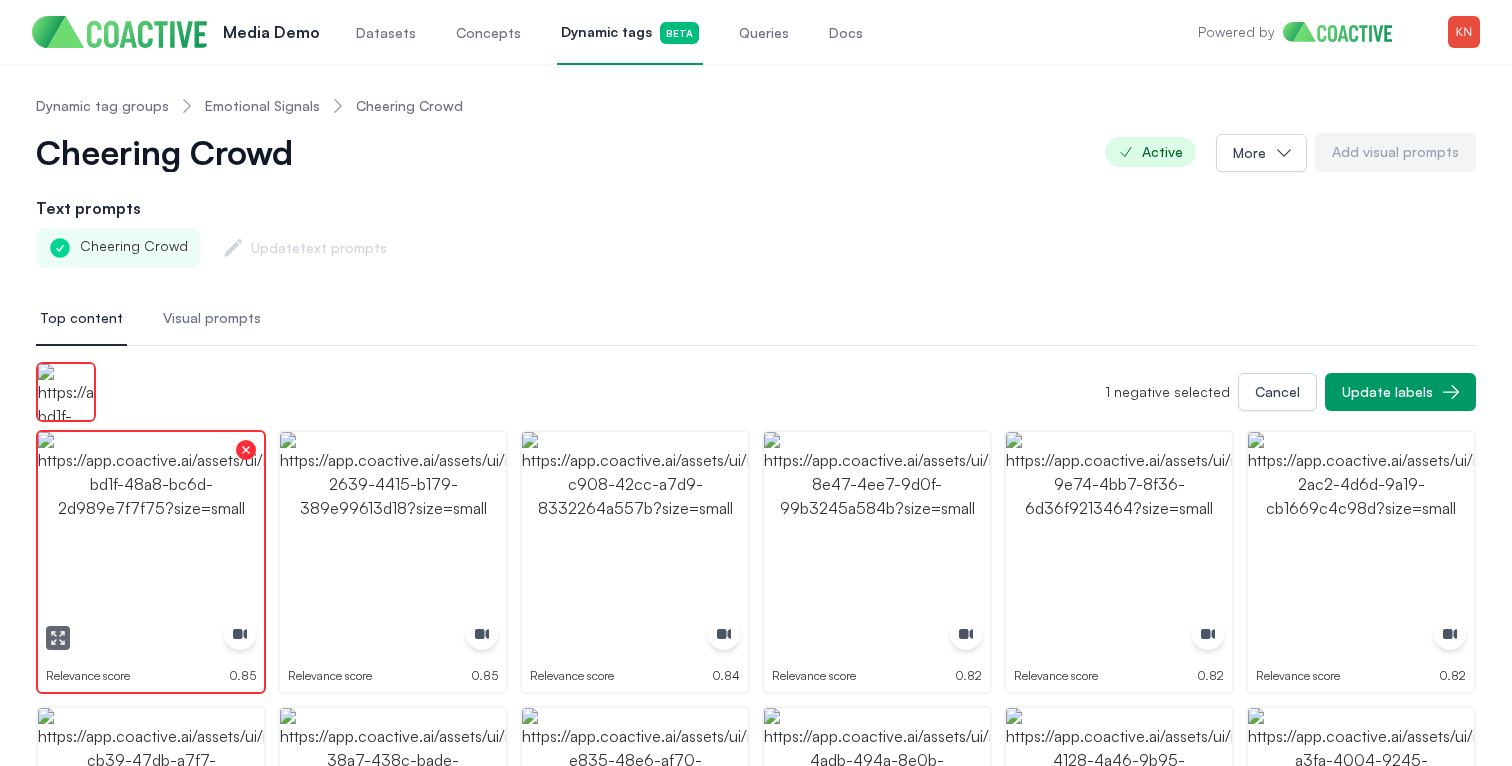 click at bounding box center (151, 545) 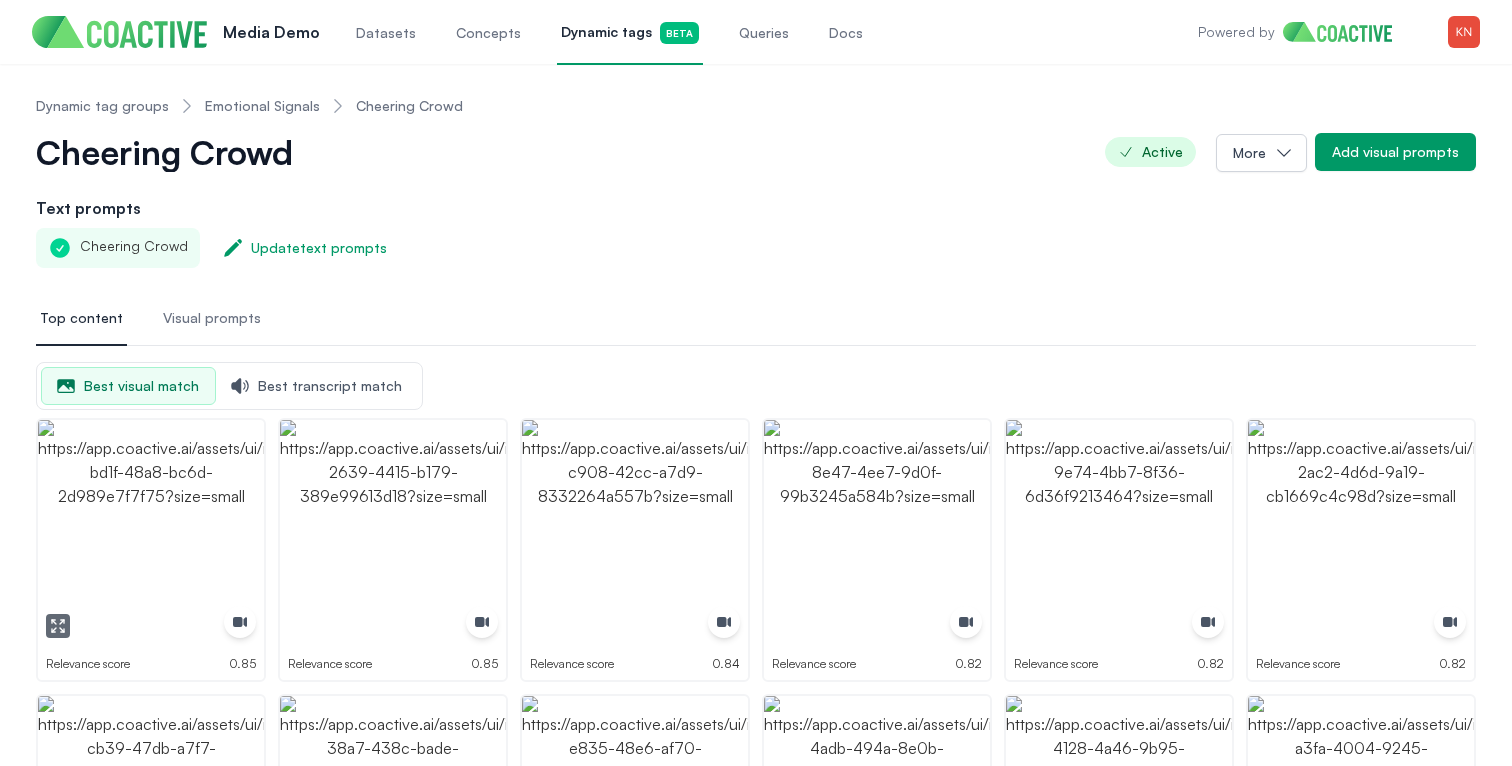 click at bounding box center (58, 626) 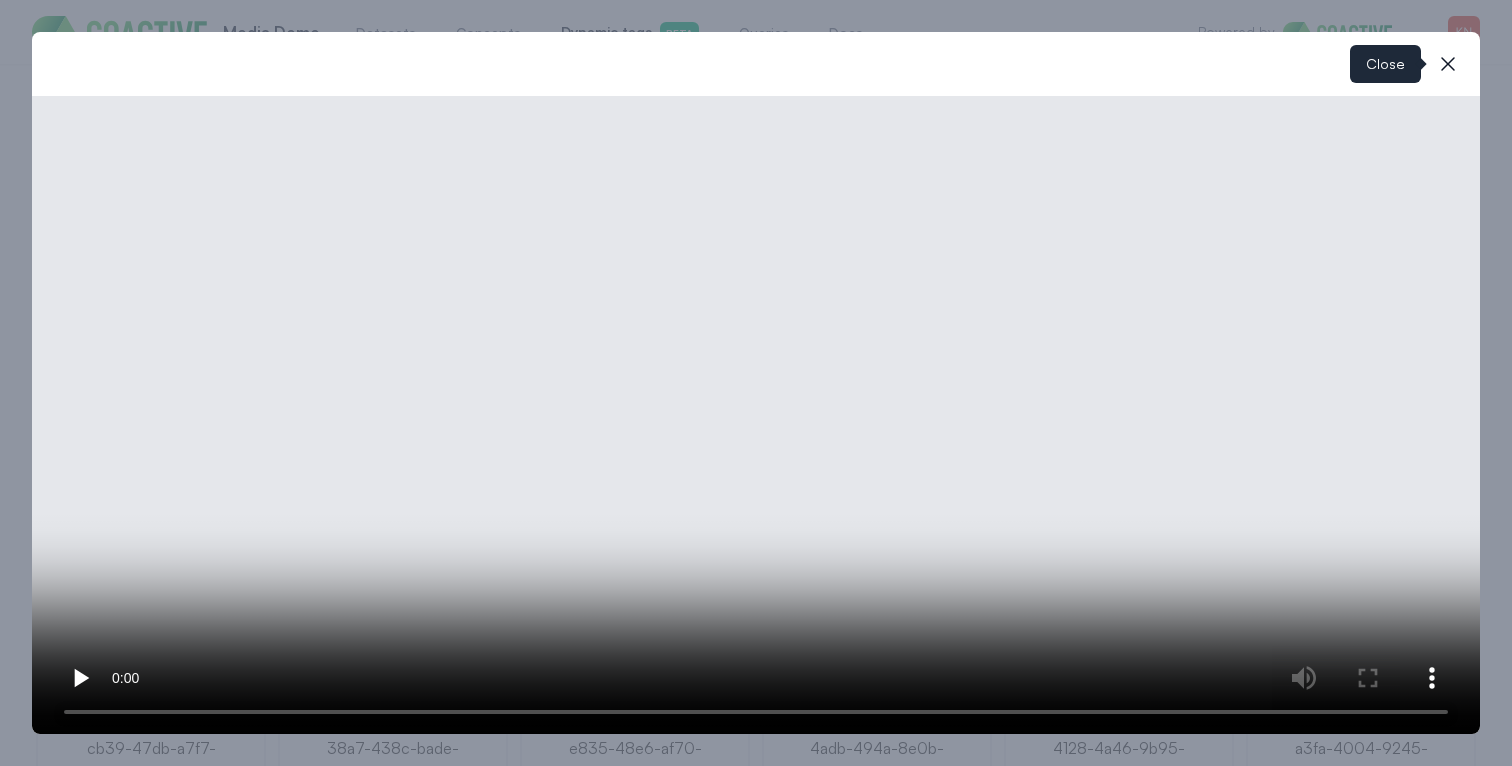 click 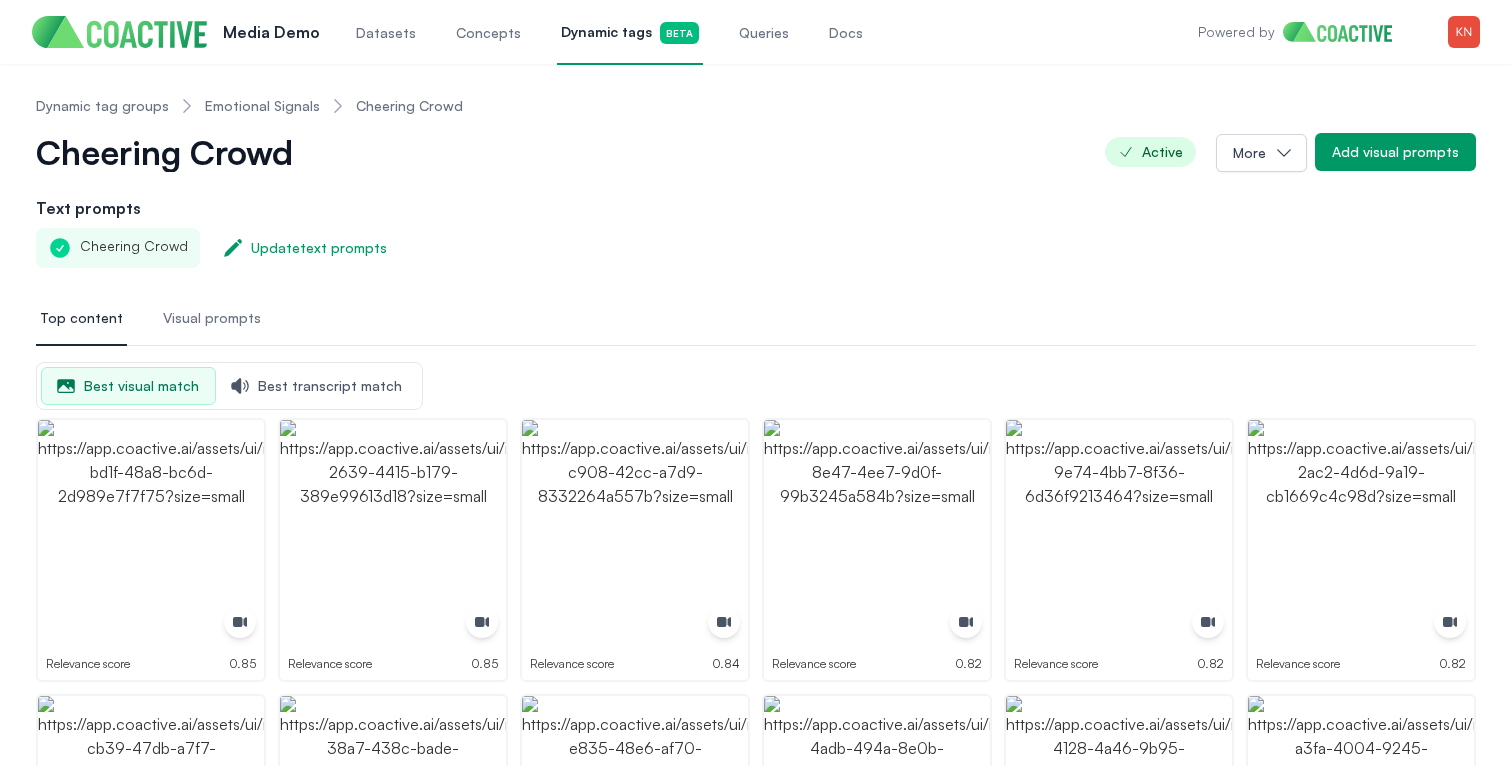 click on "Best transcript match" at bounding box center [317, 386] 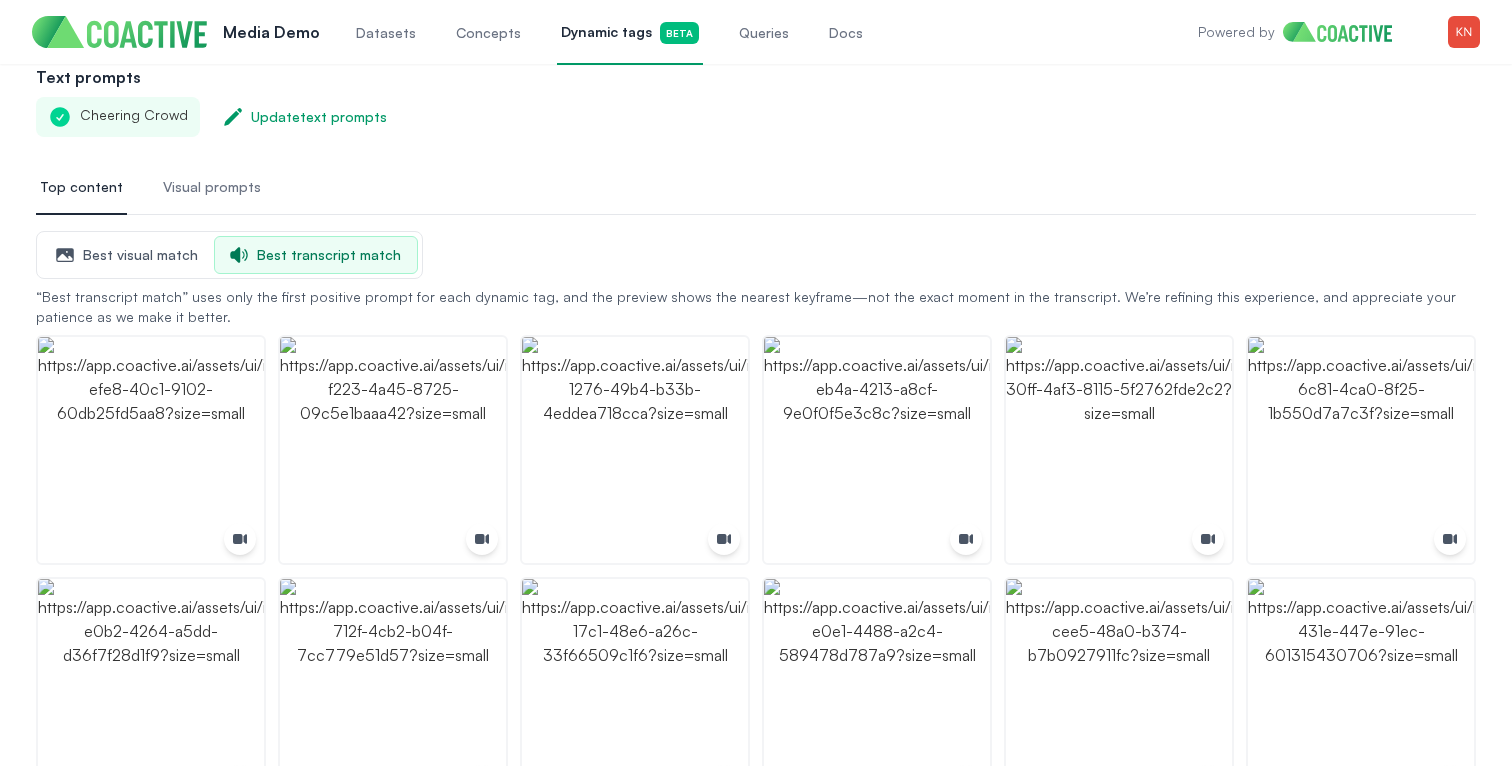 scroll, scrollTop: 205, scrollLeft: 0, axis: vertical 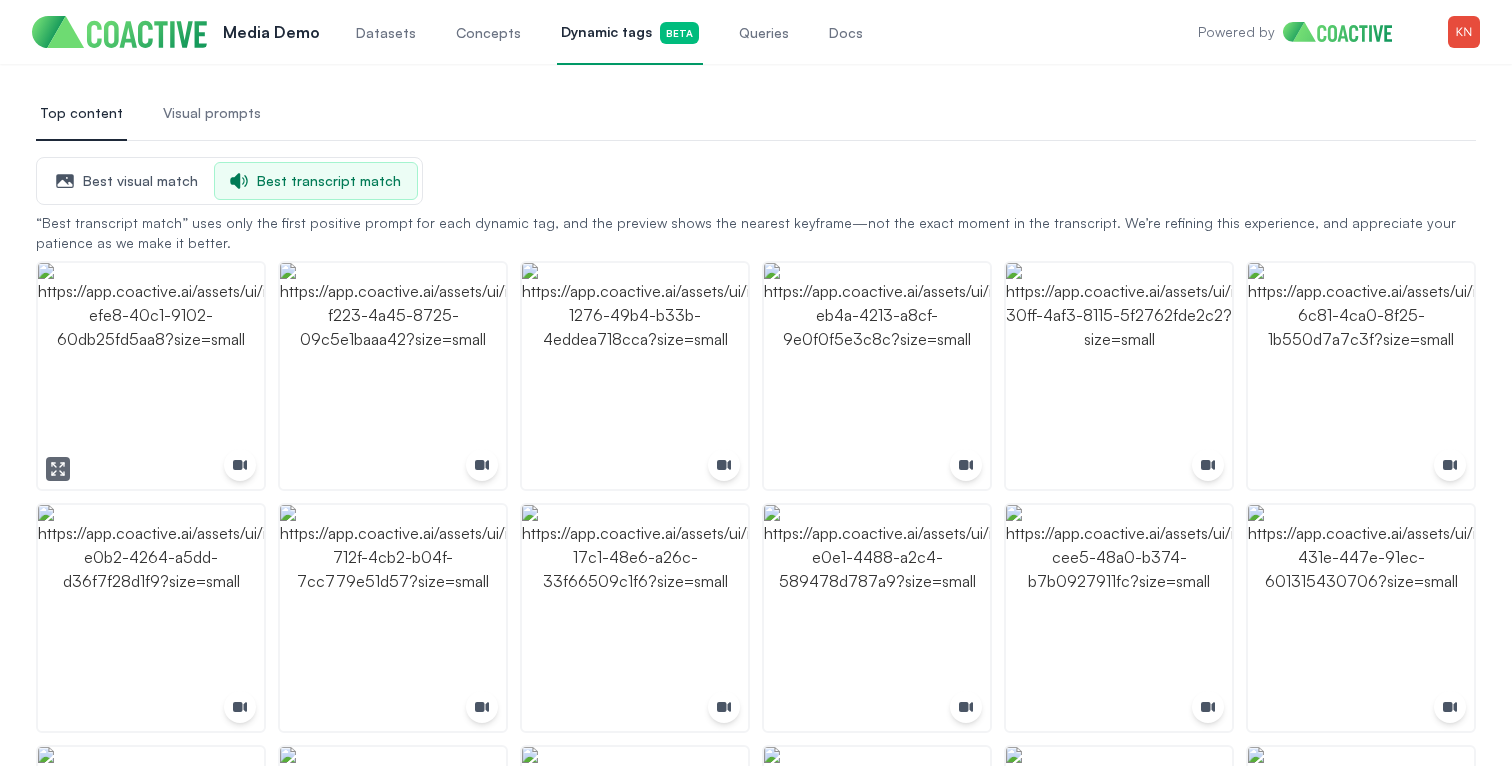 click at bounding box center [151, 376] 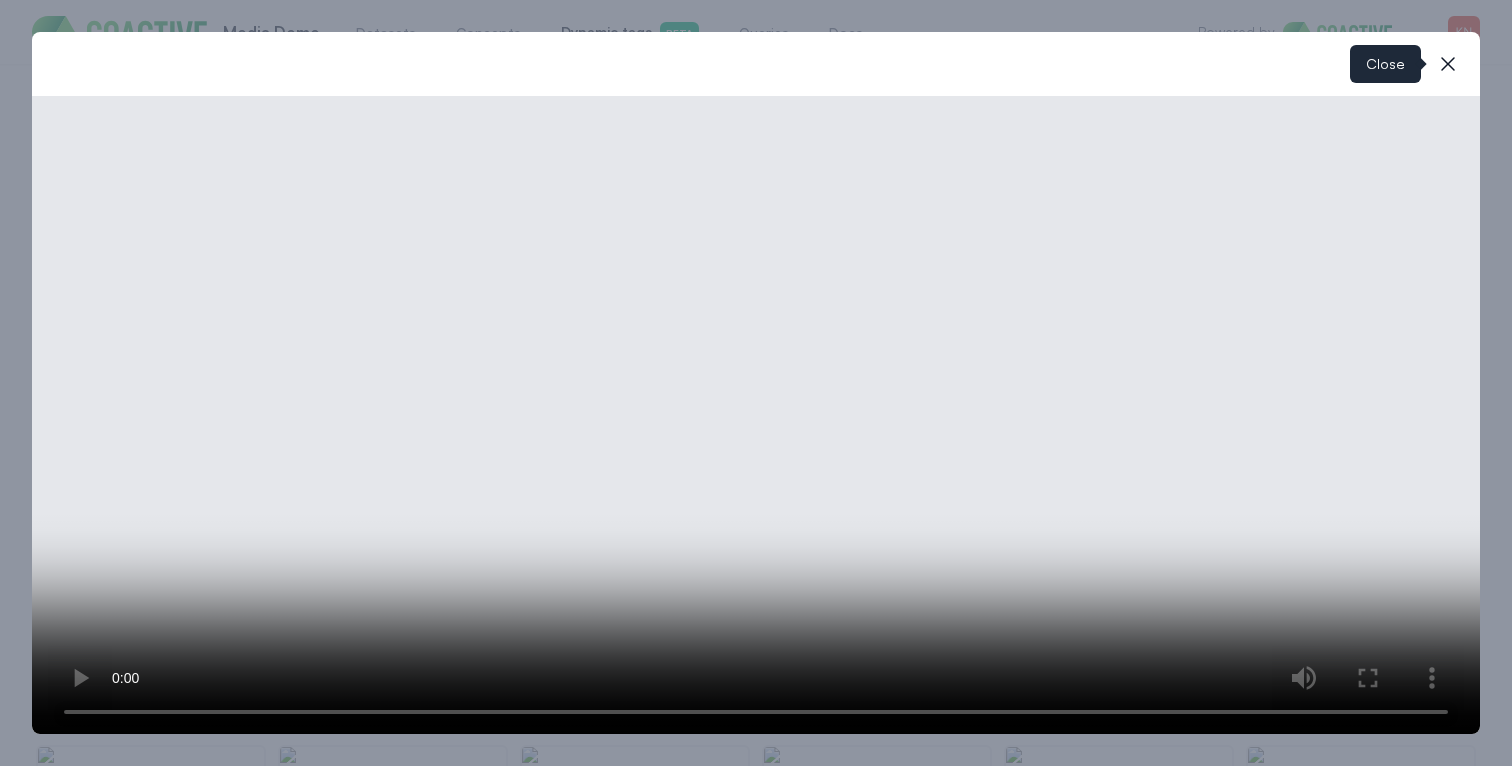 click 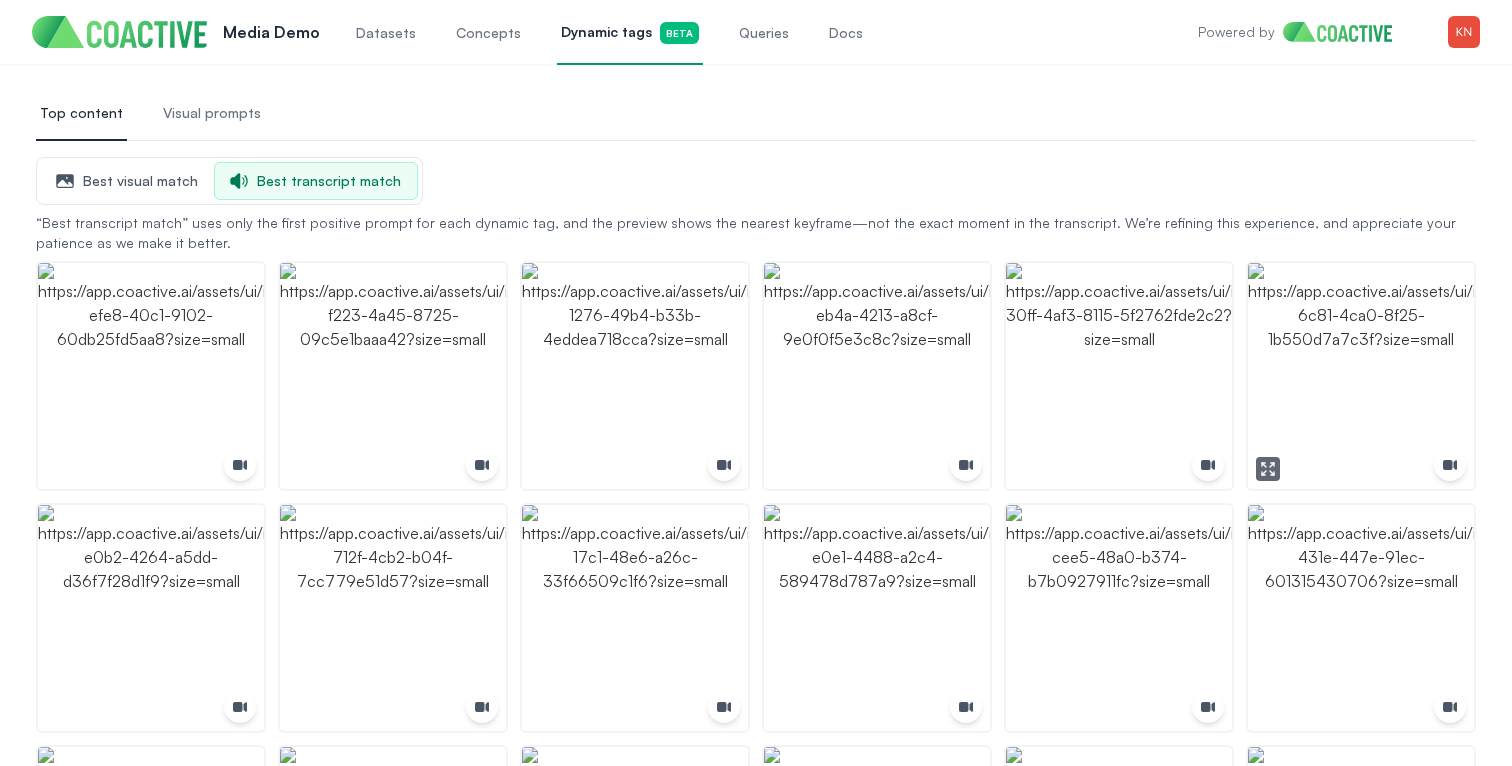 click 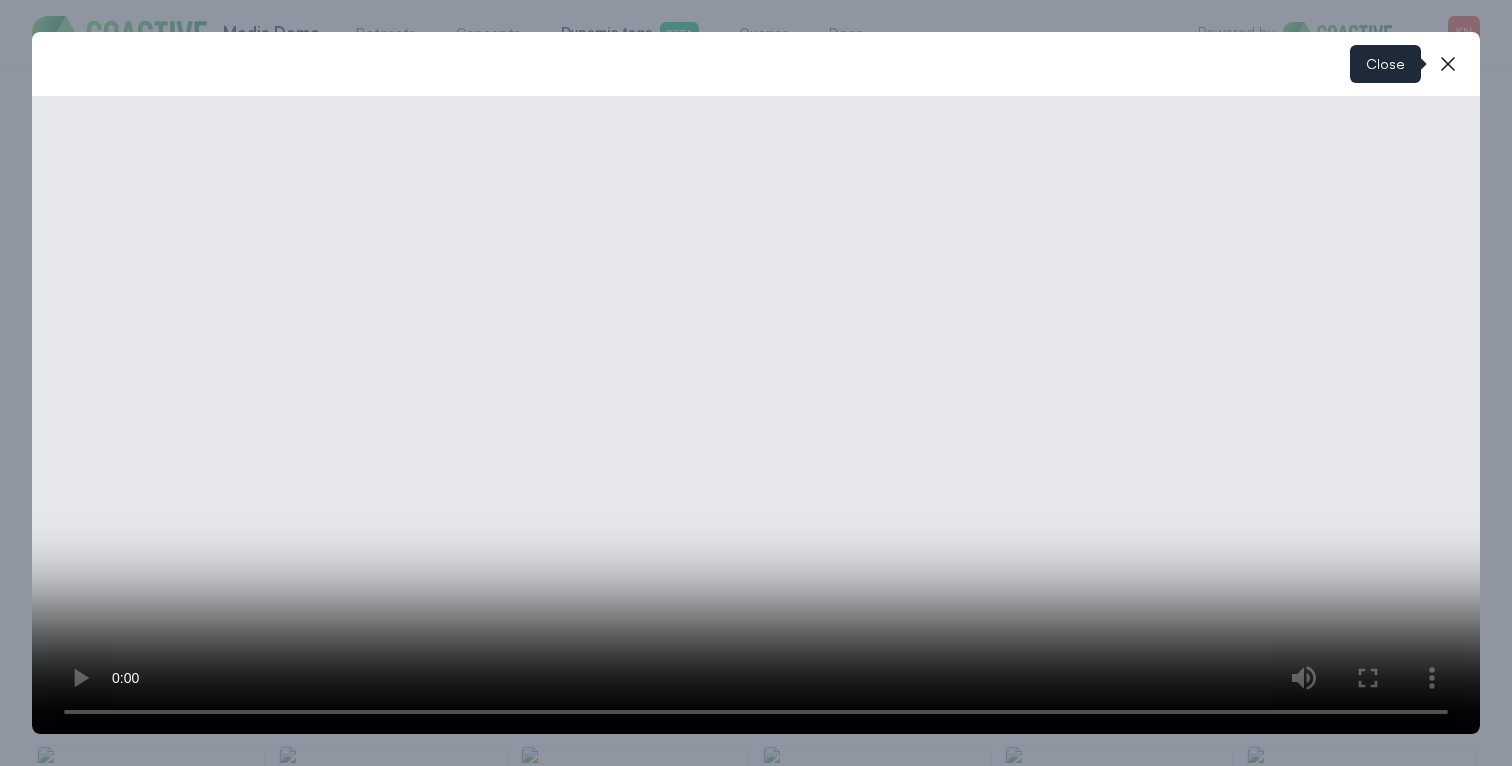 click 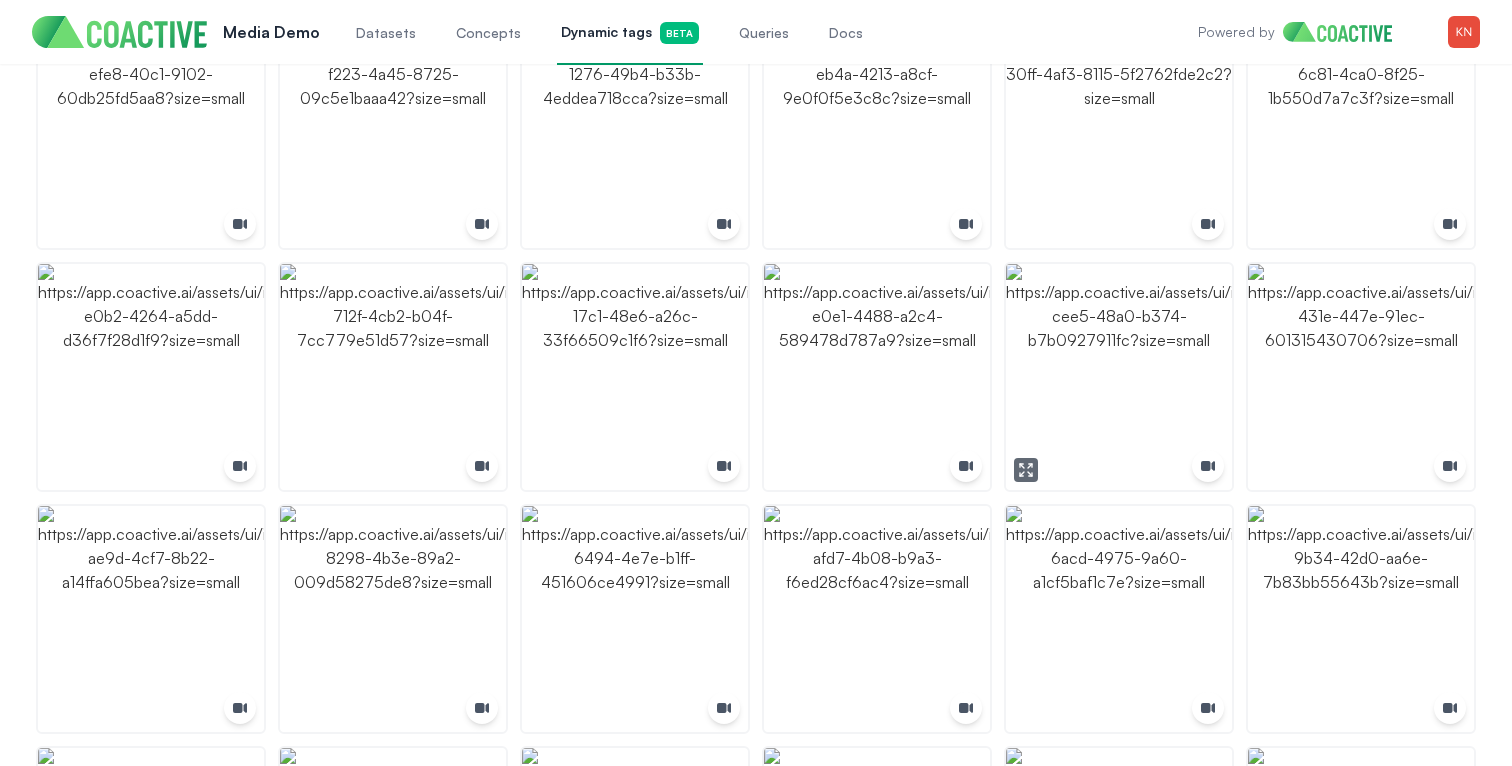 scroll, scrollTop: 450, scrollLeft: 0, axis: vertical 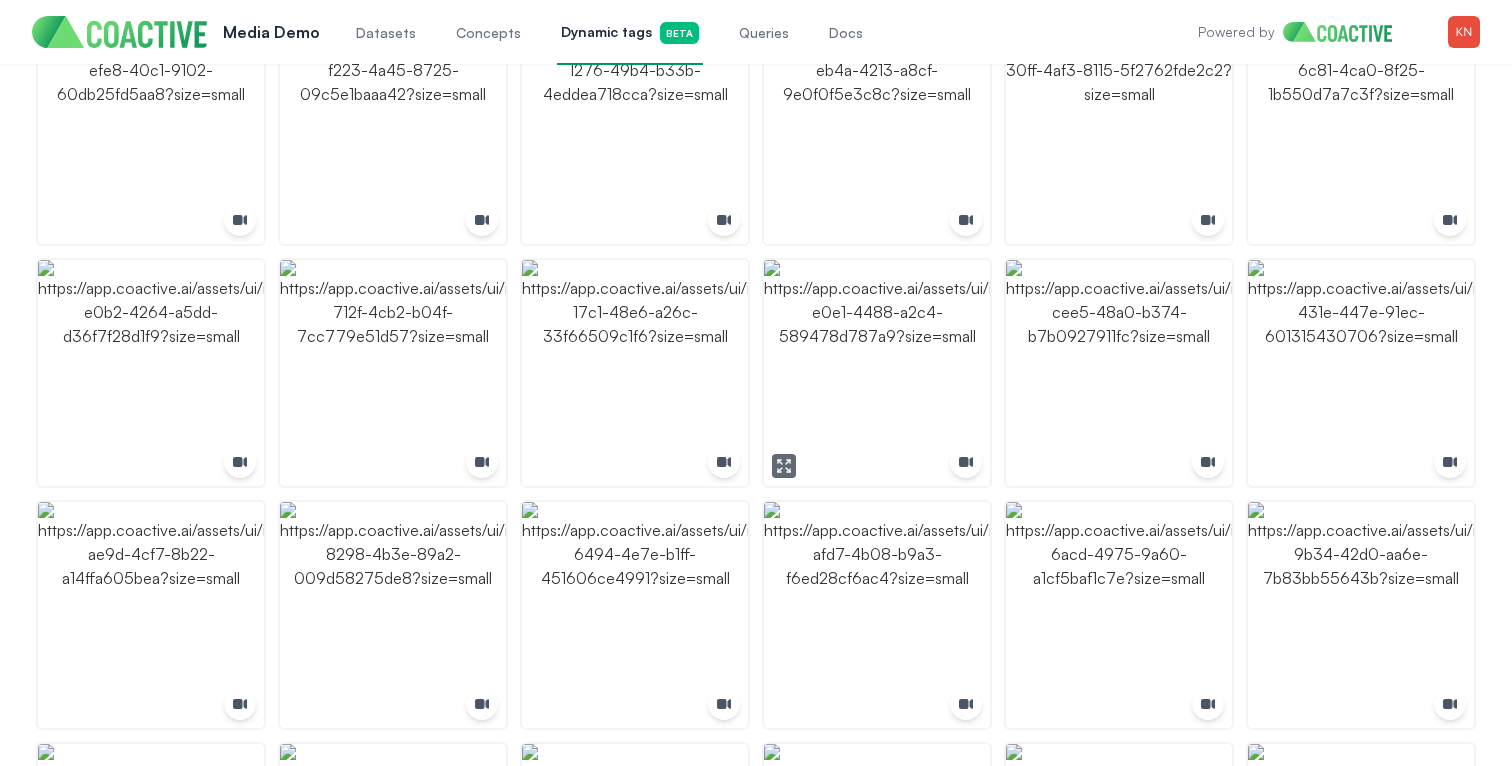 click at bounding box center [784, 466] 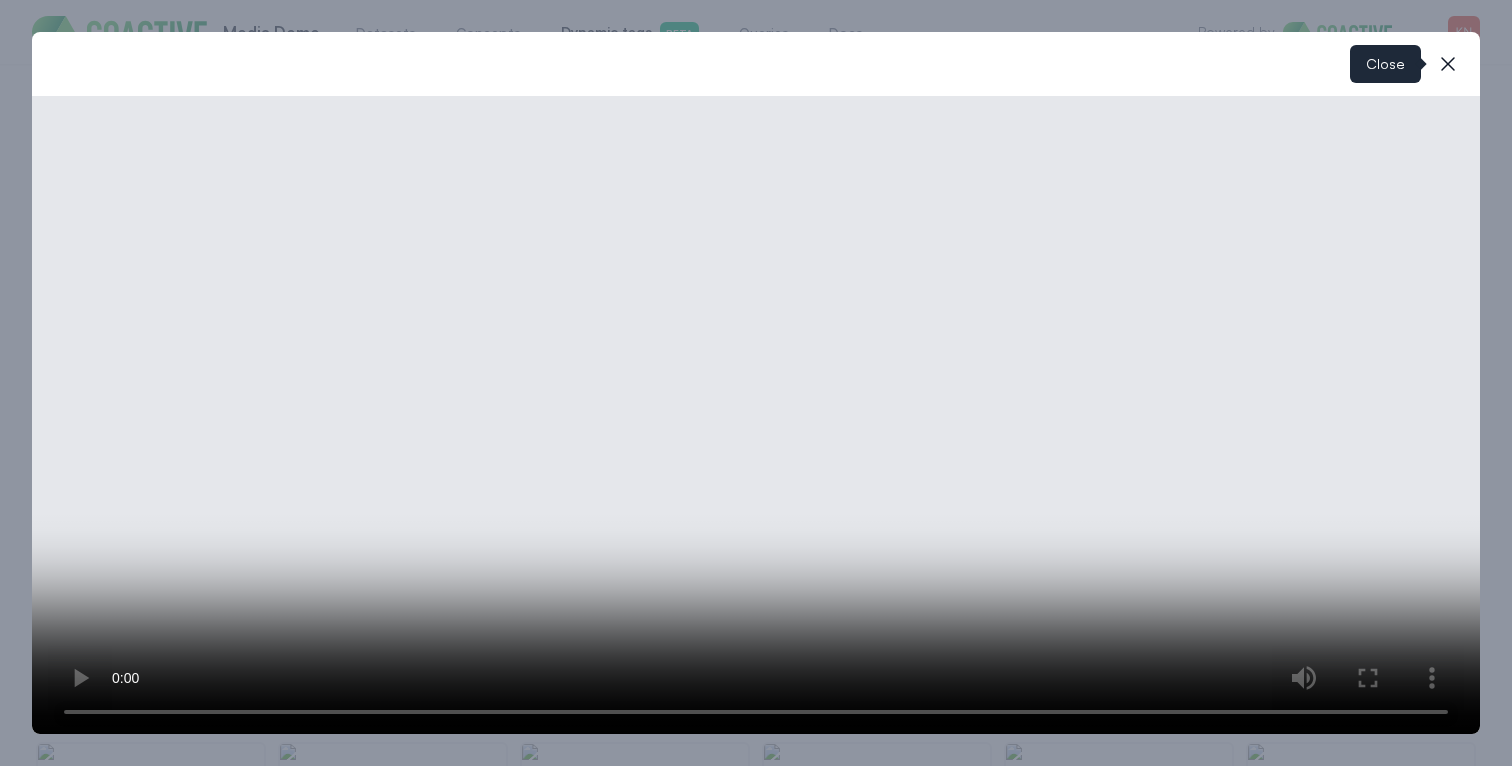 click 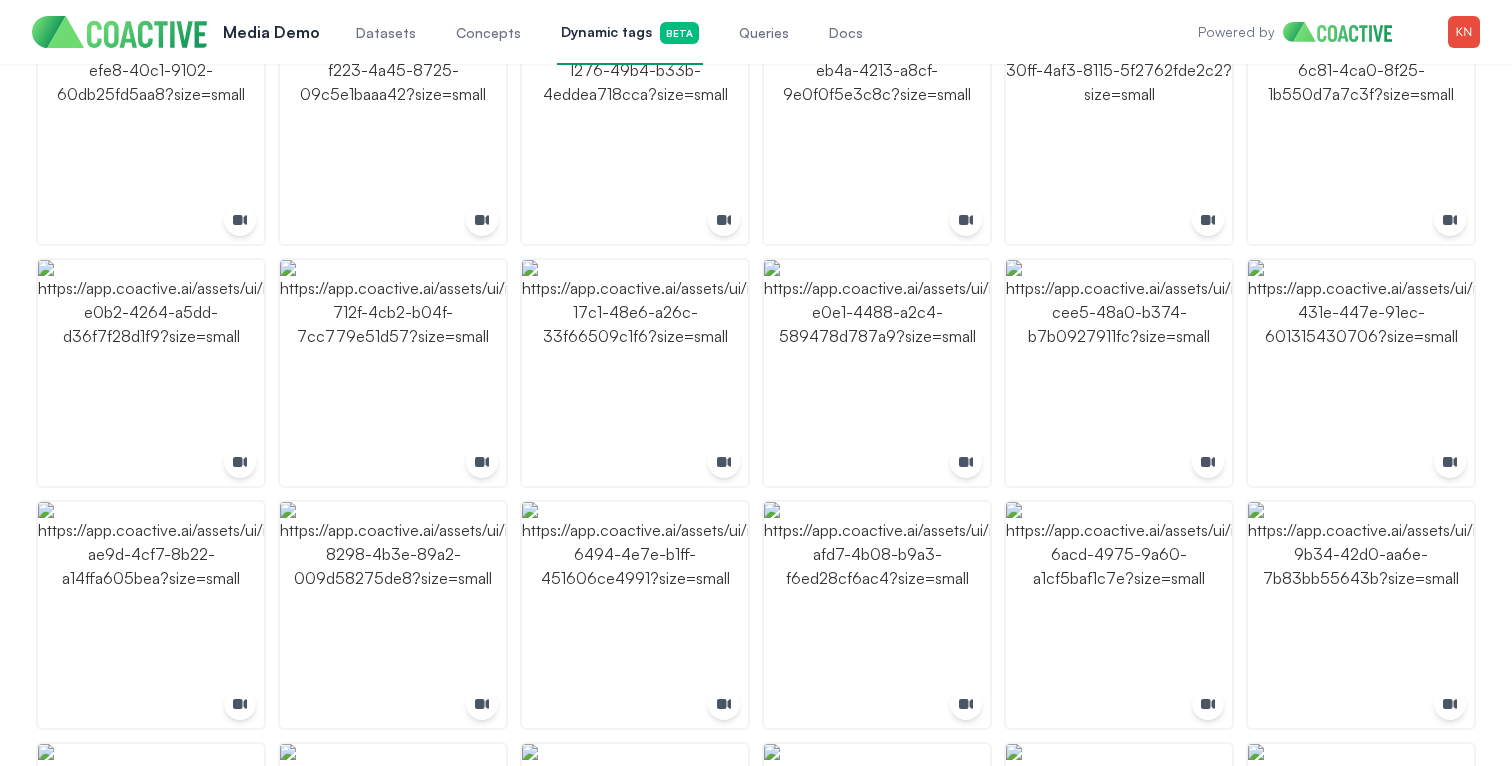 scroll, scrollTop: 0, scrollLeft: 0, axis: both 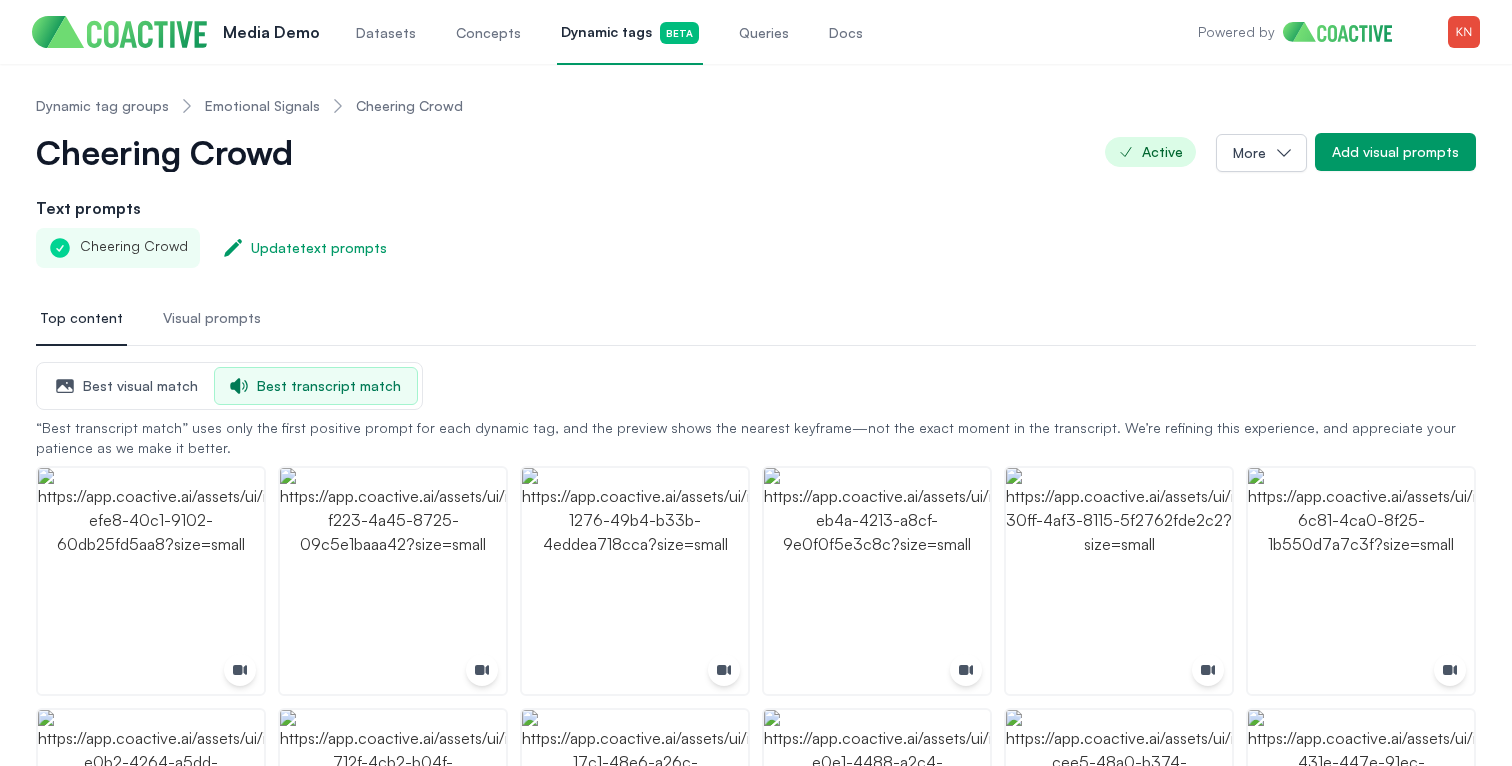click on "Emotional Signals" at bounding box center (262, 106) 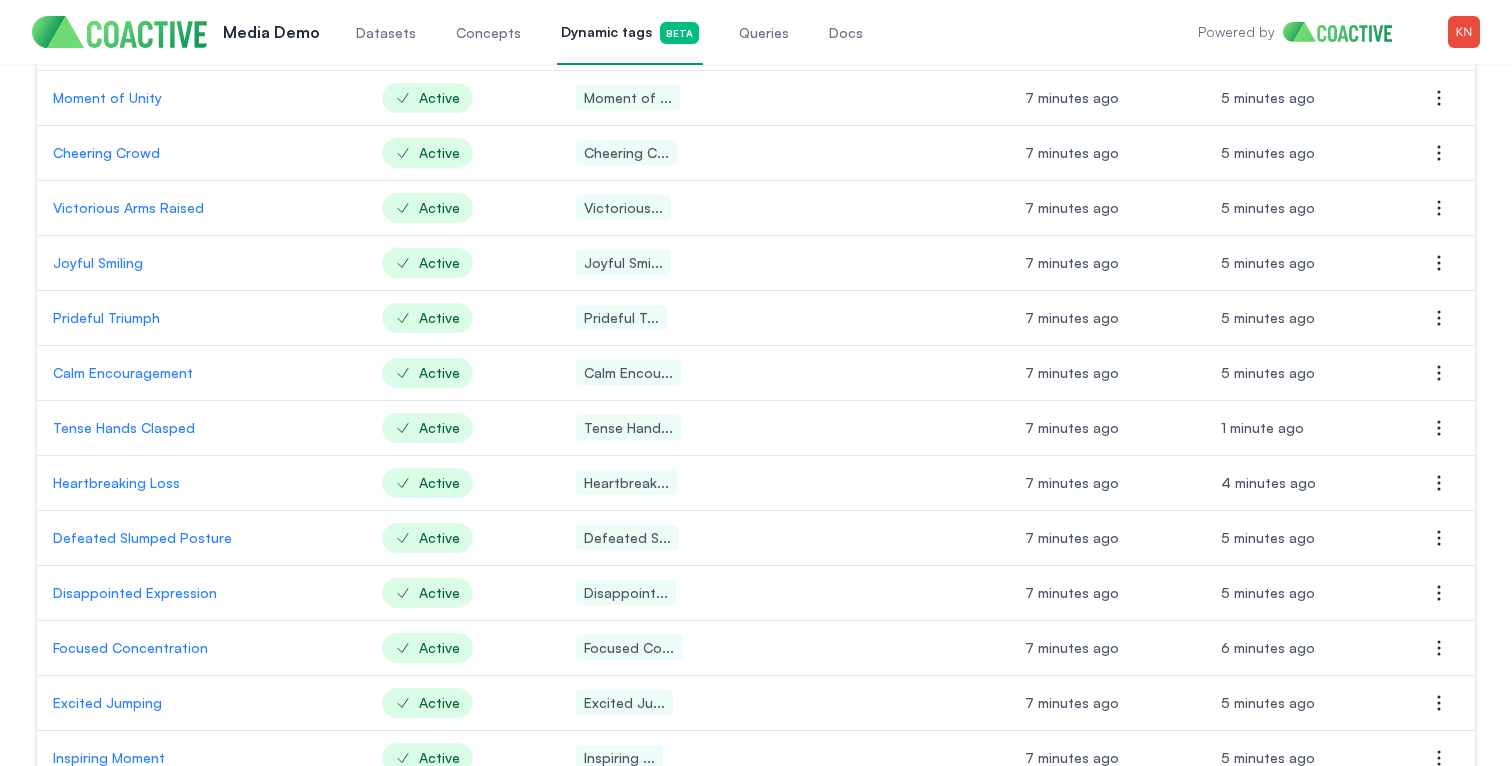 scroll, scrollTop: 612, scrollLeft: 0, axis: vertical 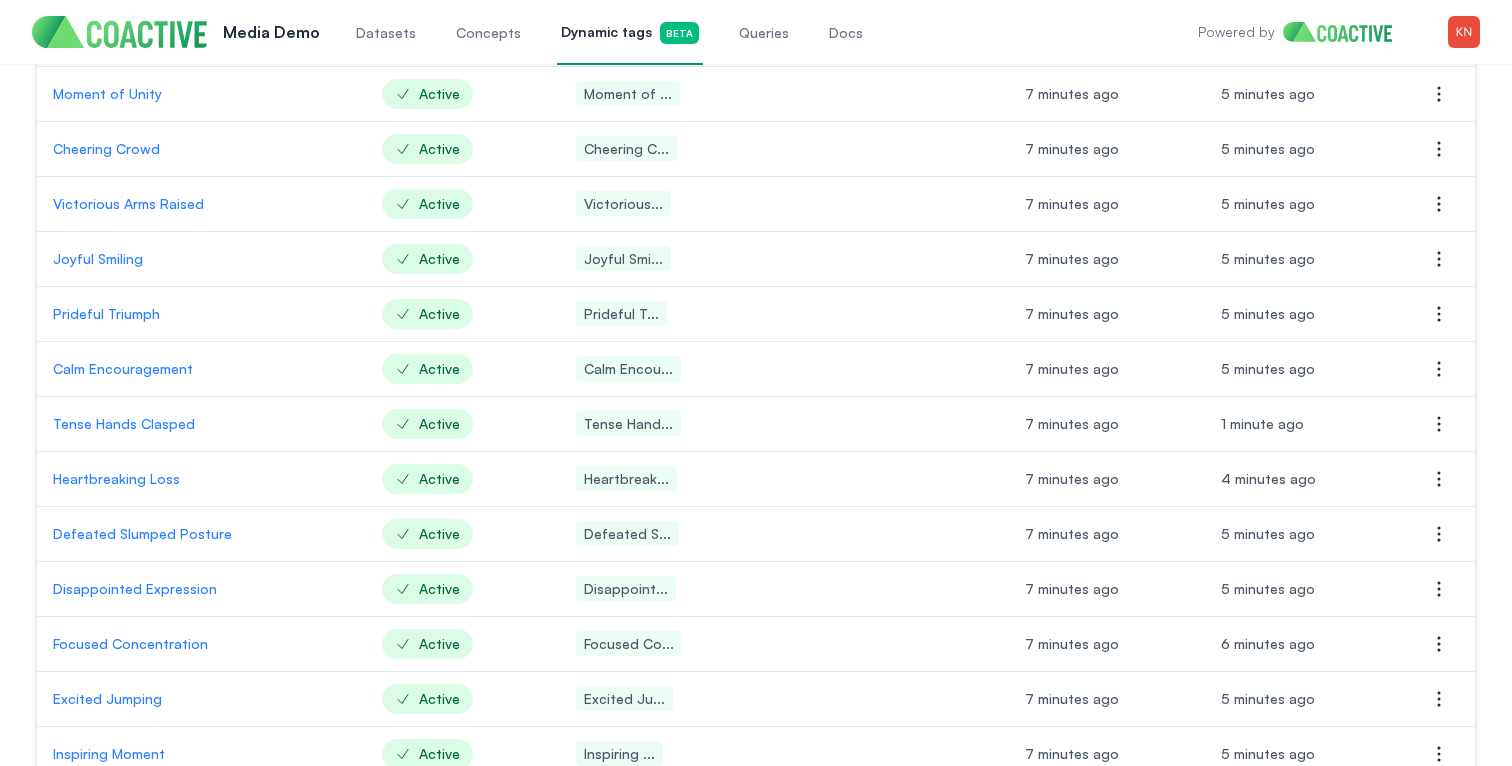 click on "Cheering Crowd" at bounding box center (201, 149) 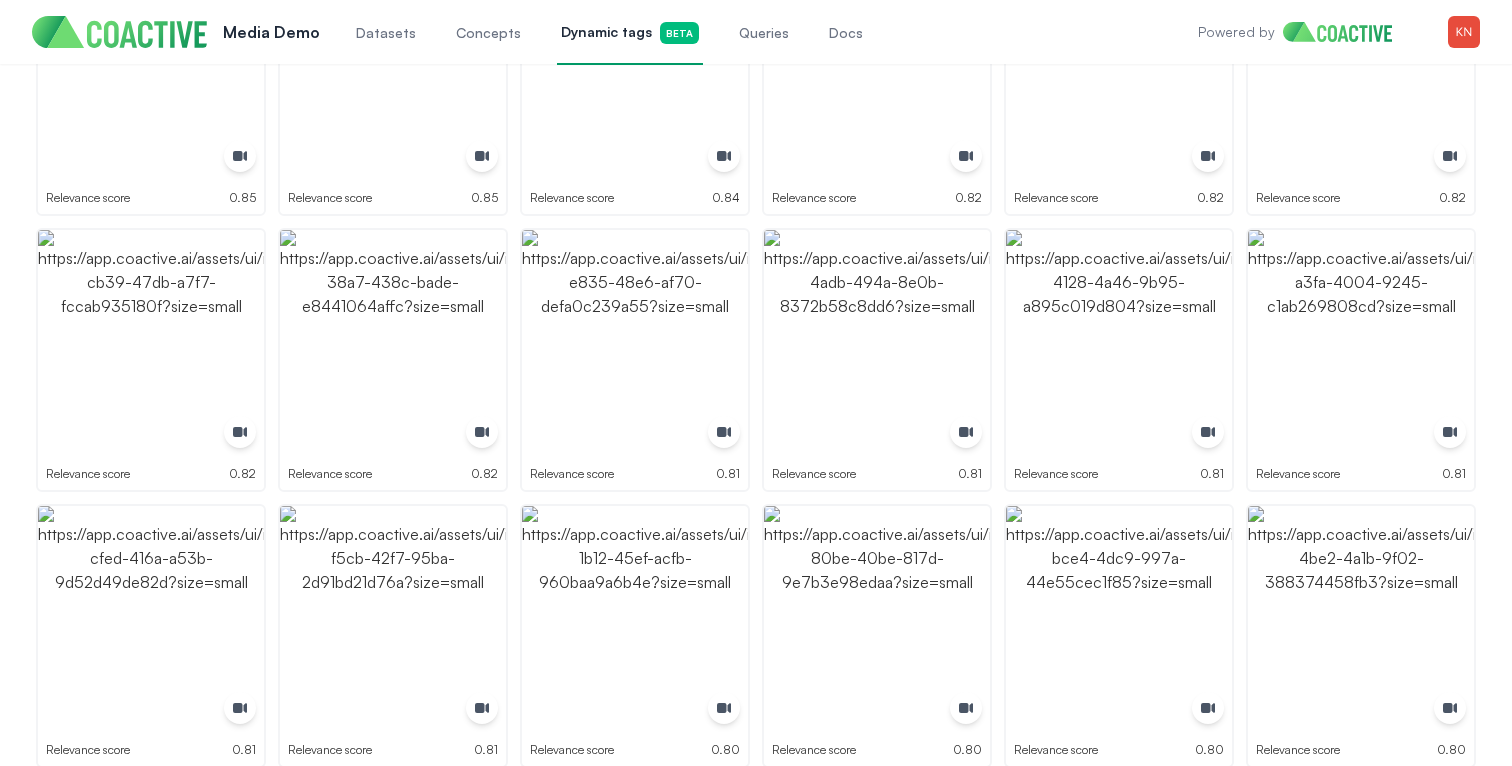 scroll, scrollTop: 545, scrollLeft: 0, axis: vertical 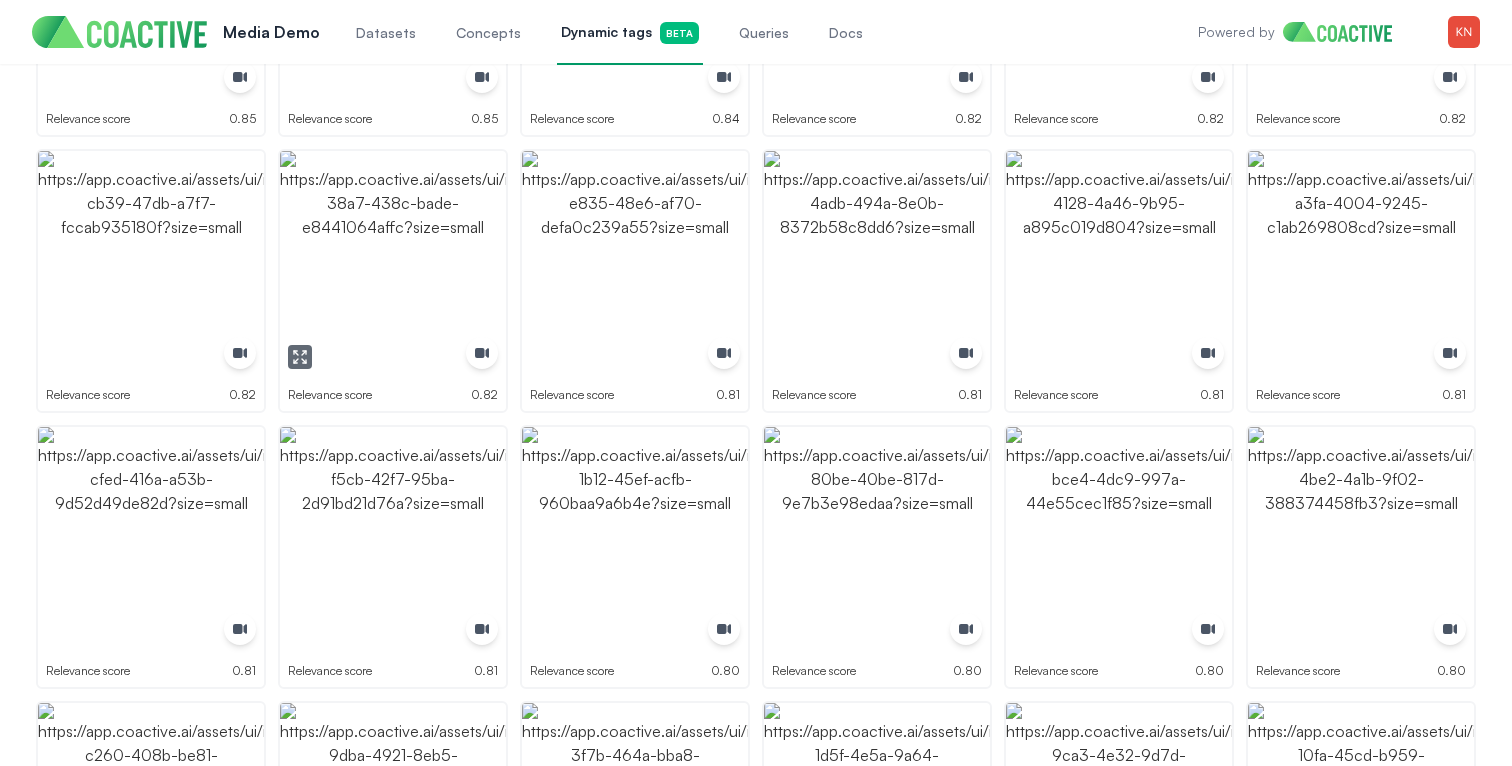 click 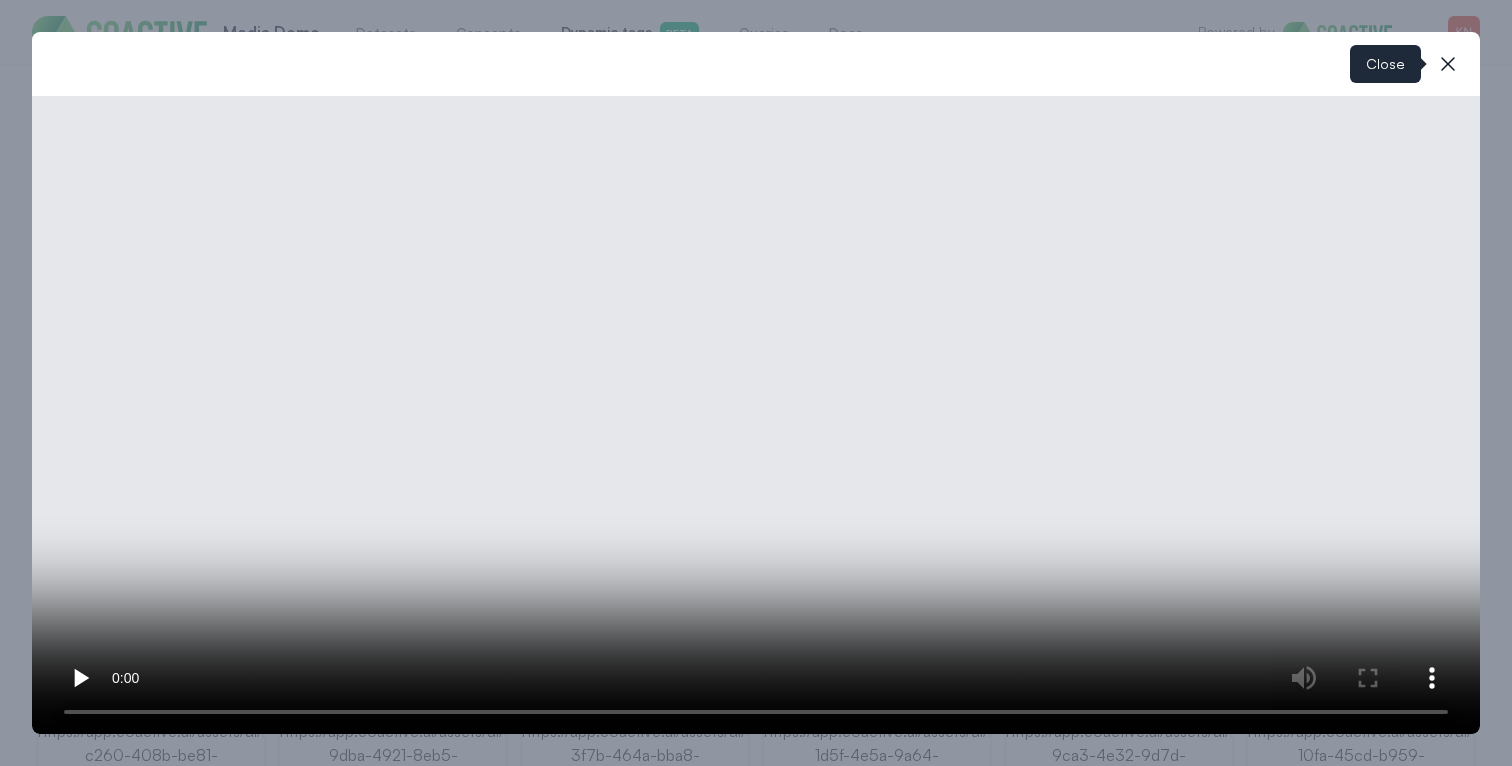 click 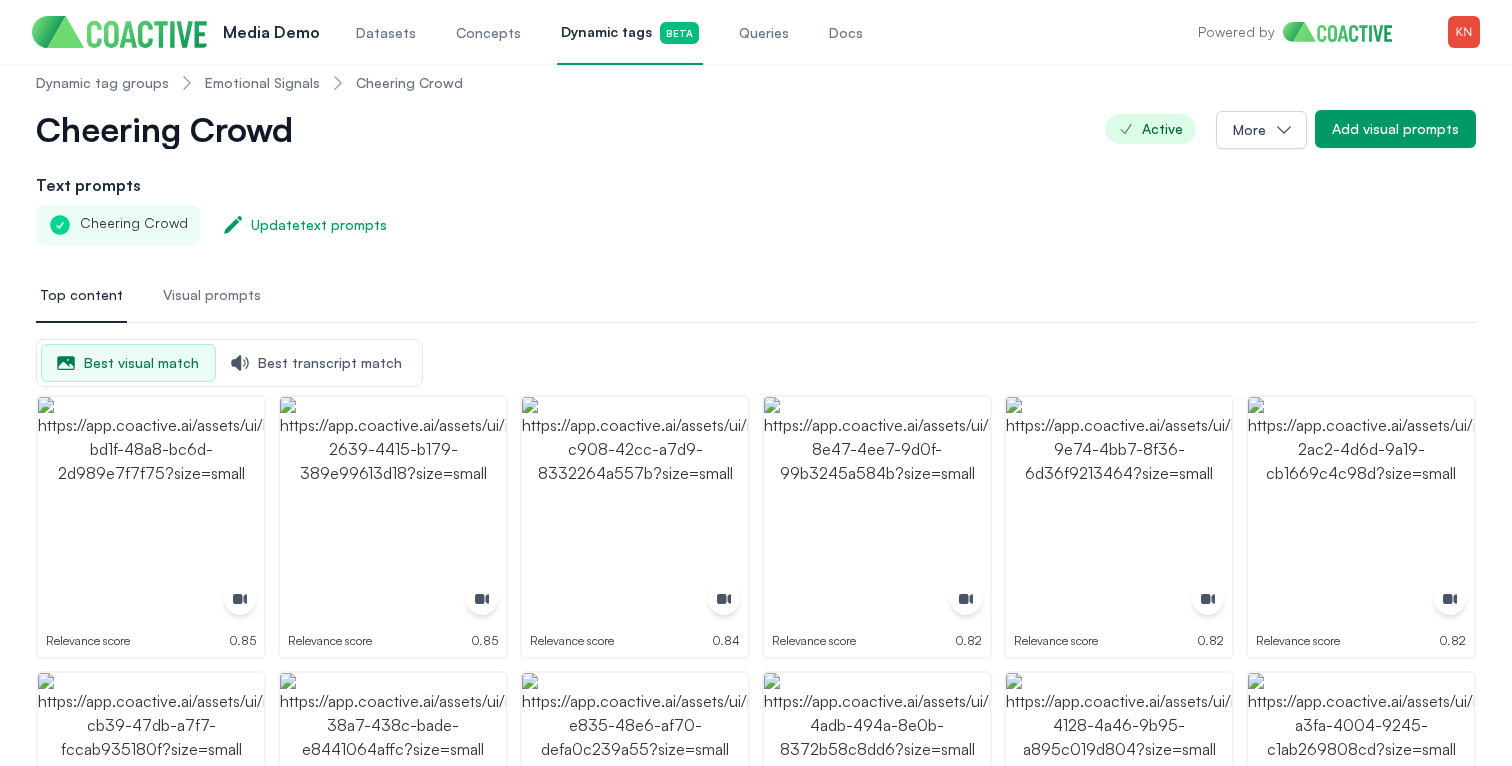 scroll, scrollTop: 0, scrollLeft: 0, axis: both 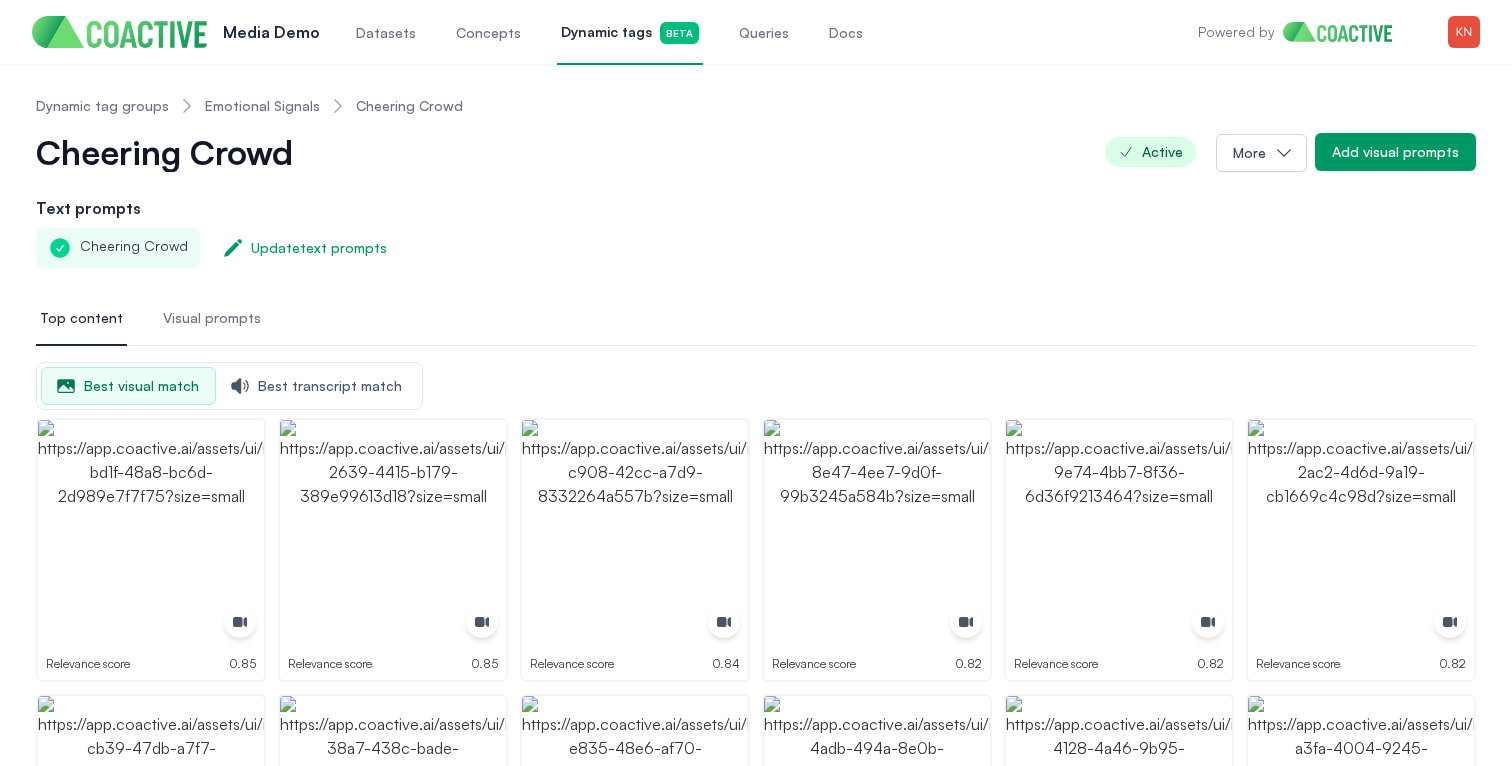 click on "Best transcript match" at bounding box center (317, 386) 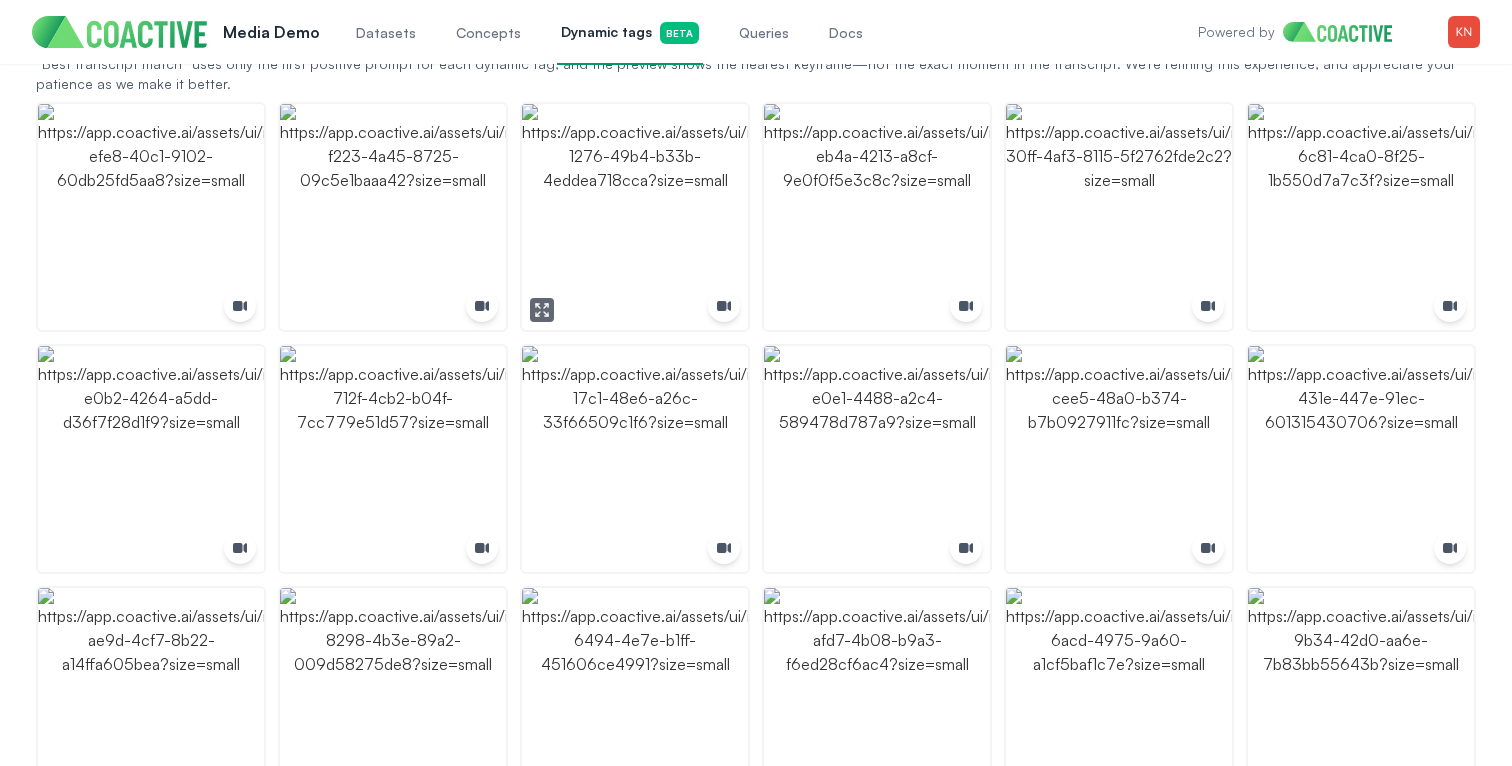 scroll, scrollTop: 0, scrollLeft: 0, axis: both 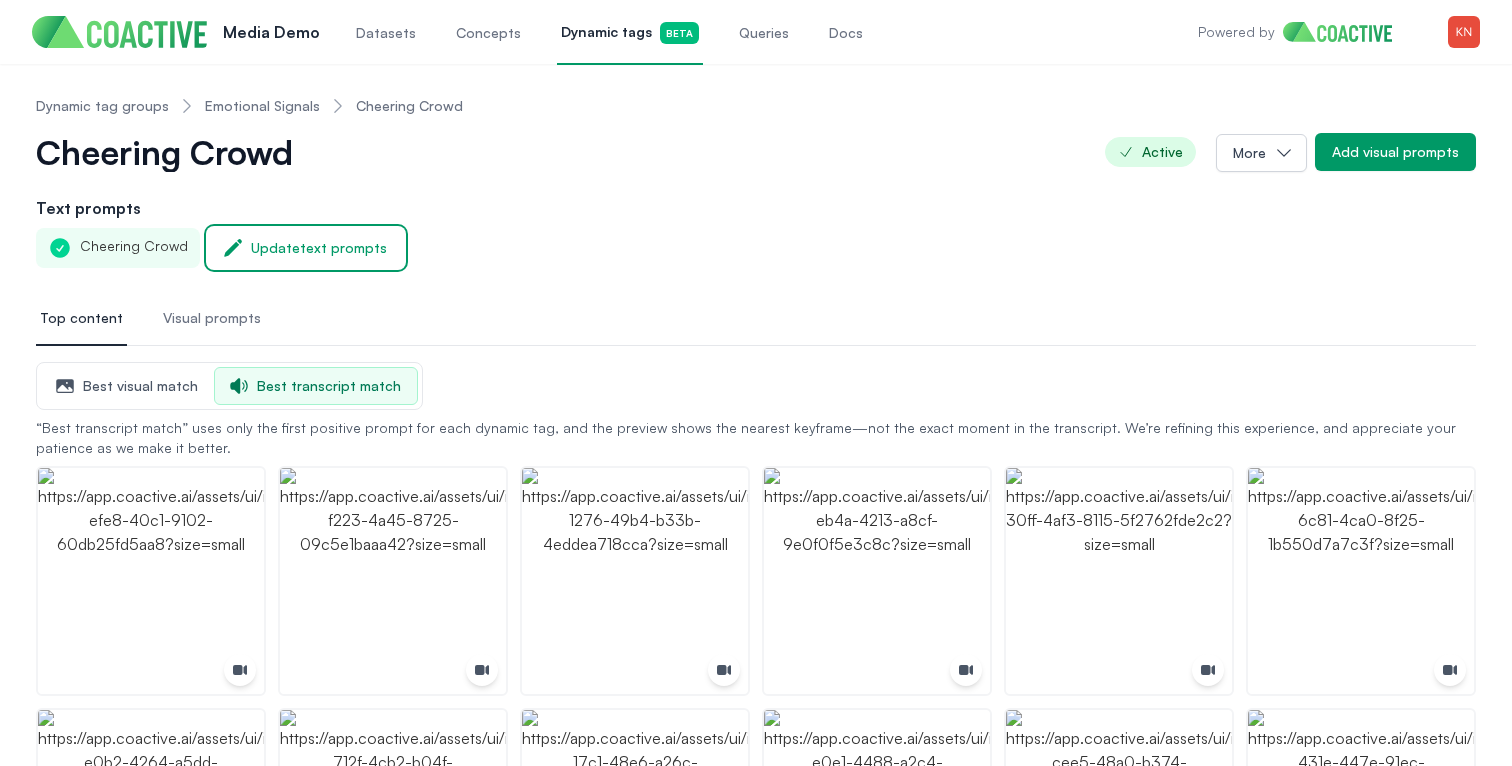 click on "Update  text prompts" at bounding box center [319, 248] 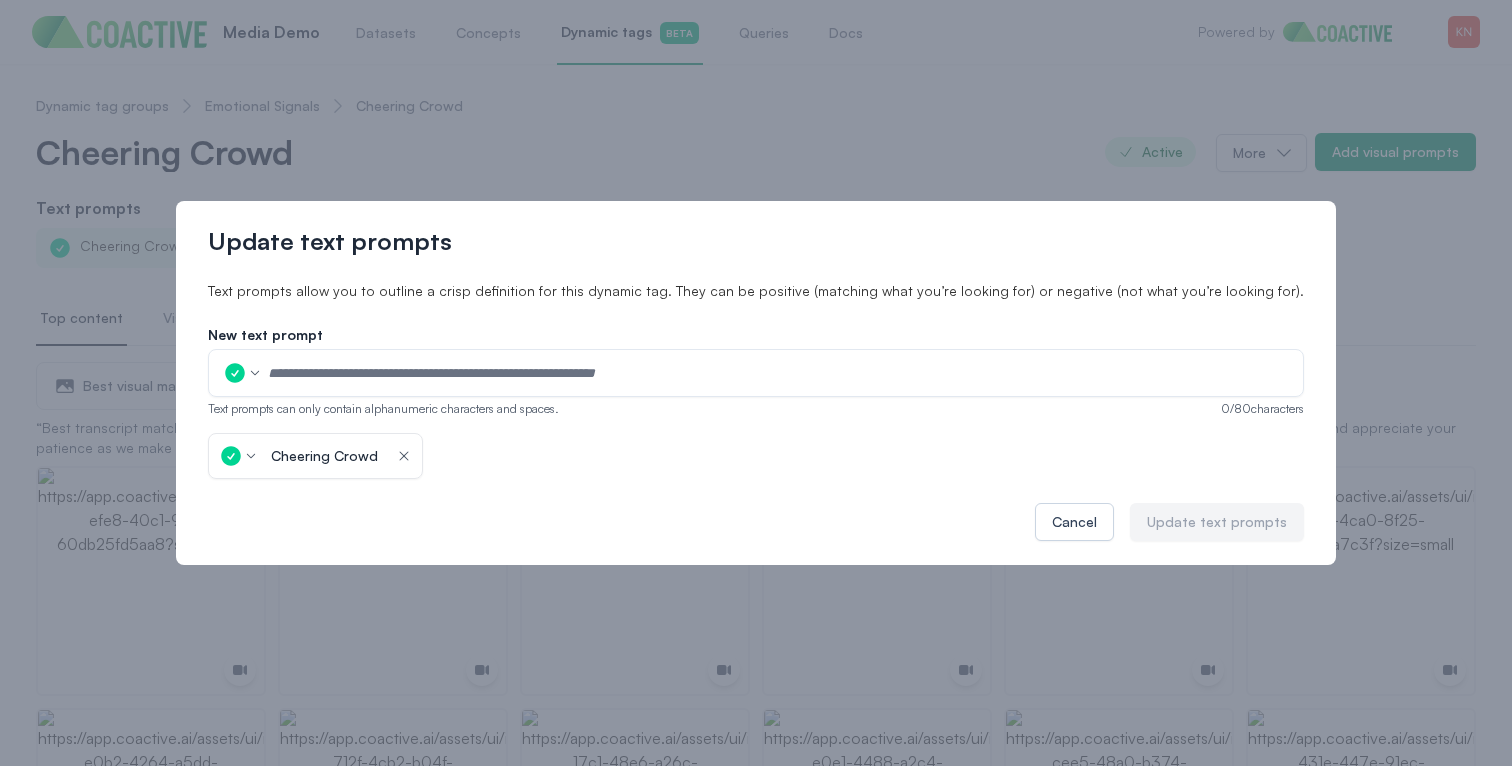 click at bounding box center [779, 373] 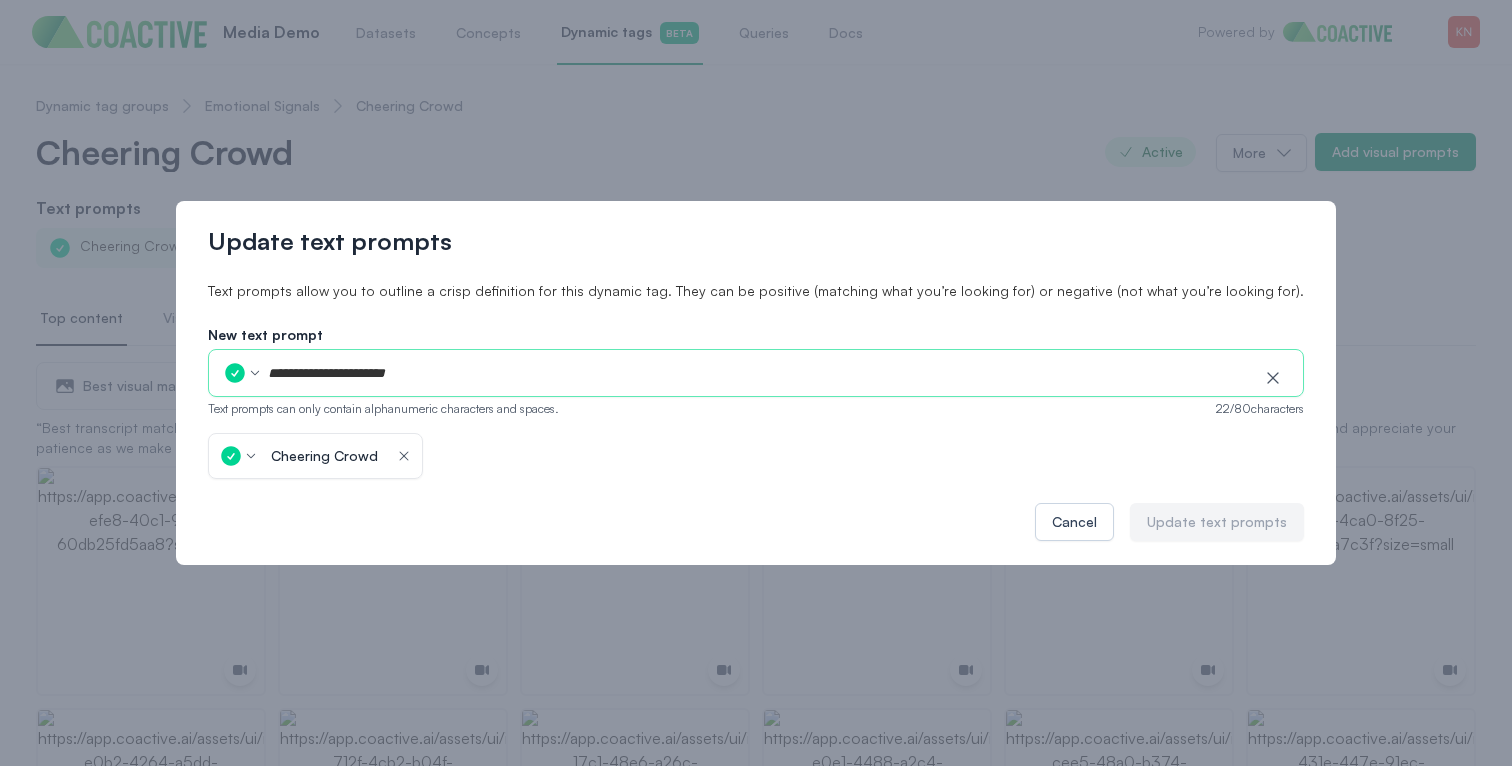 type on "**********" 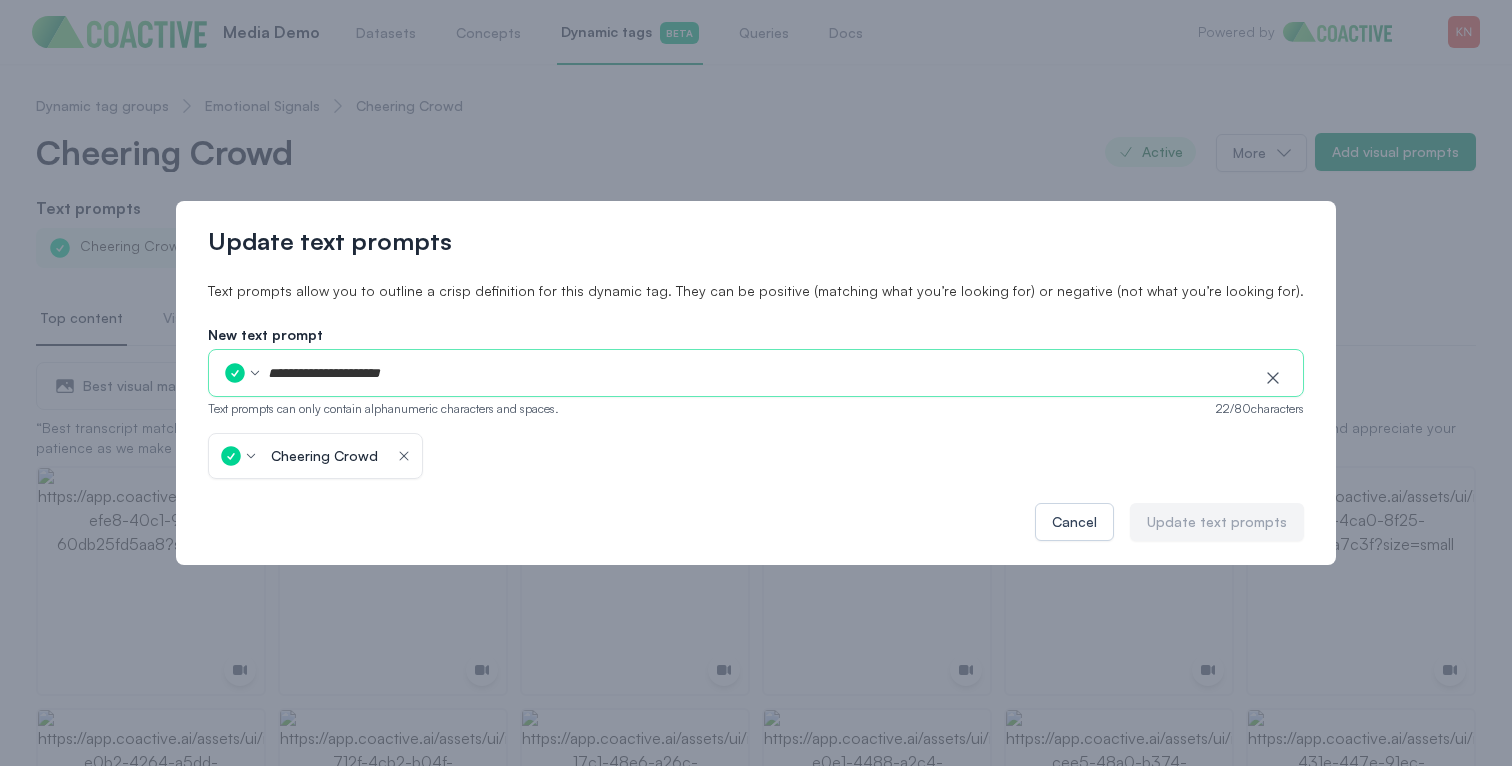 type 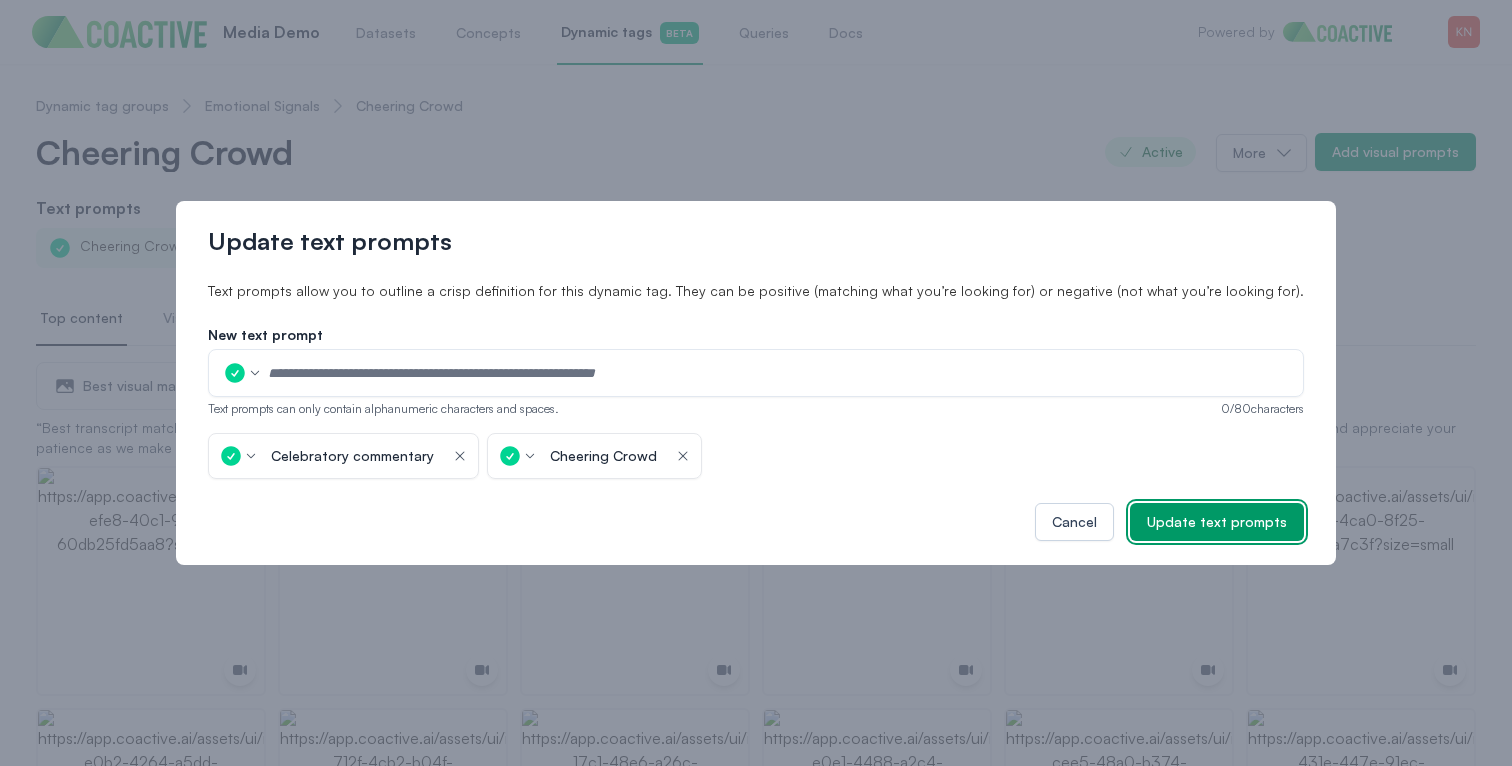 click on "Update text prompts" at bounding box center (1217, 522) 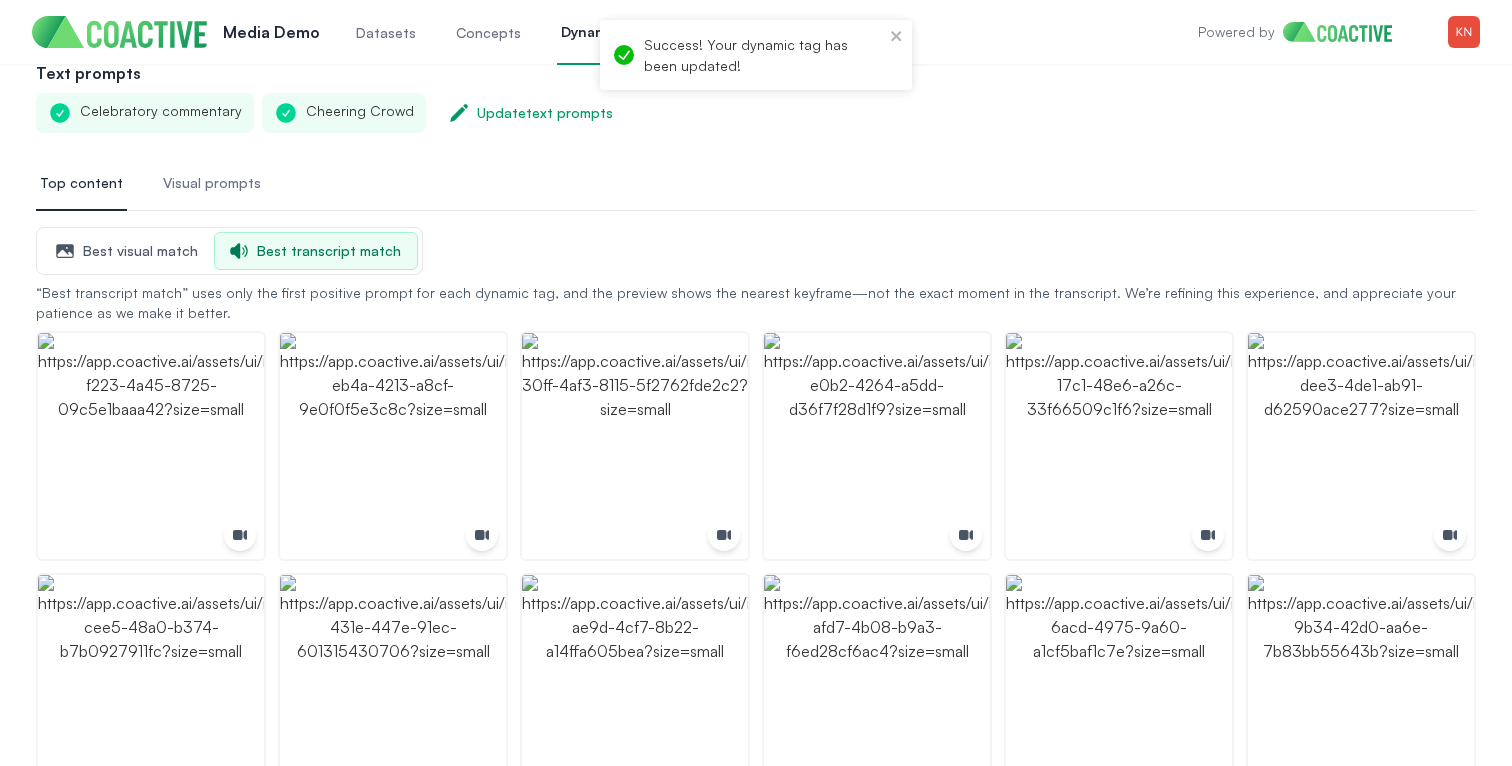 scroll, scrollTop: 183, scrollLeft: 0, axis: vertical 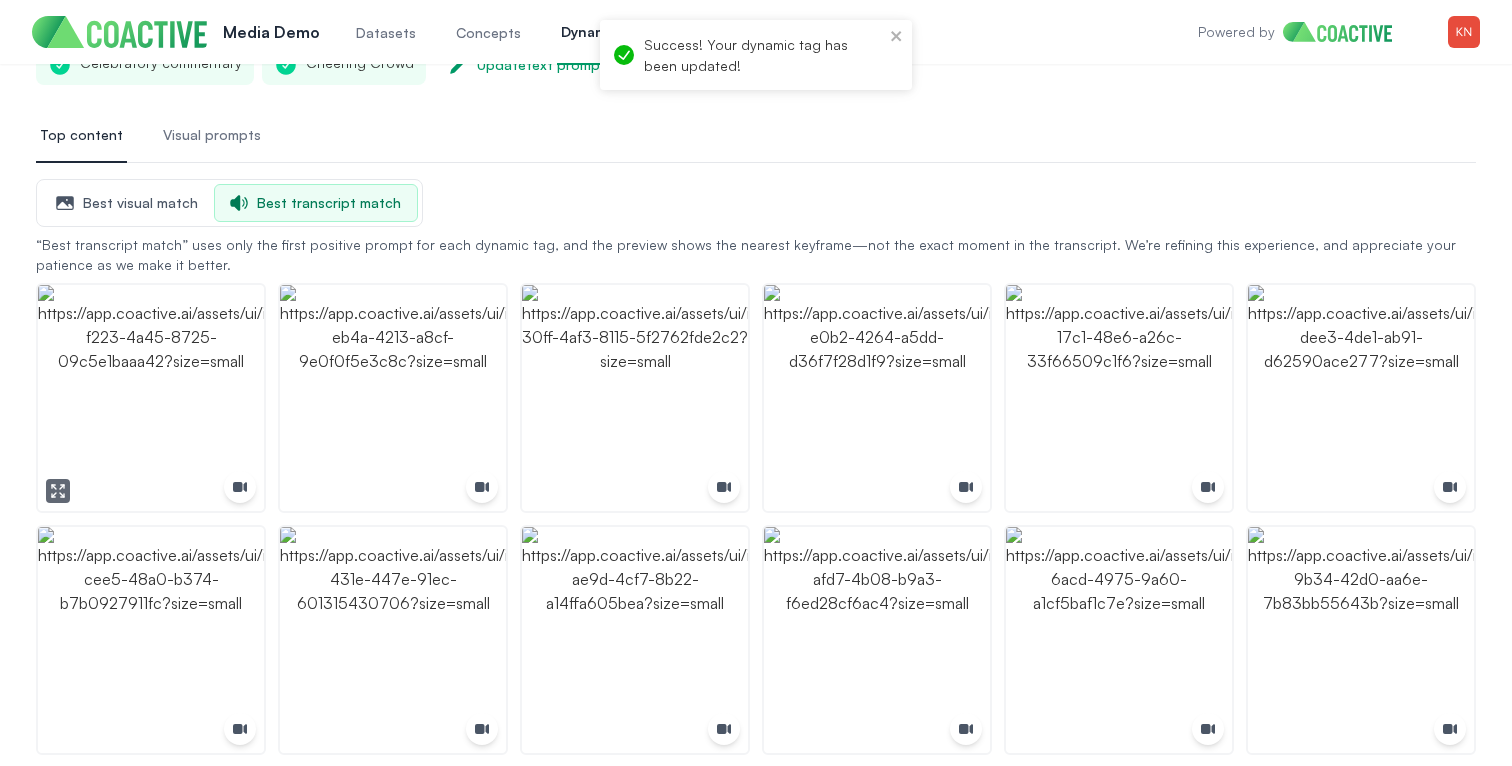 click at bounding box center [151, 398] 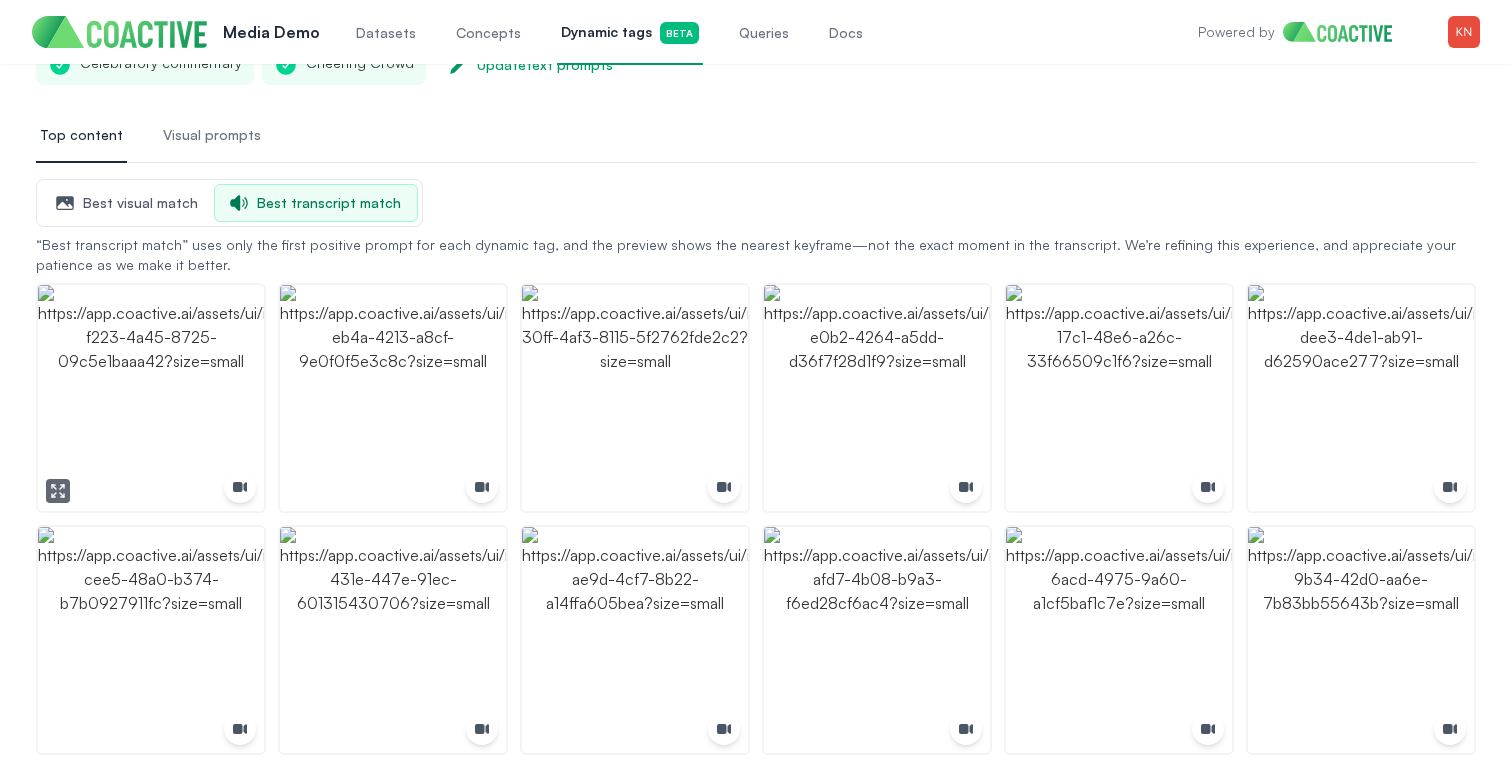 click at bounding box center (58, 491) 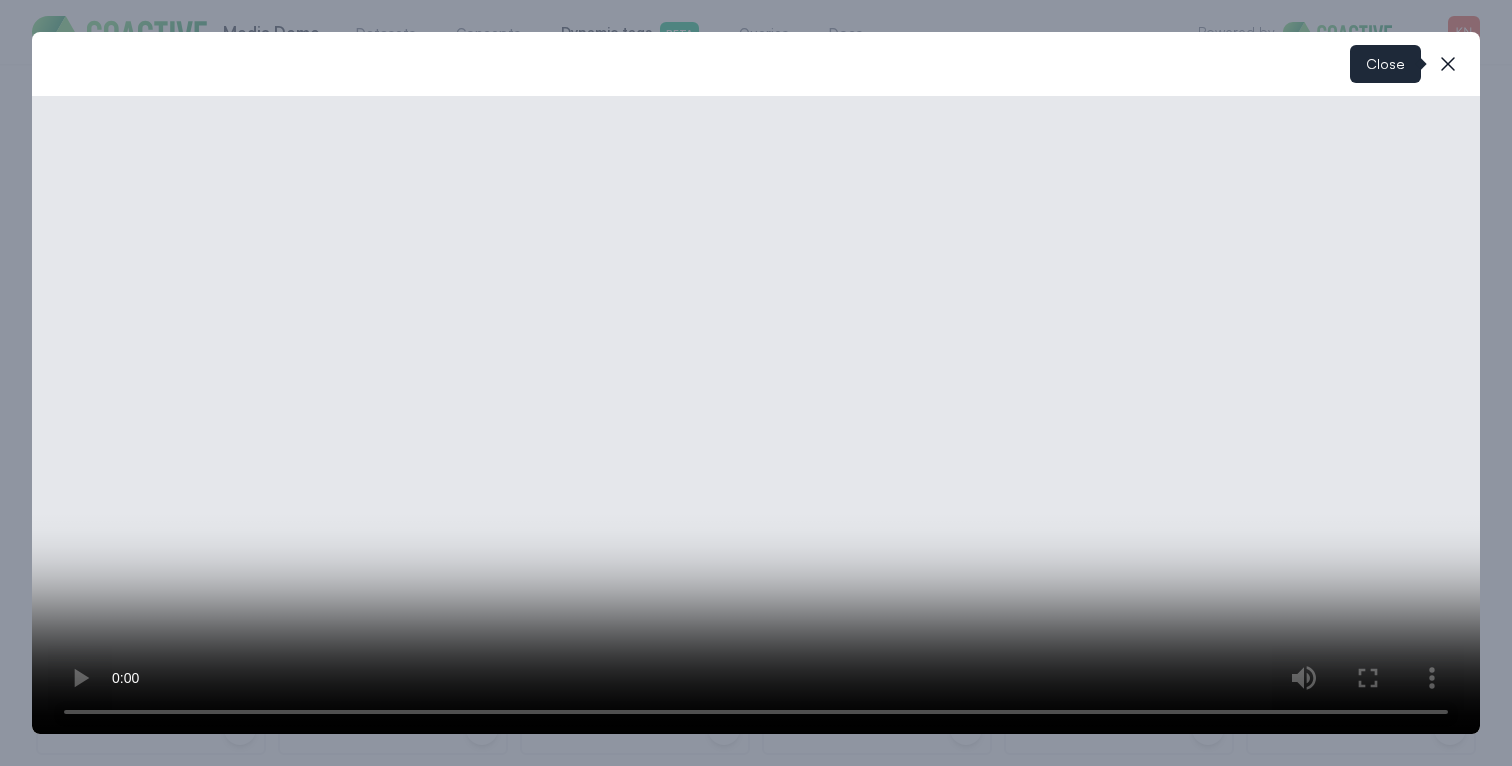 click 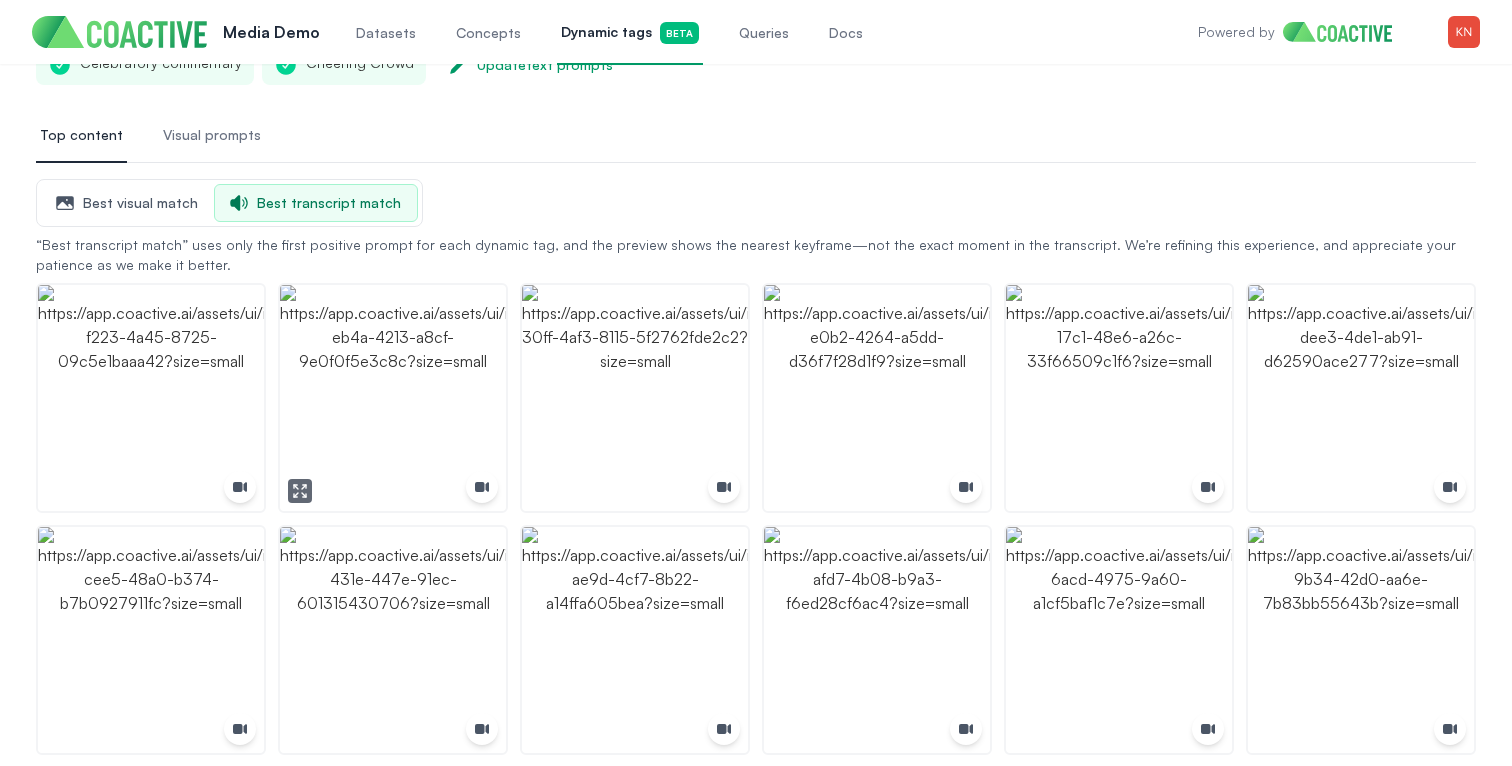 click at bounding box center [393, 398] 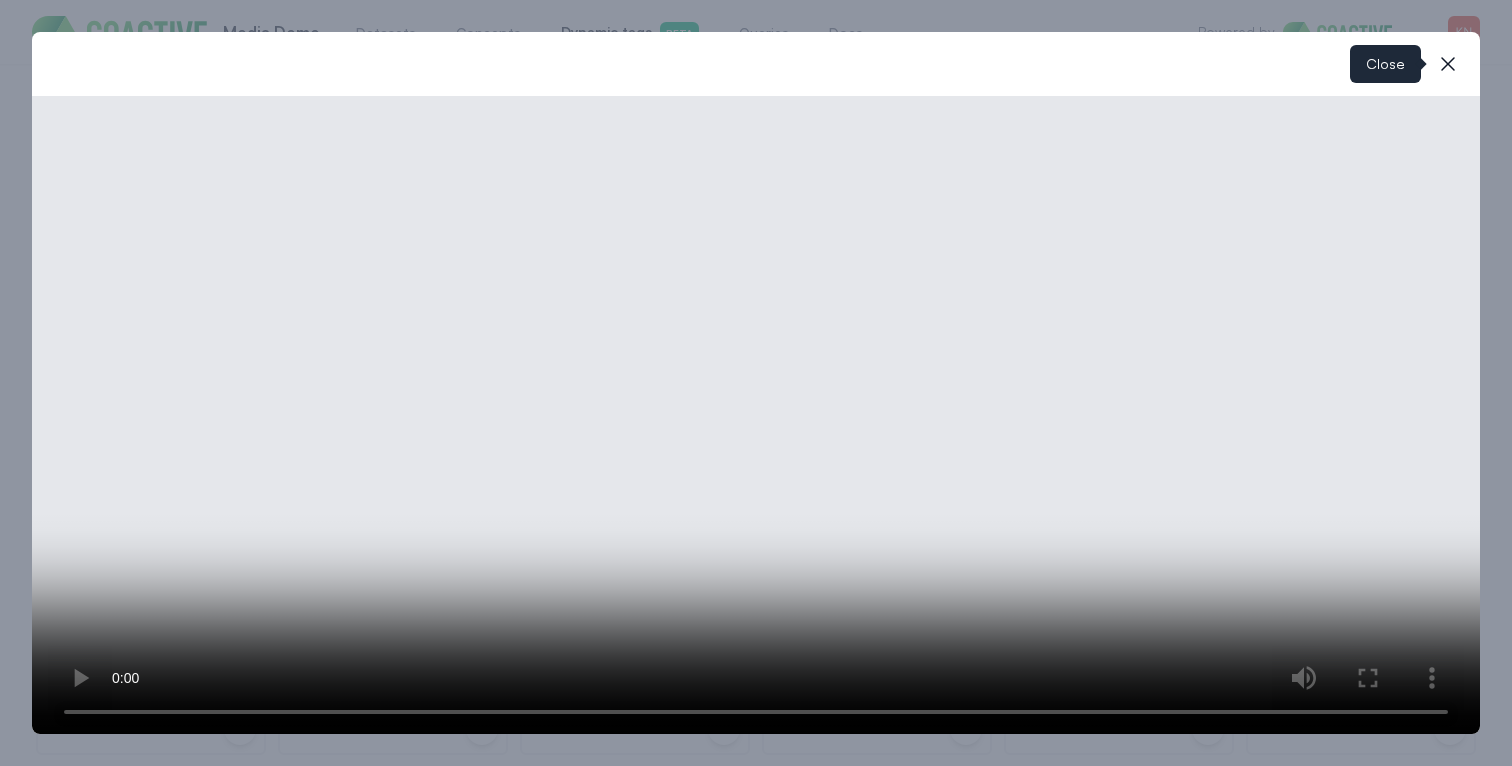 click 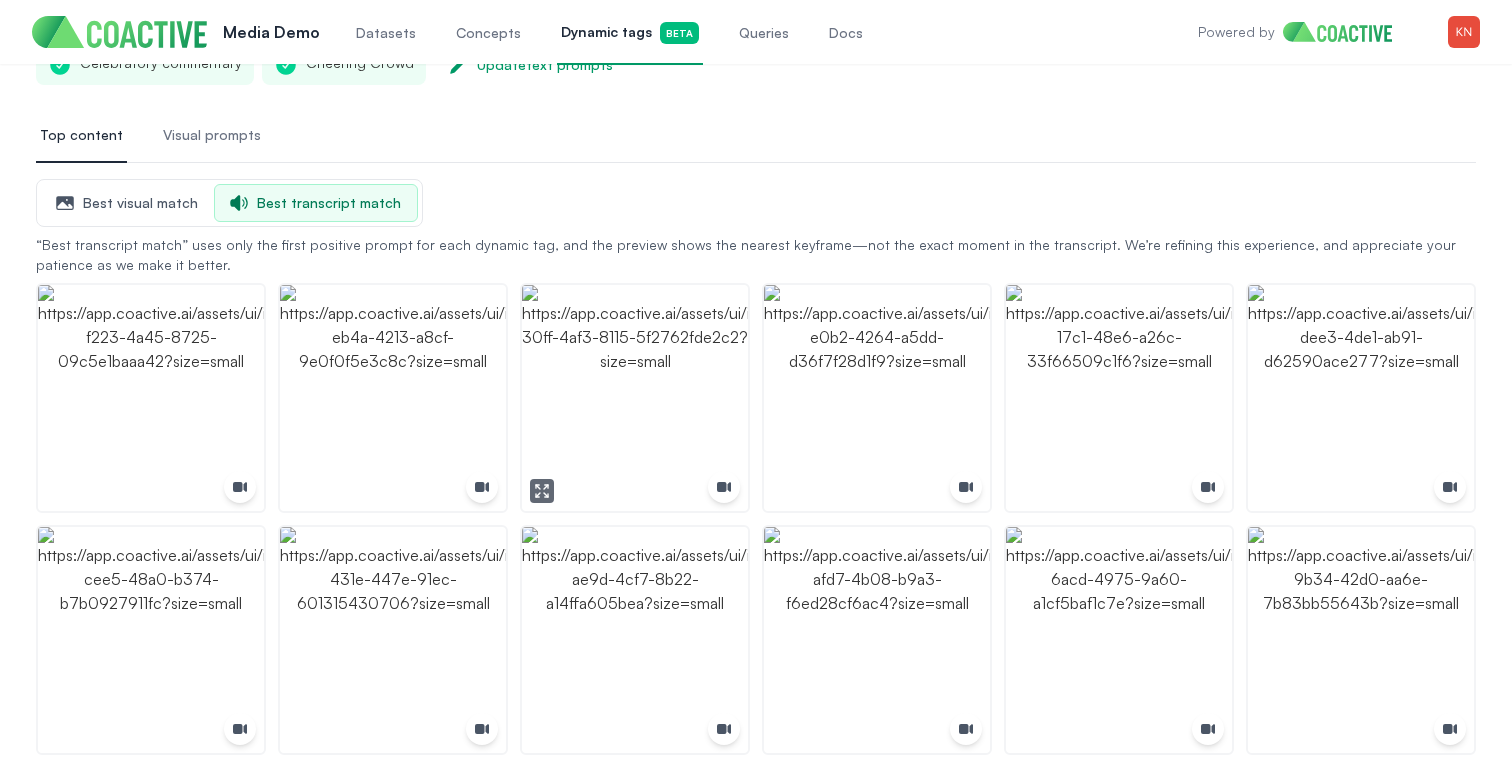 click 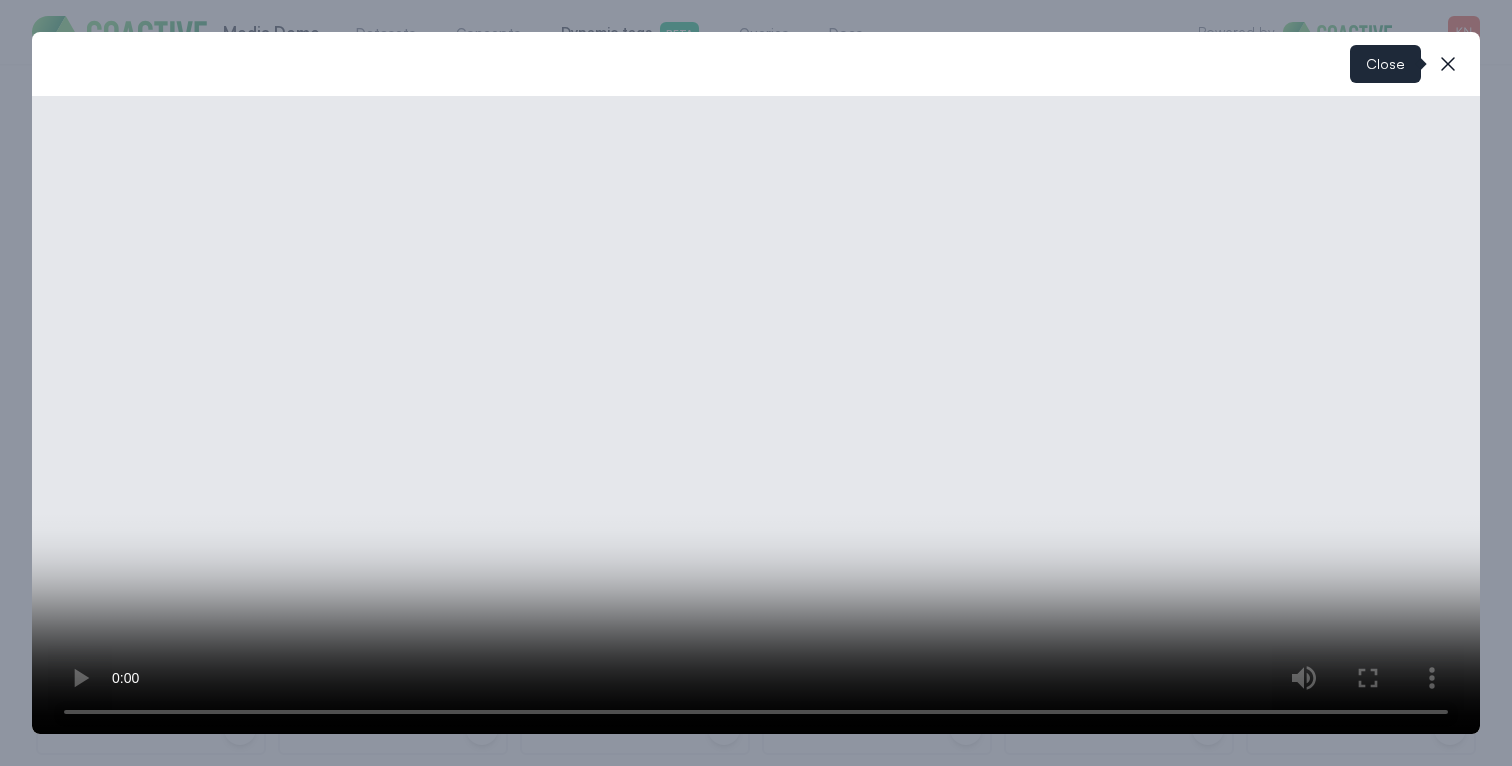 click 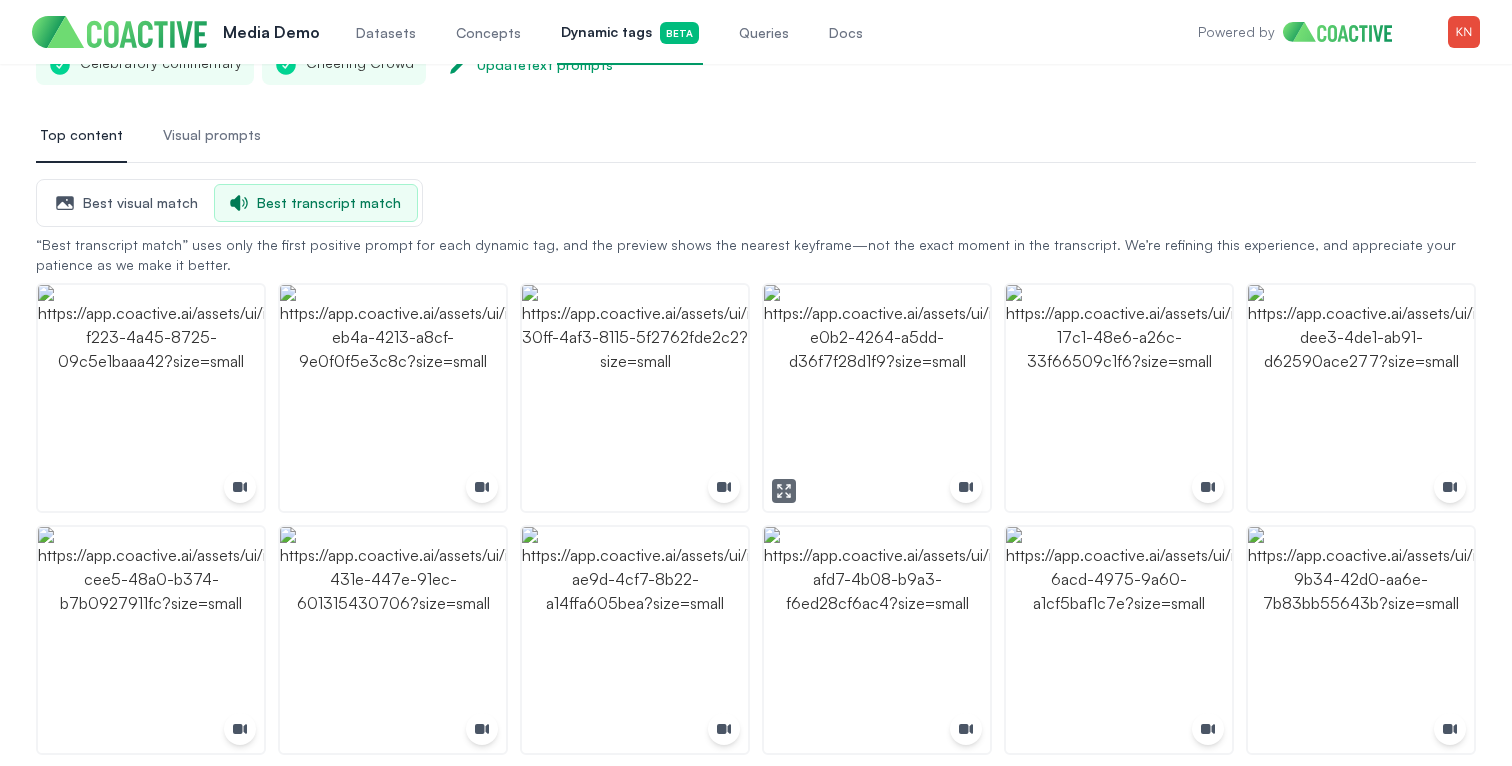 scroll, scrollTop: 0, scrollLeft: 0, axis: both 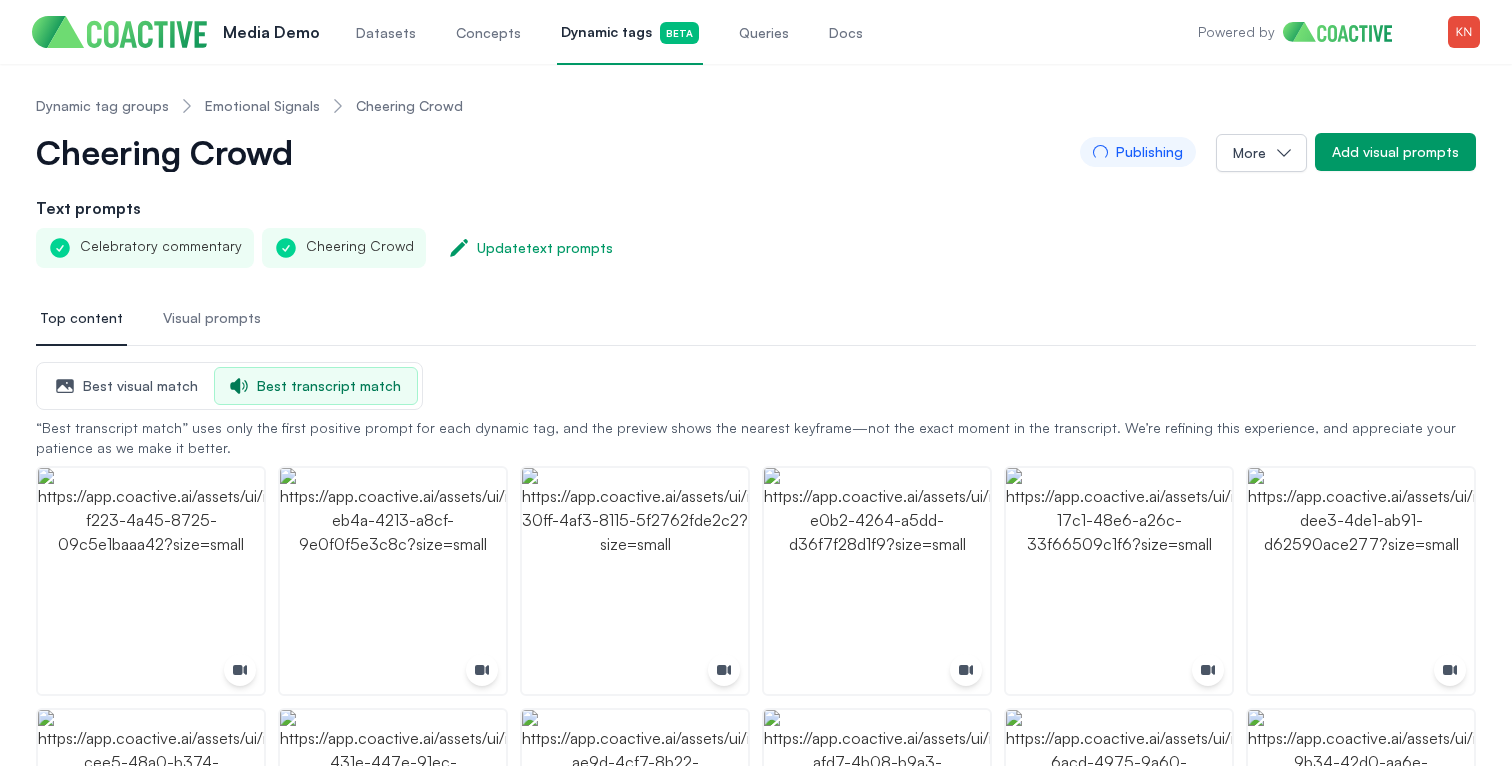 click on "Best visual match" at bounding box center [127, 386] 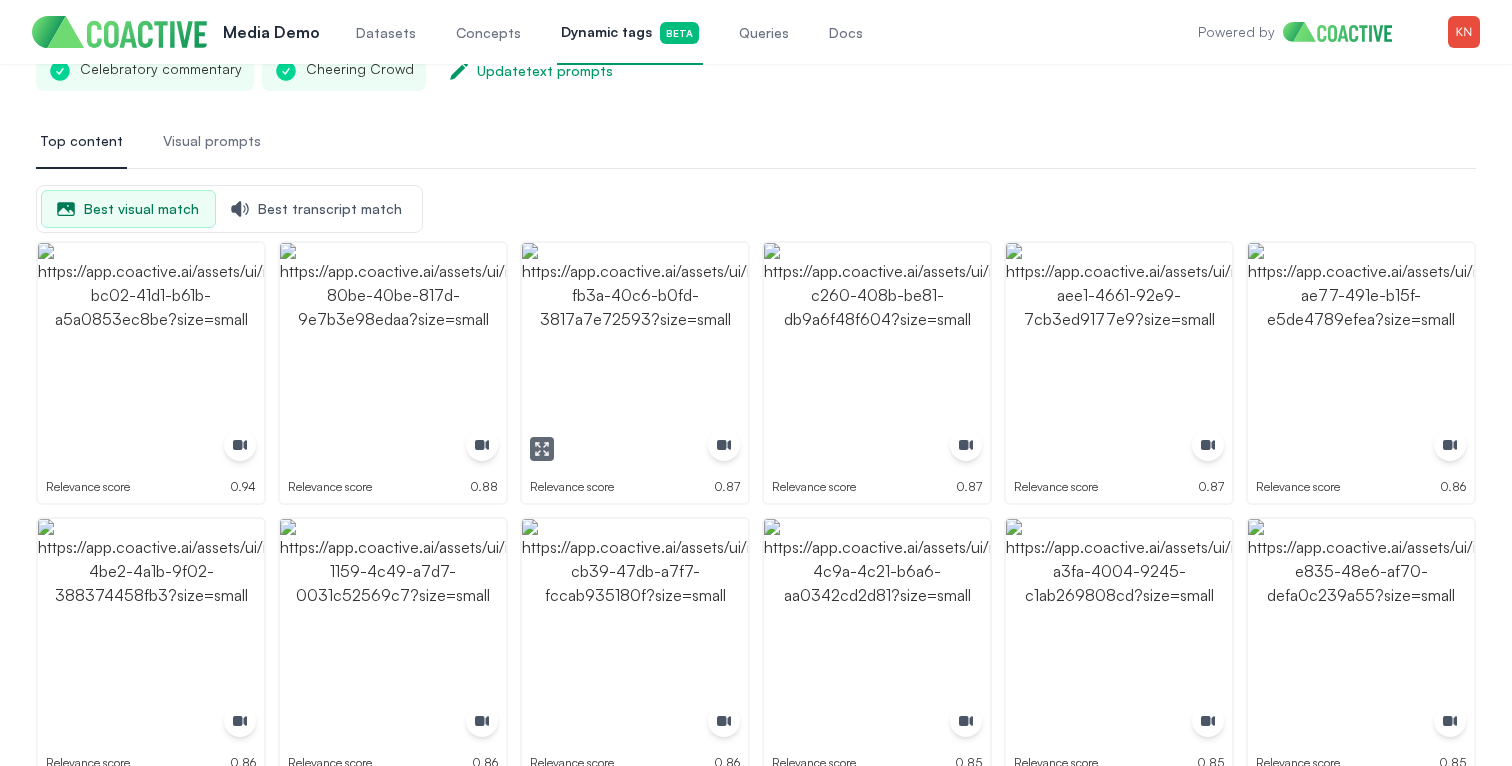 scroll, scrollTop: 275, scrollLeft: 0, axis: vertical 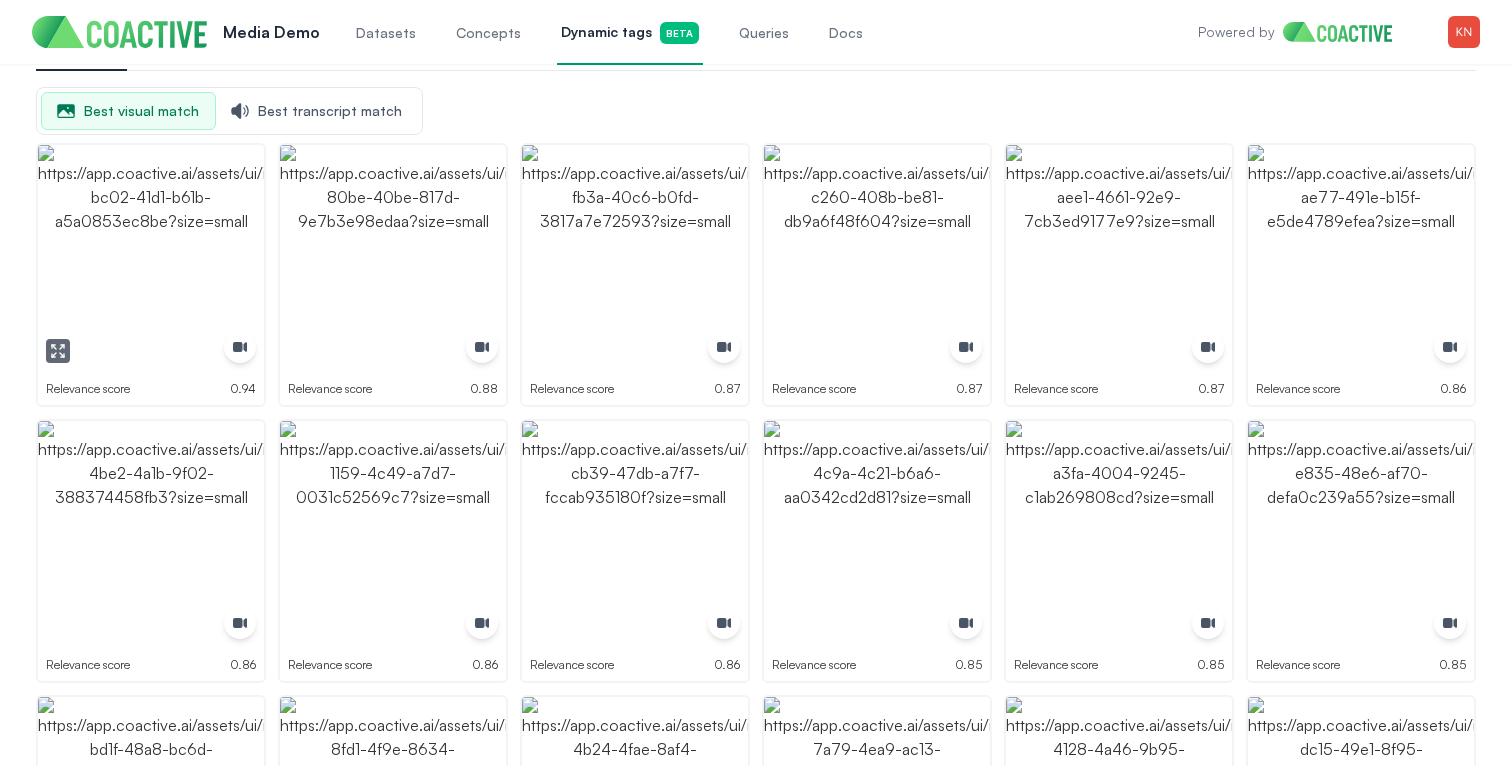 click at bounding box center (58, 351) 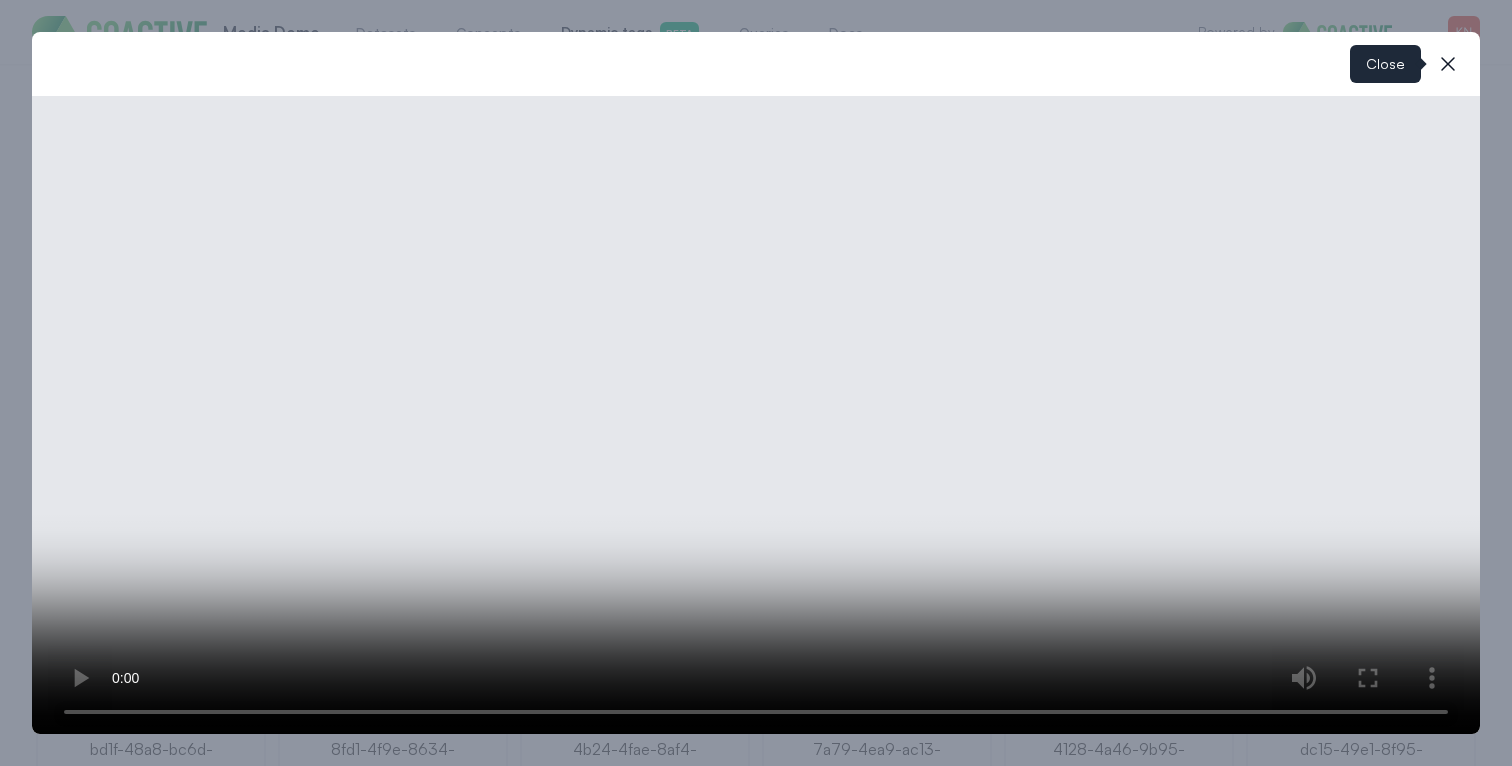 click 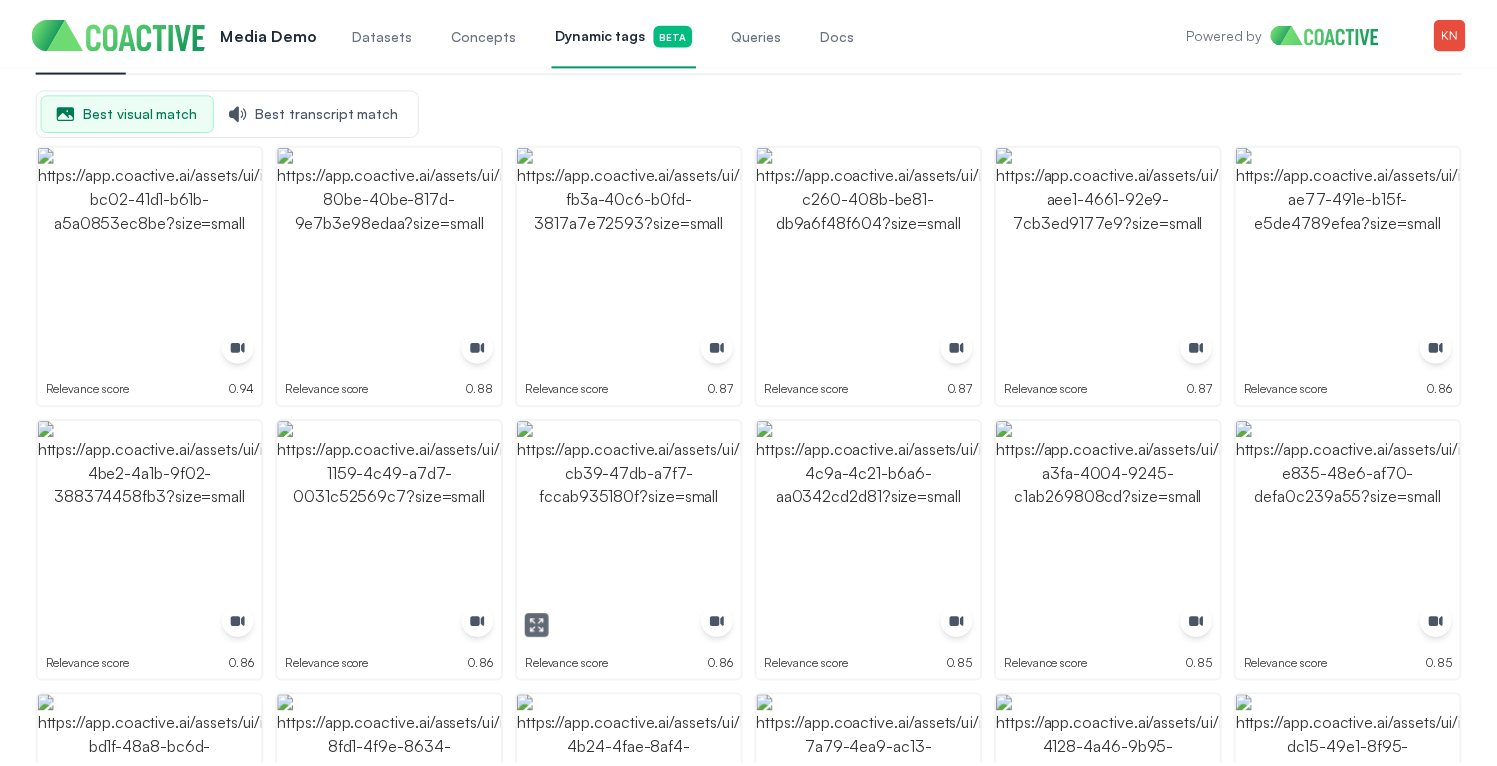scroll, scrollTop: 0, scrollLeft: 0, axis: both 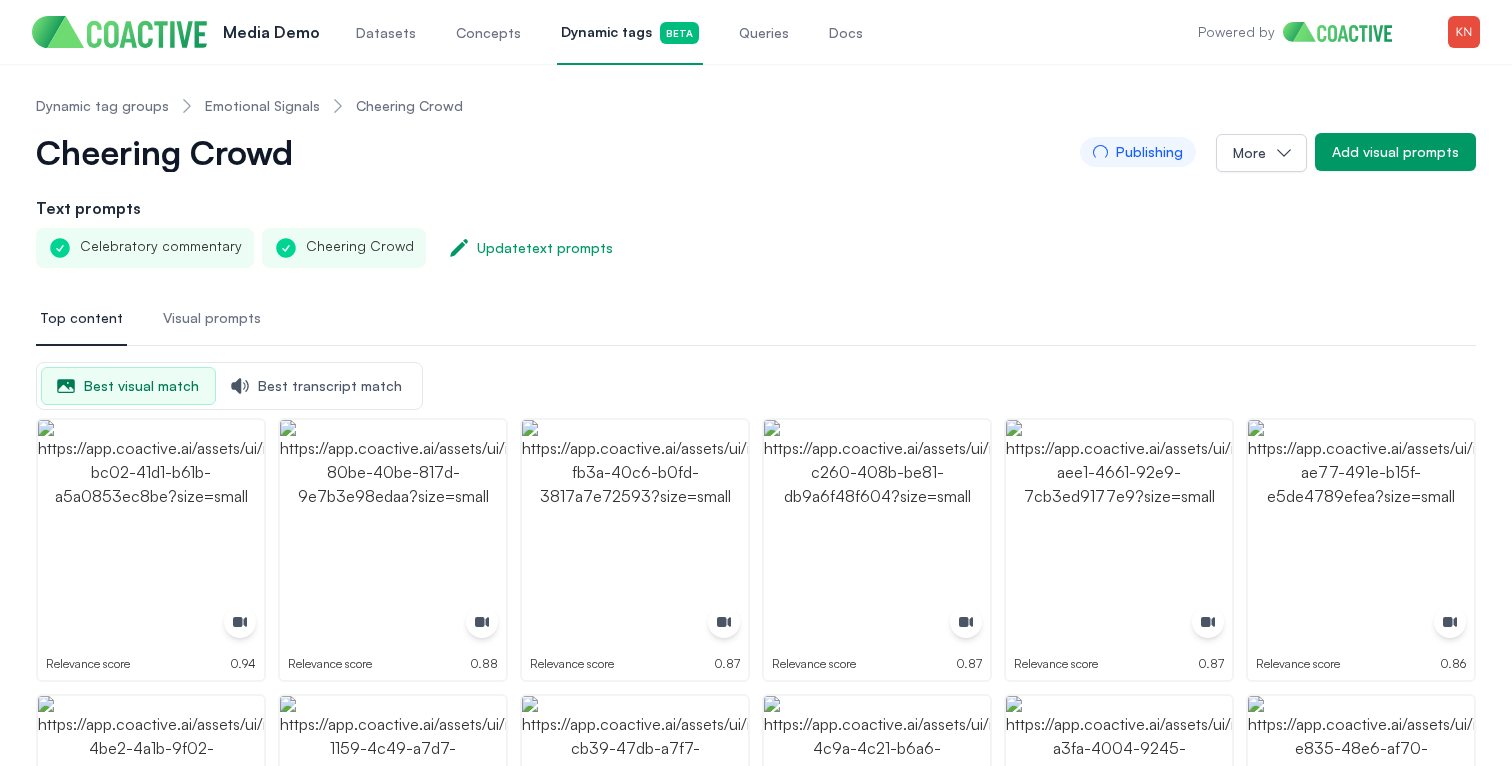click on "Cheering Crowd" at bounding box center [164, 152] 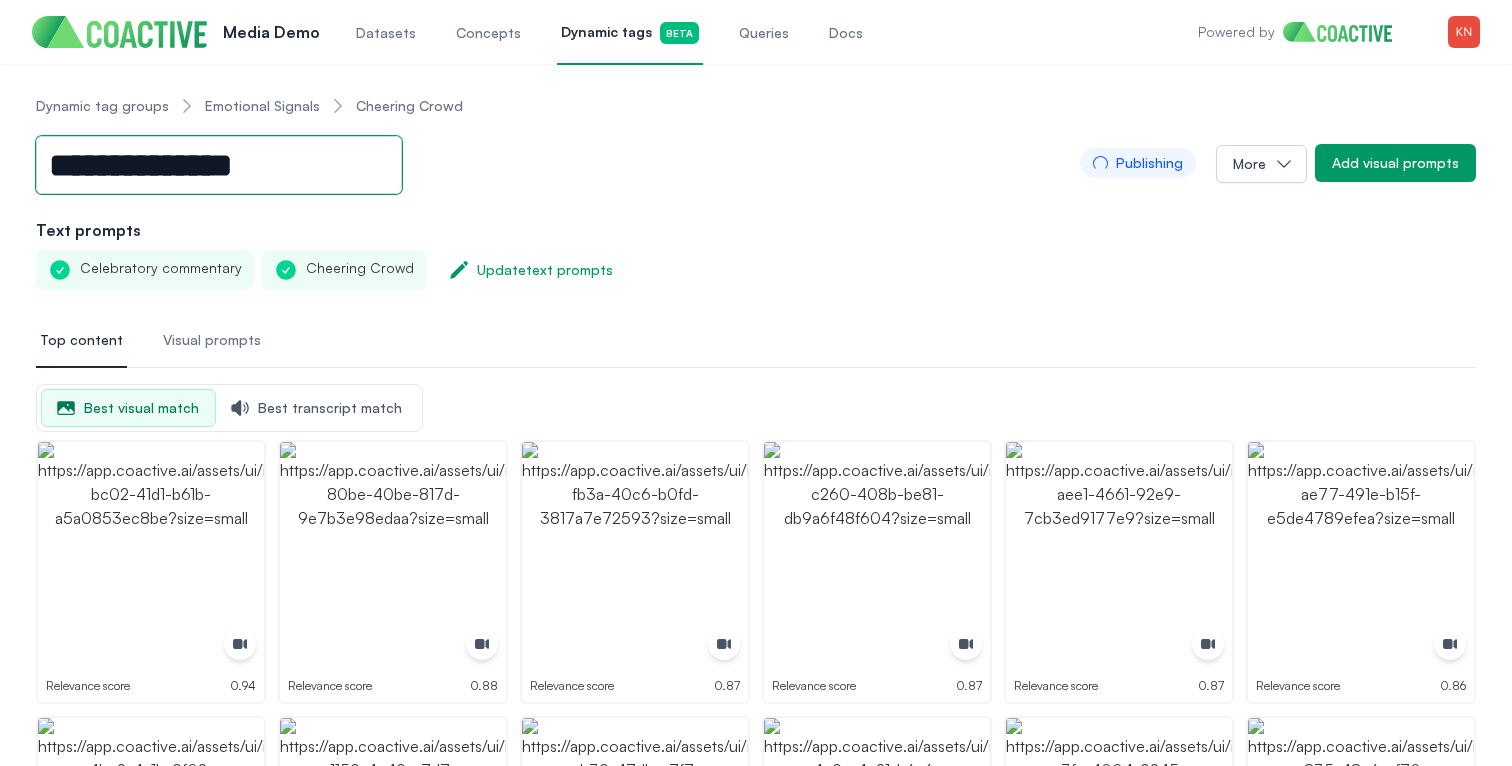 click on "**********" at bounding box center [219, 165] 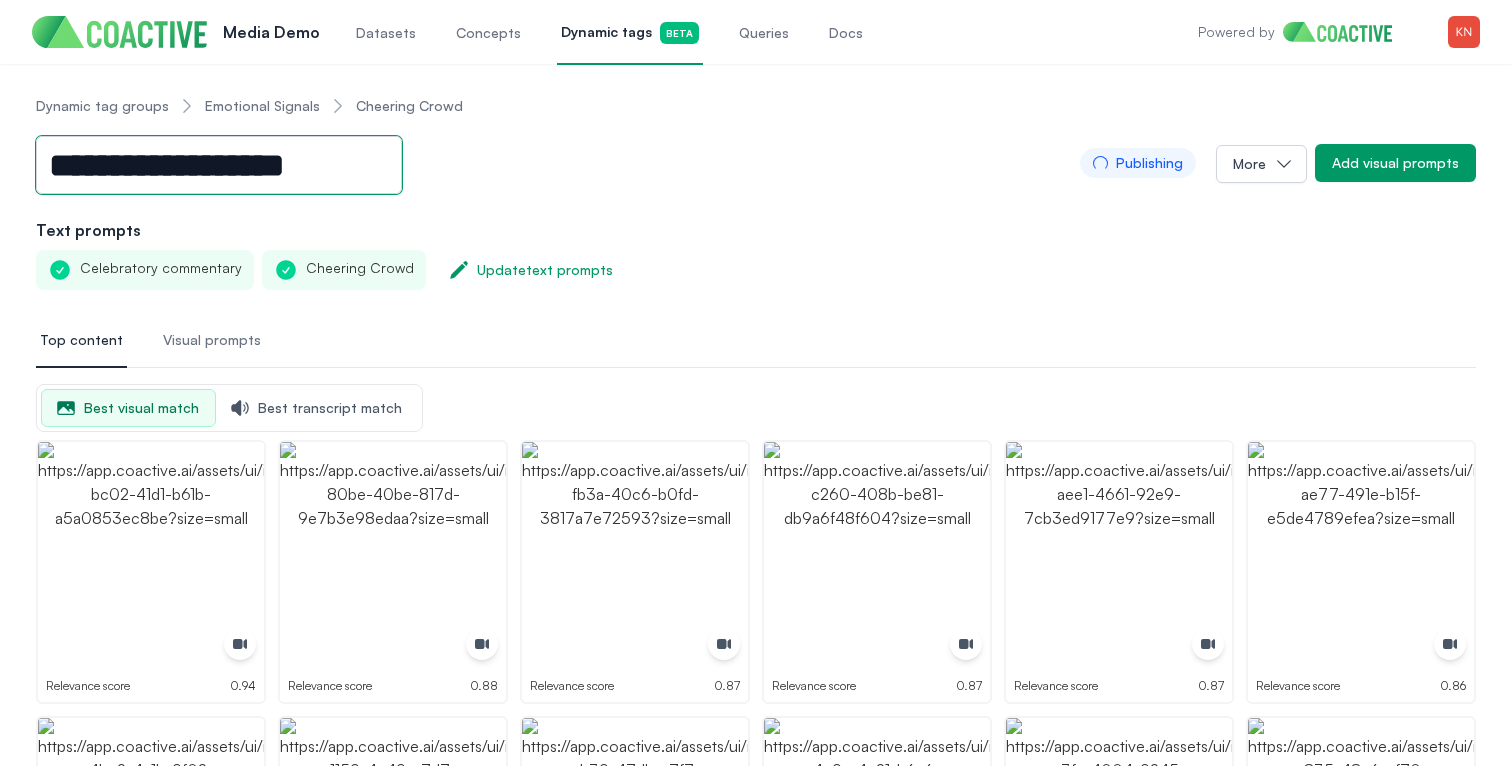 type on "**********" 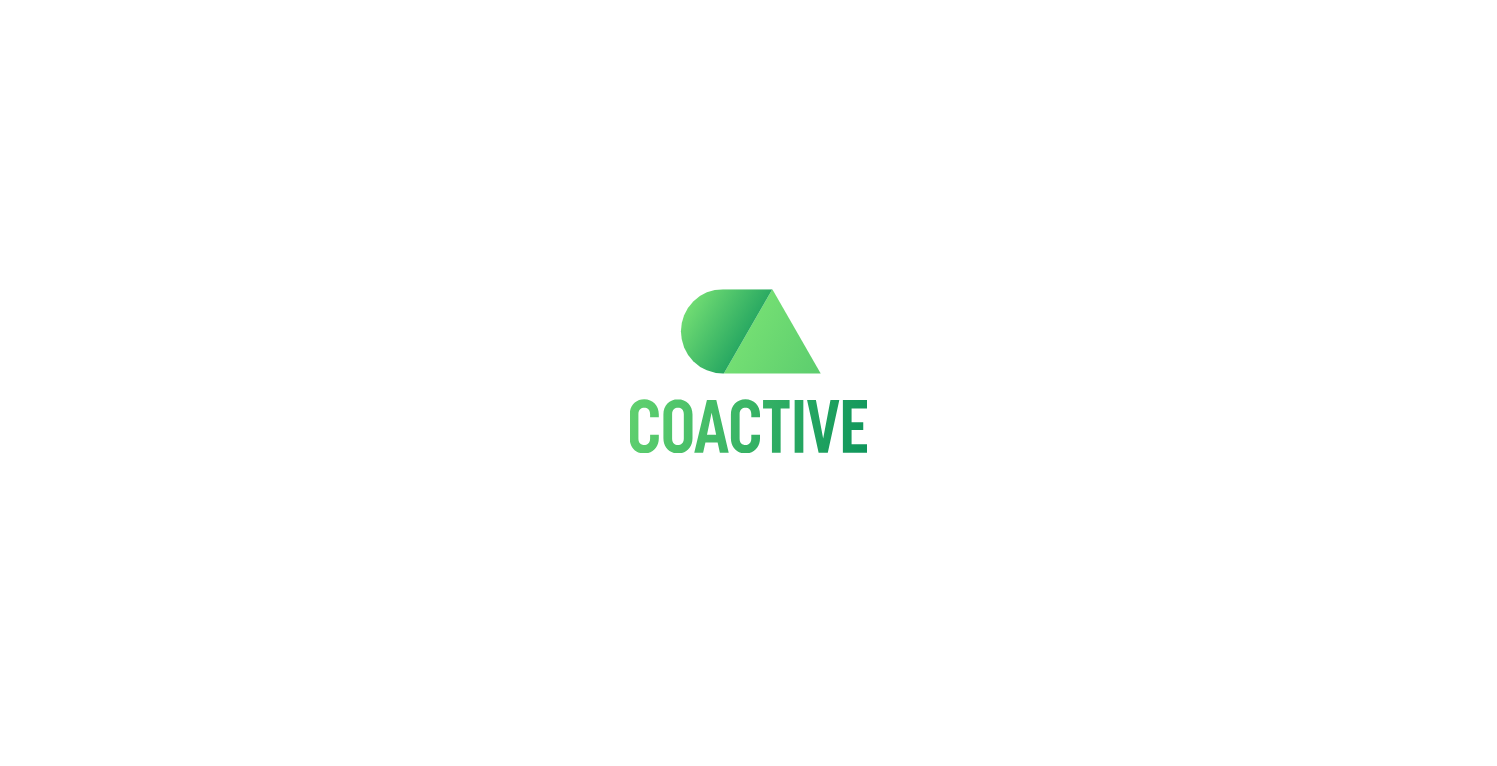scroll, scrollTop: 0, scrollLeft: 0, axis: both 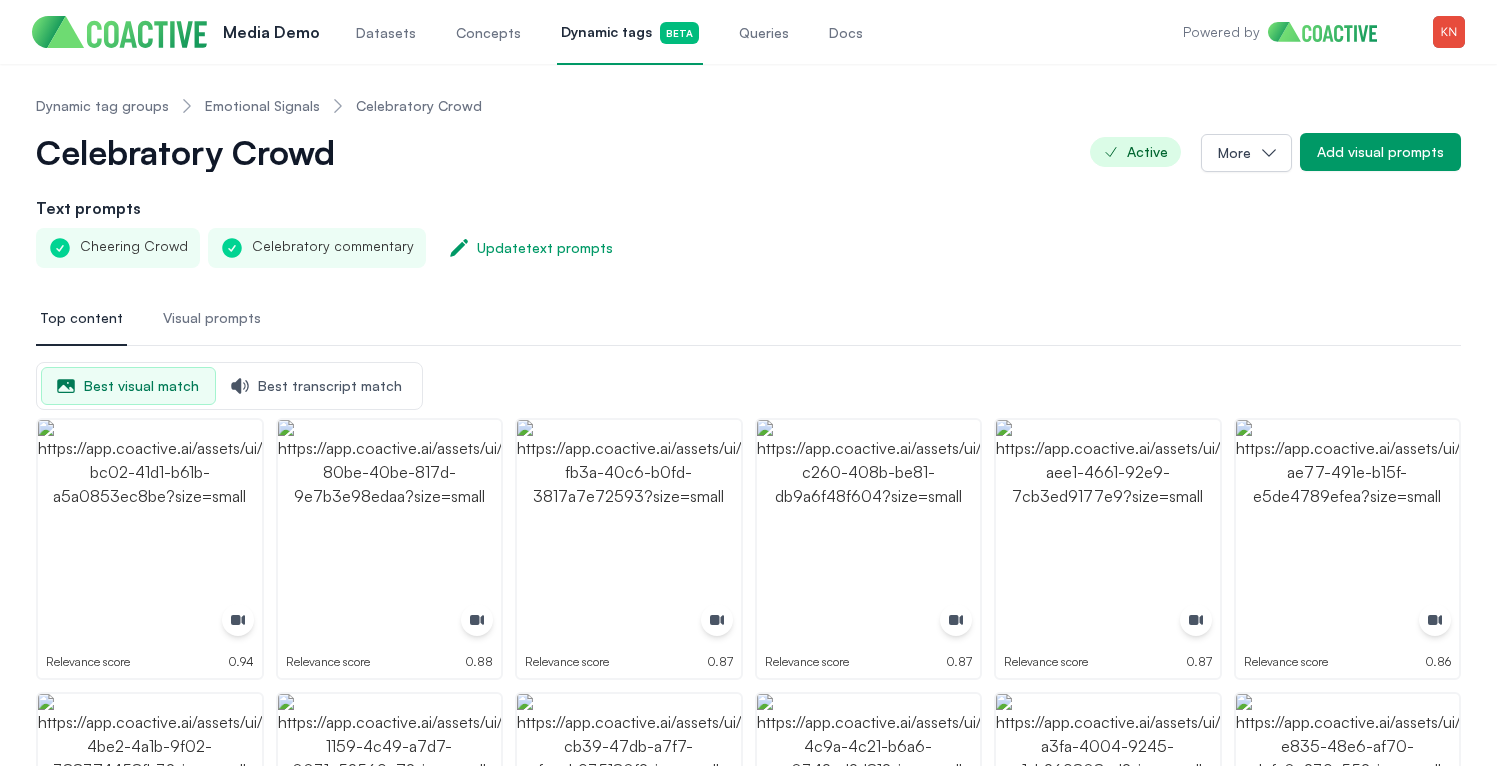 click on "Emotional Signals" at bounding box center (262, 106) 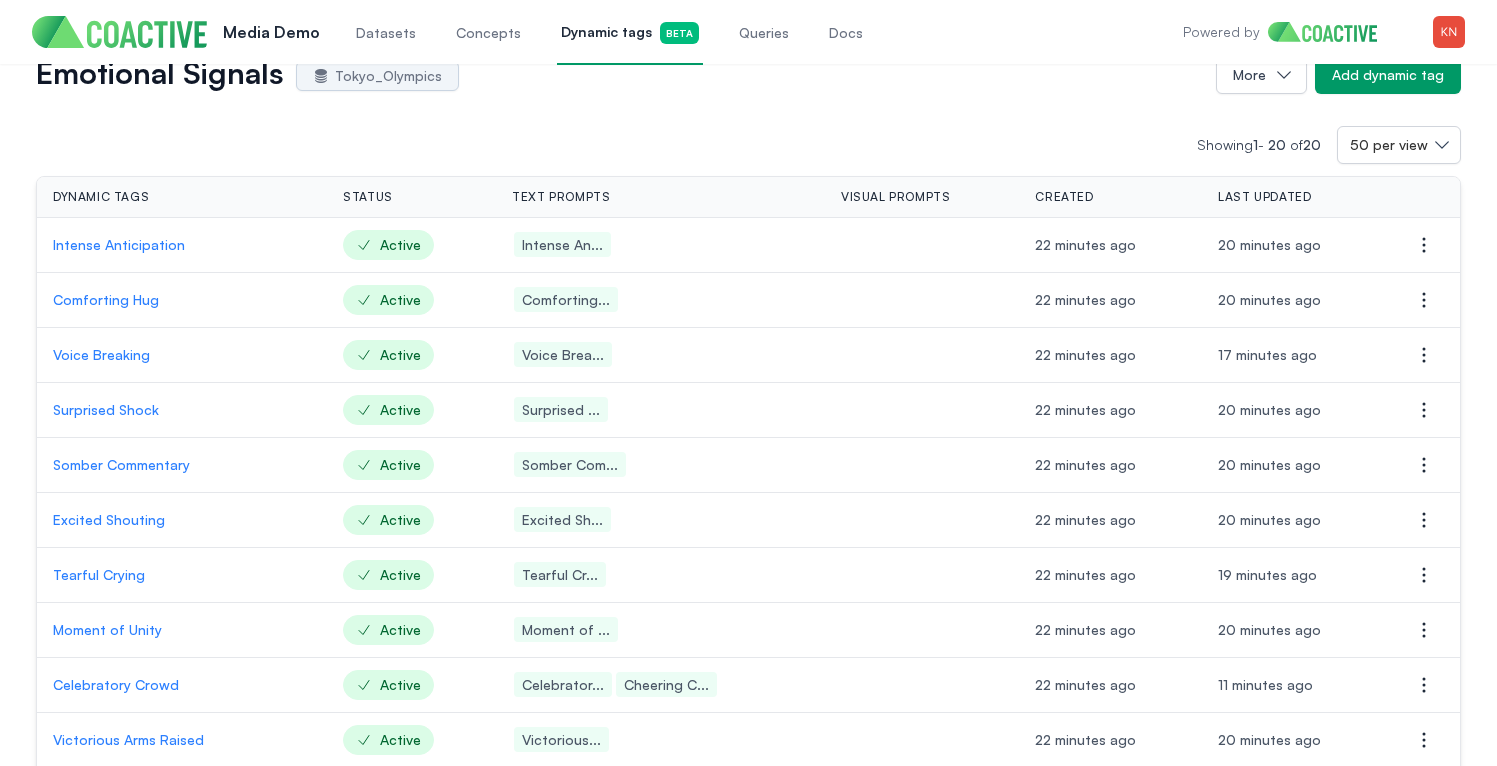 scroll, scrollTop: 77, scrollLeft: 0, axis: vertical 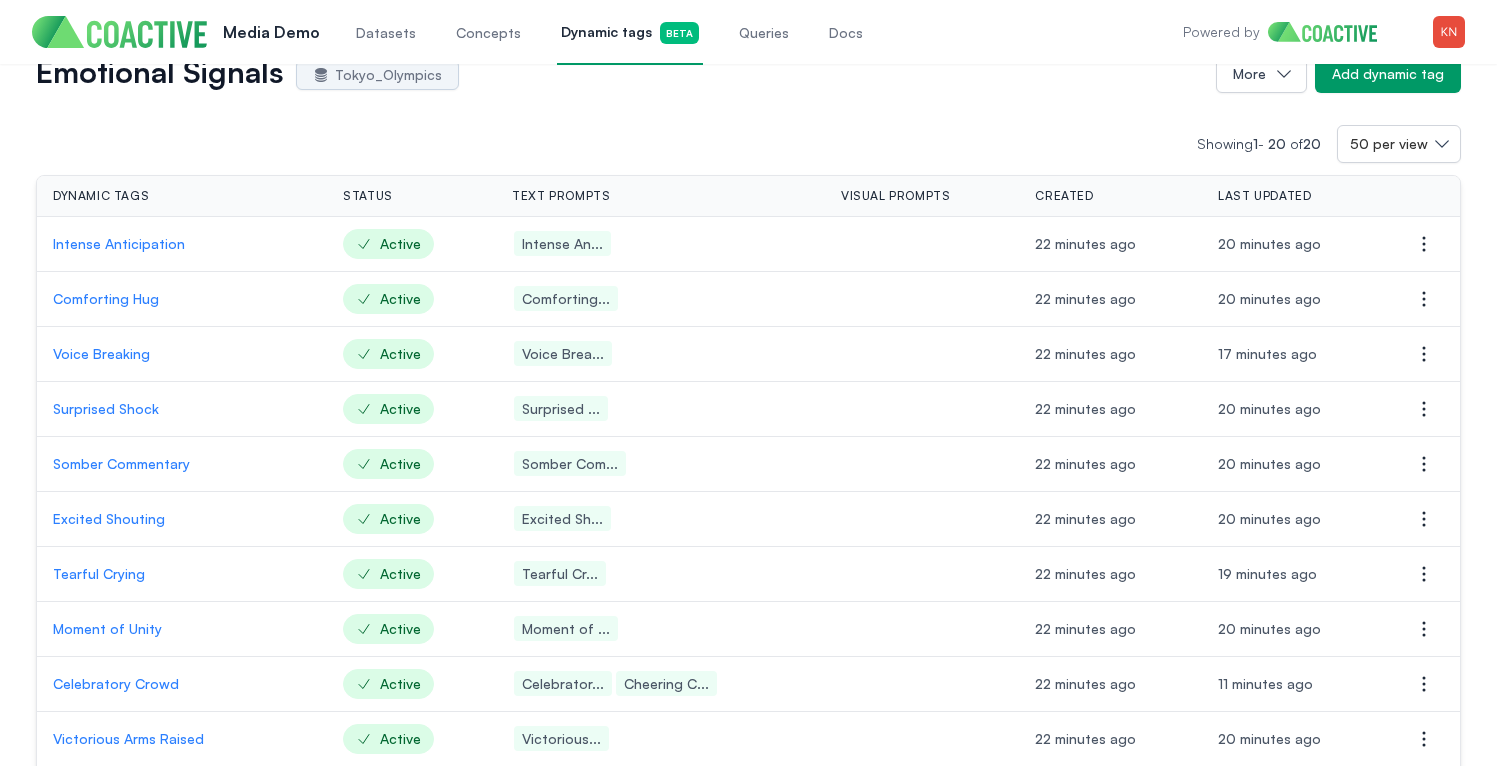 click on "Voice Breaking" at bounding box center (182, 354) 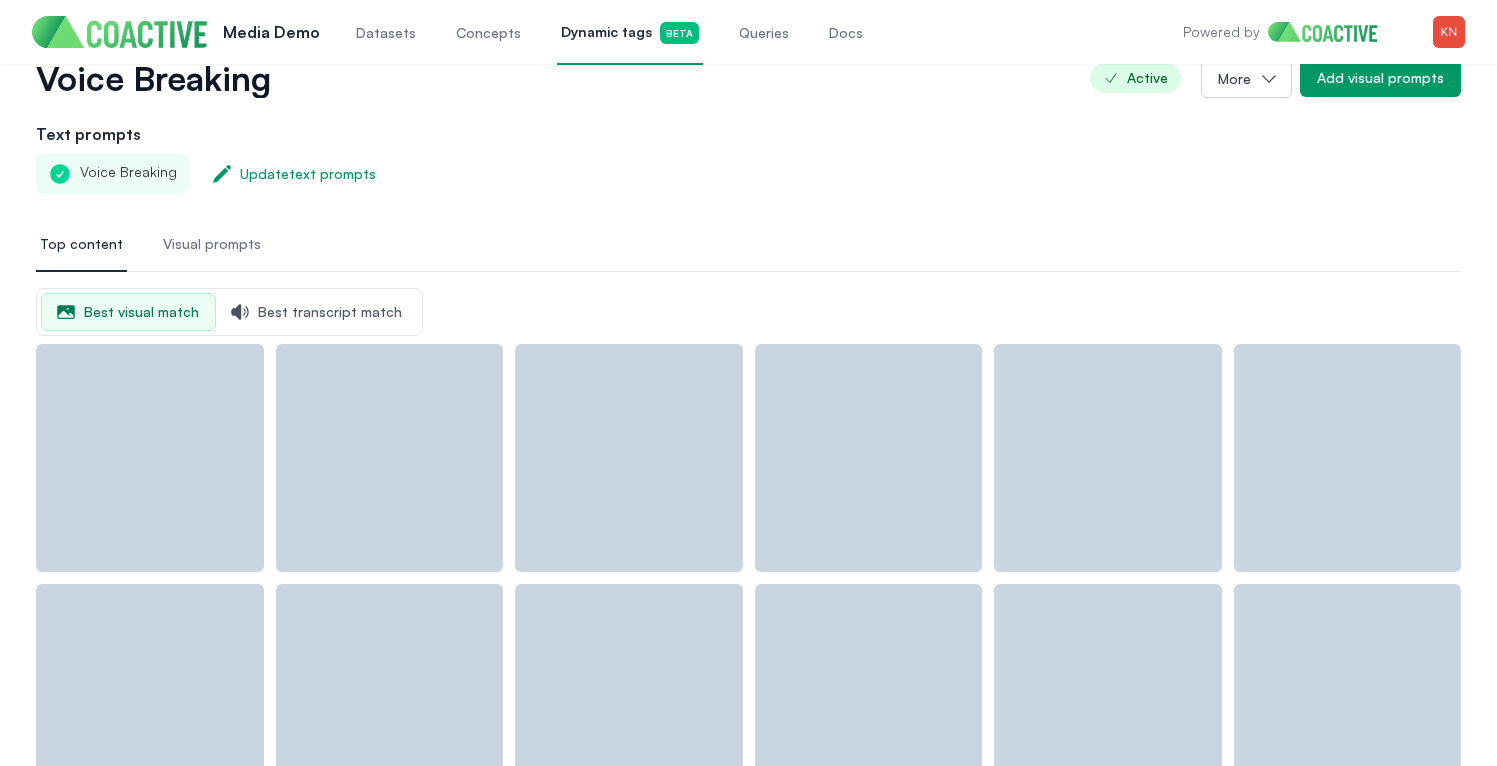 scroll, scrollTop: 73, scrollLeft: 0, axis: vertical 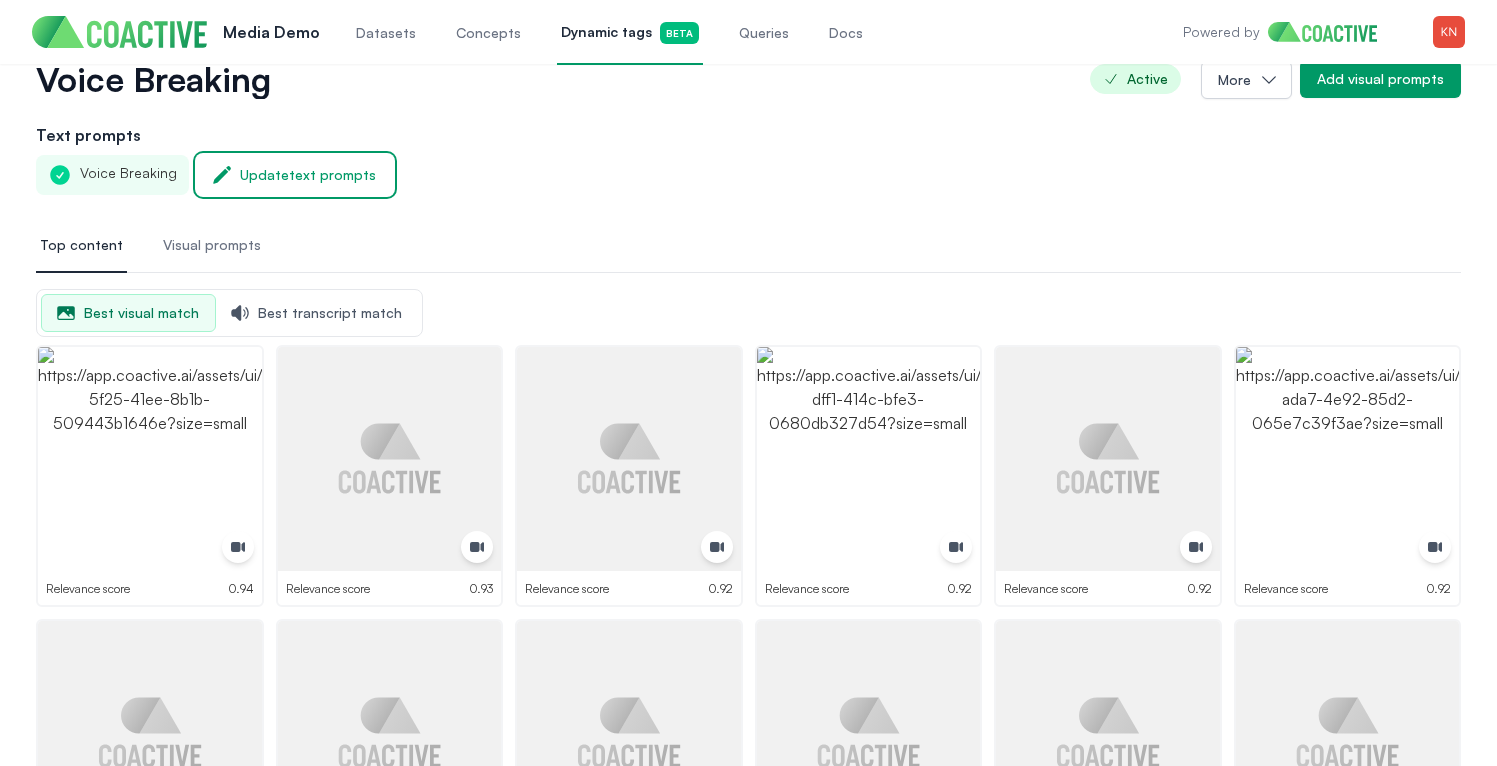 click on "Update  text prompts" at bounding box center (308, 175) 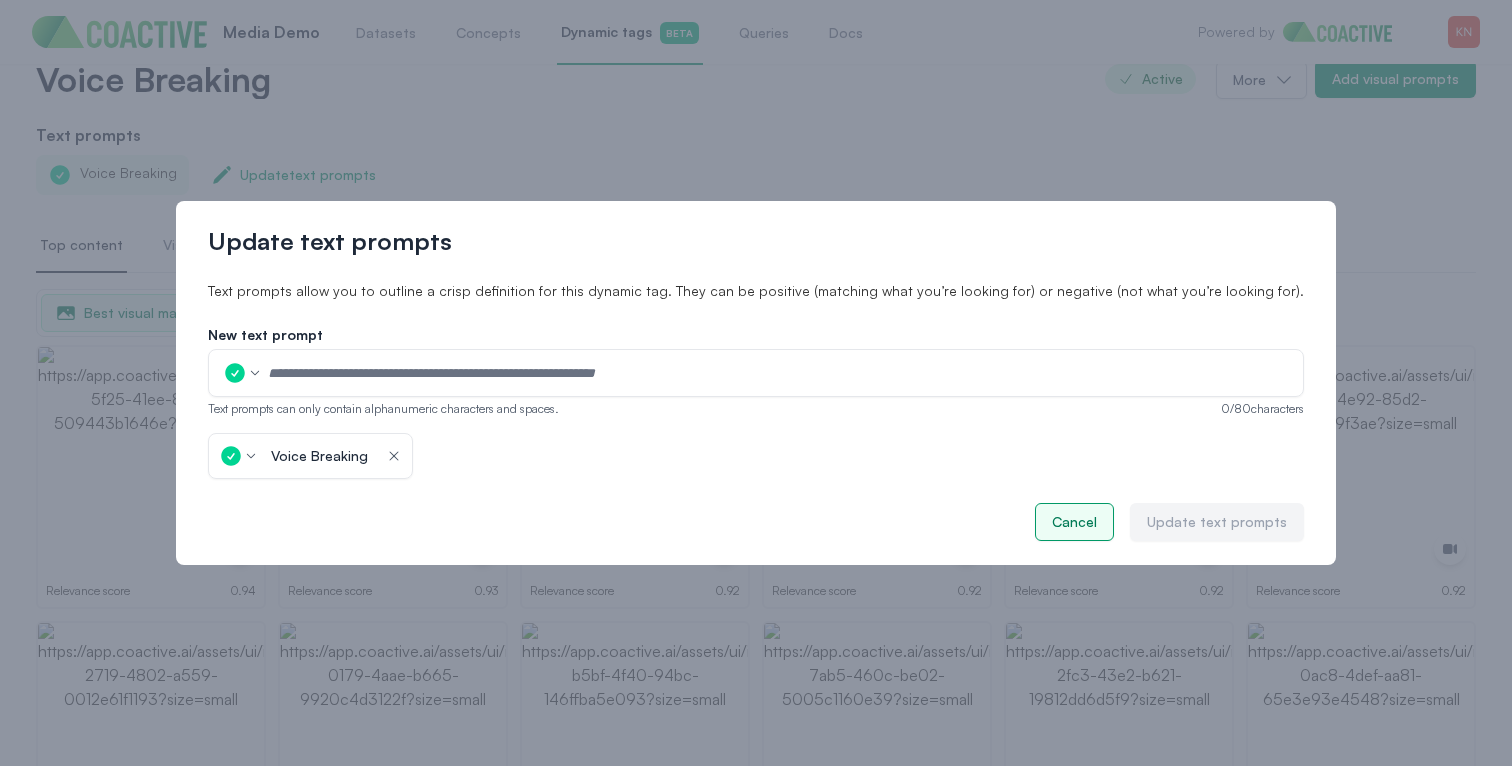 click on "Cancel" at bounding box center [1074, 522] 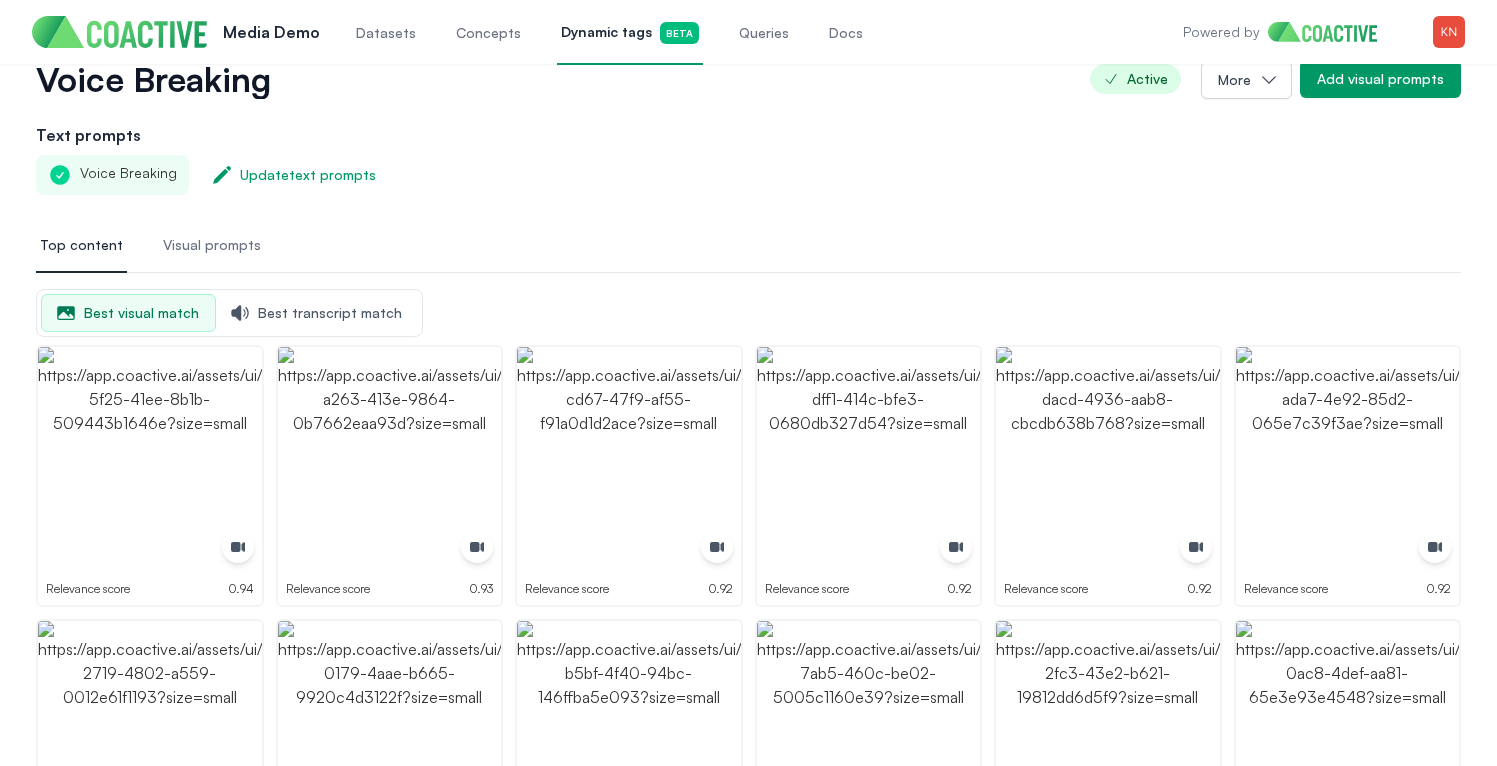 click on "Voice Breaking" at bounding box center [153, 79] 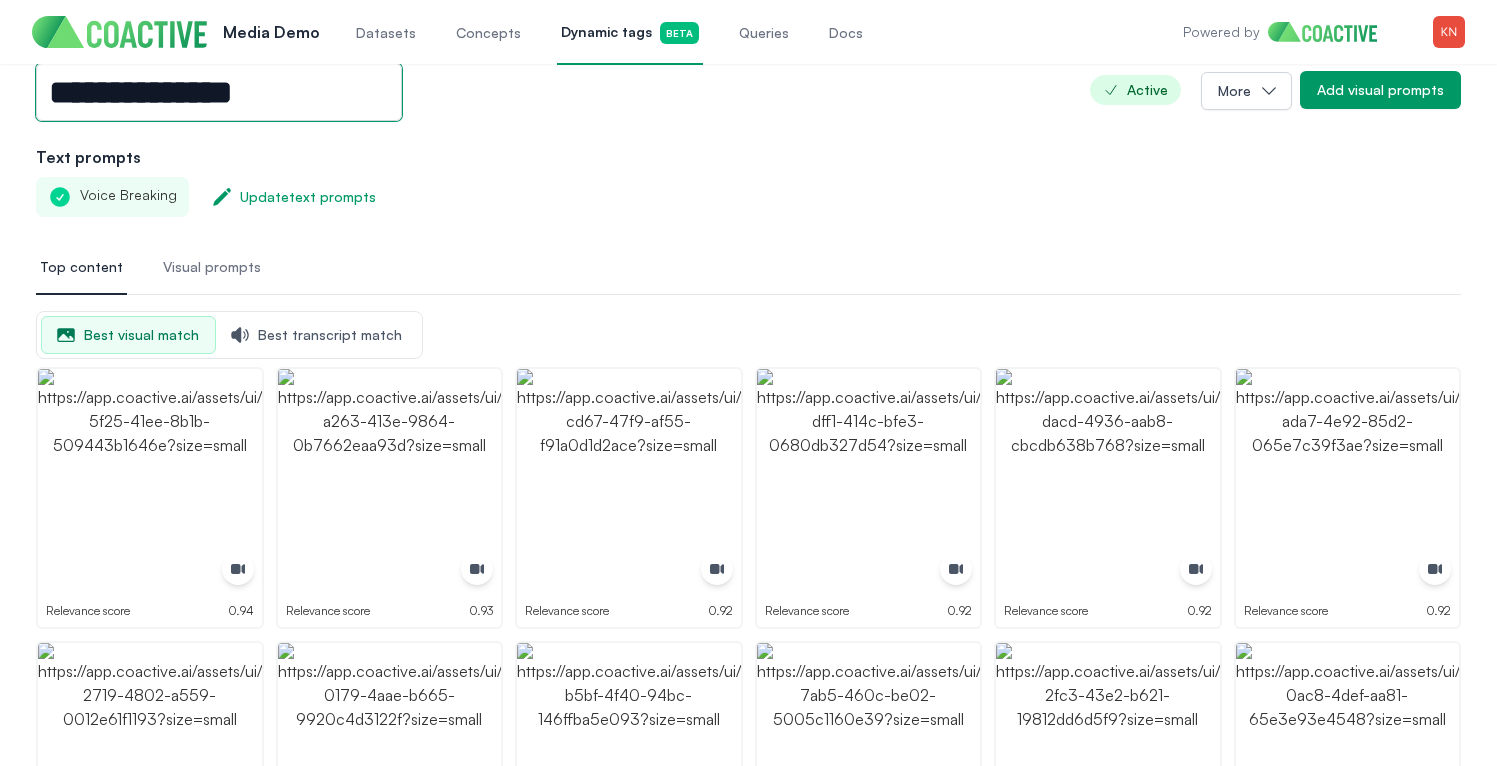drag, startPoint x: 328, startPoint y: 109, endPoint x: 26, endPoint y: 75, distance: 303.90787 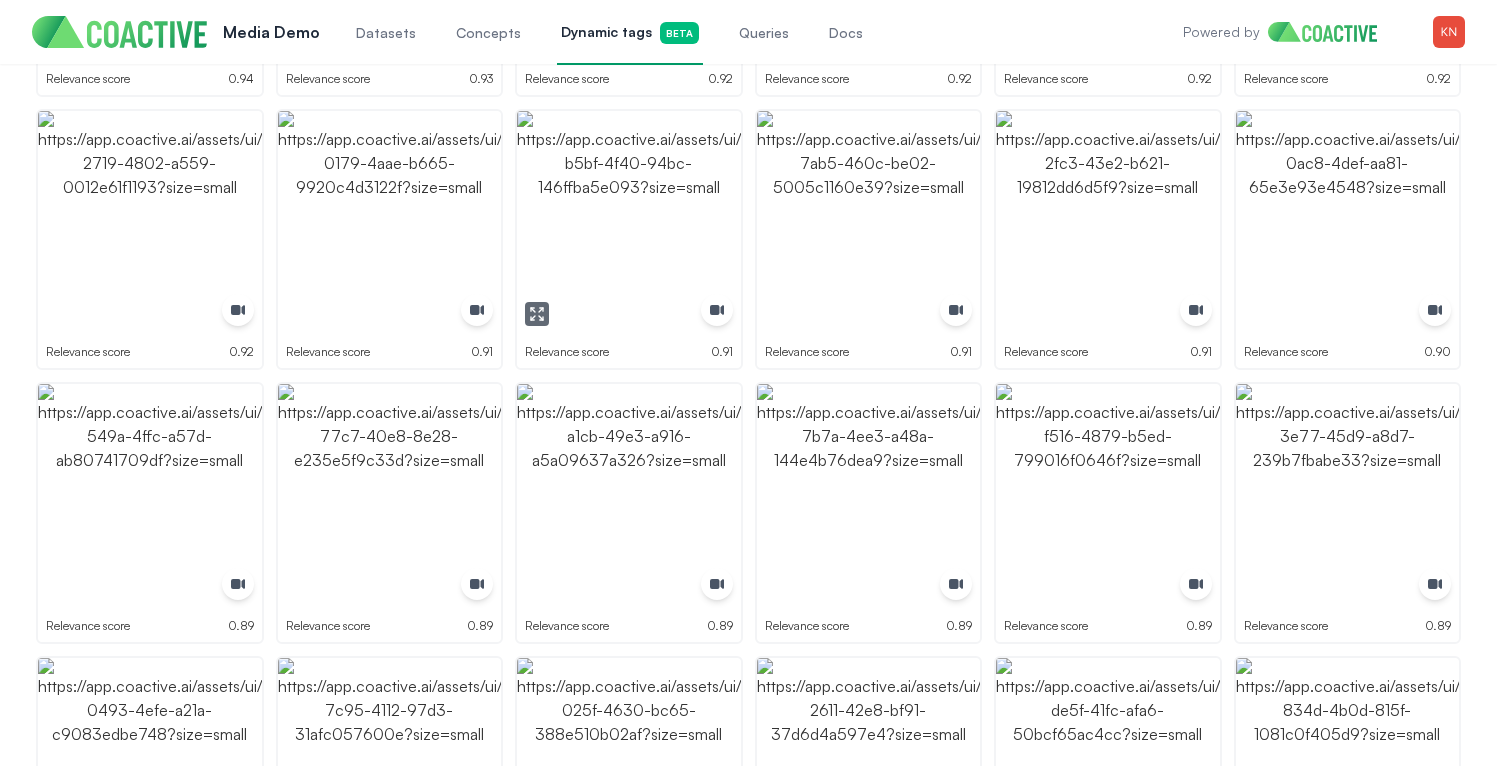 scroll, scrollTop: 0, scrollLeft: 0, axis: both 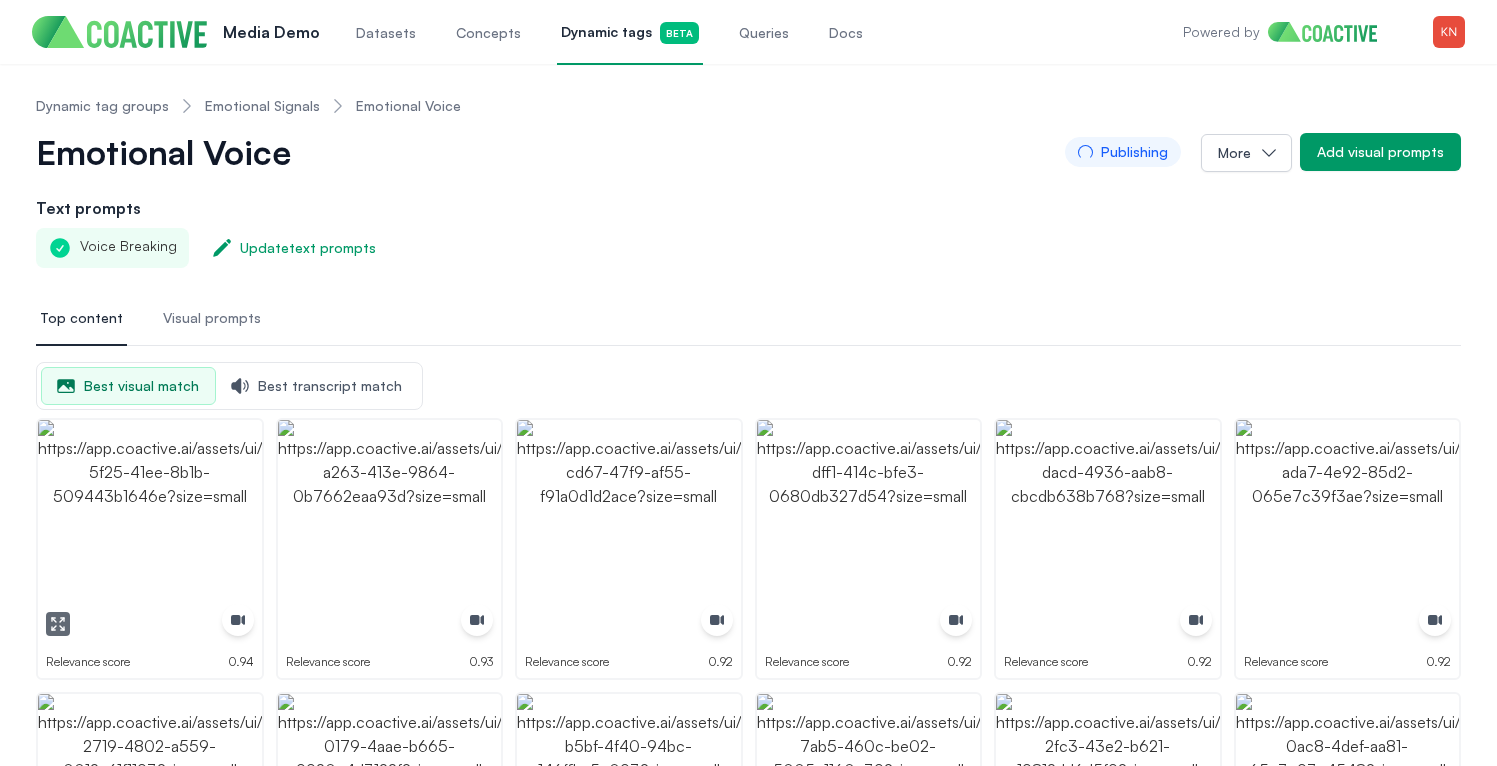 click at bounding box center (58, 624) 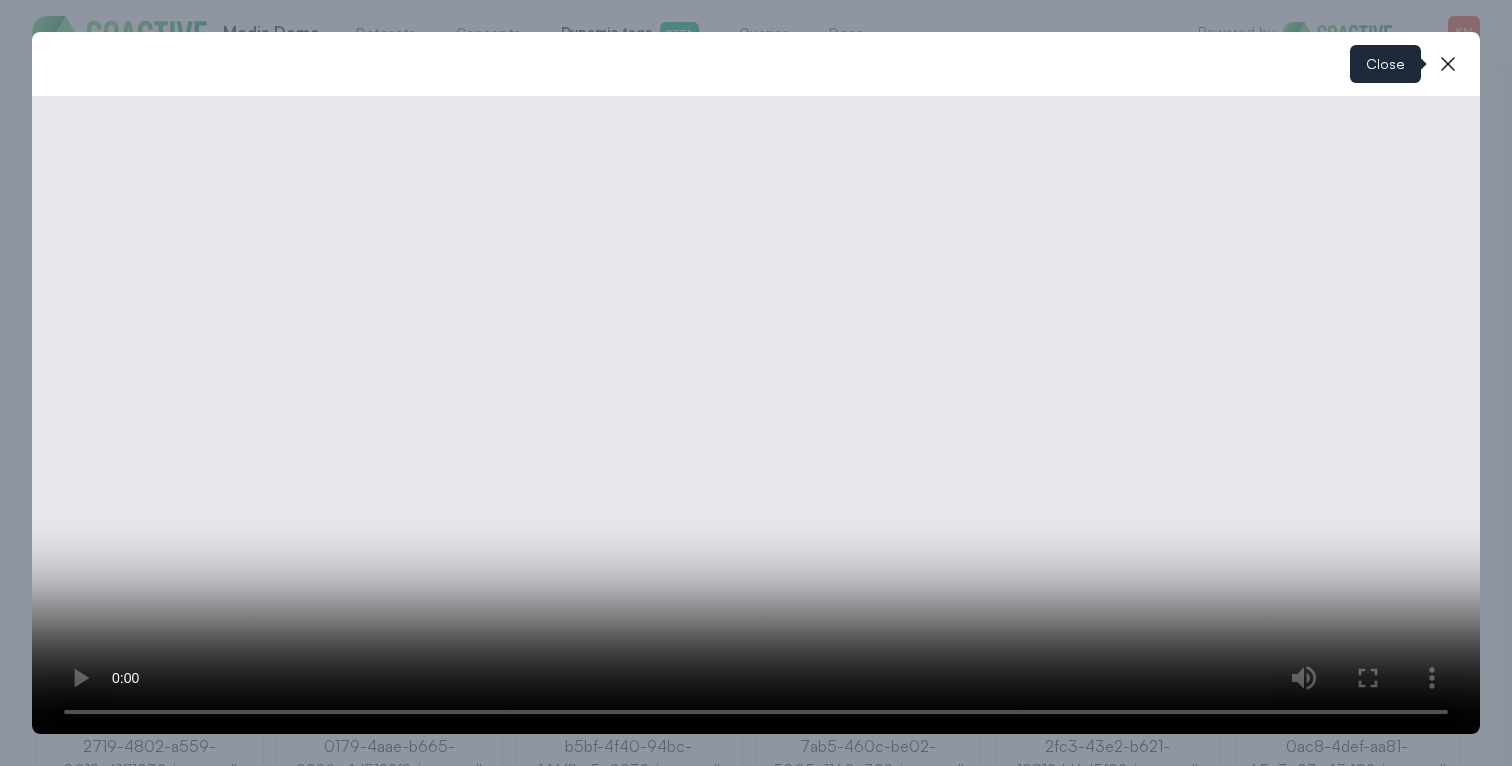 click 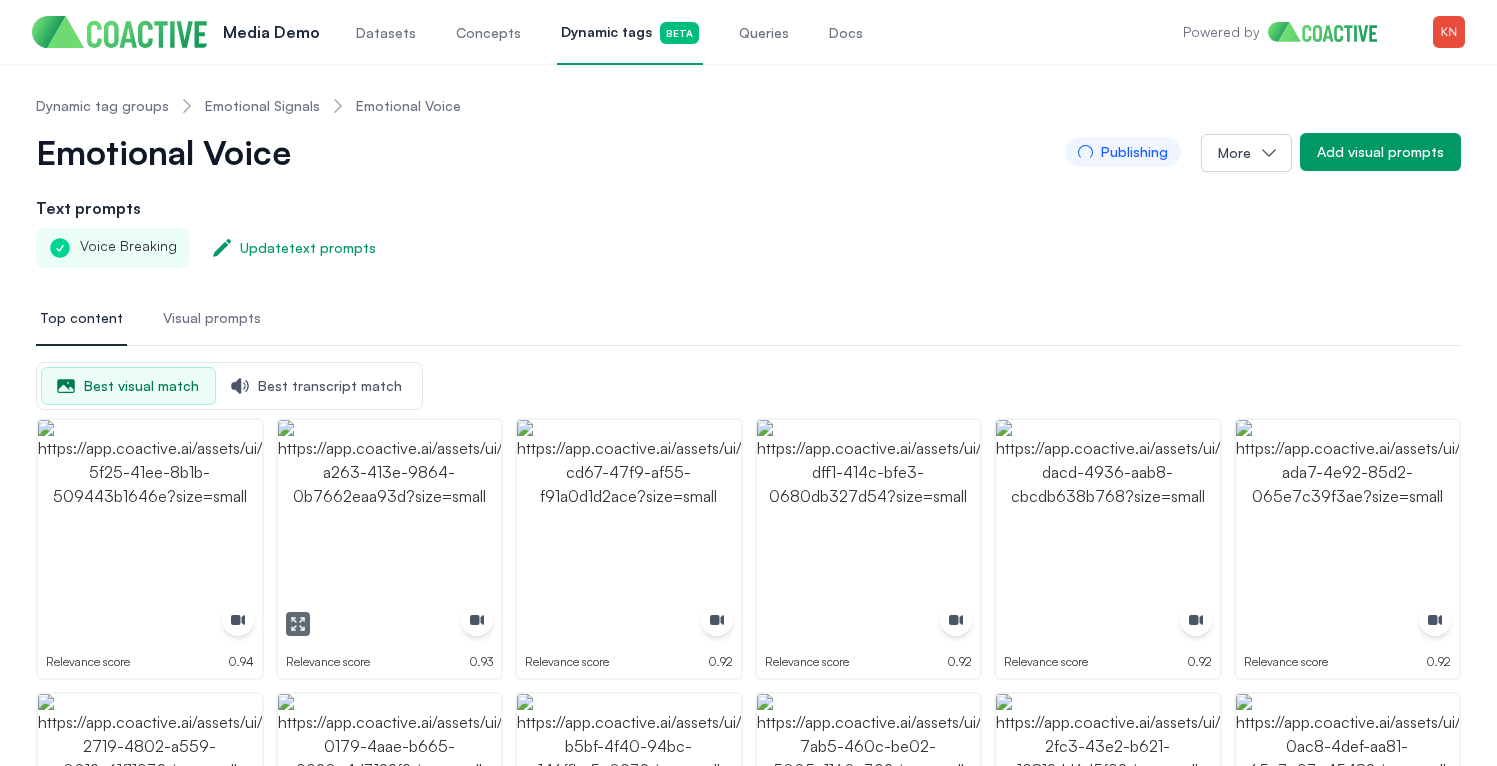 click at bounding box center (298, 624) 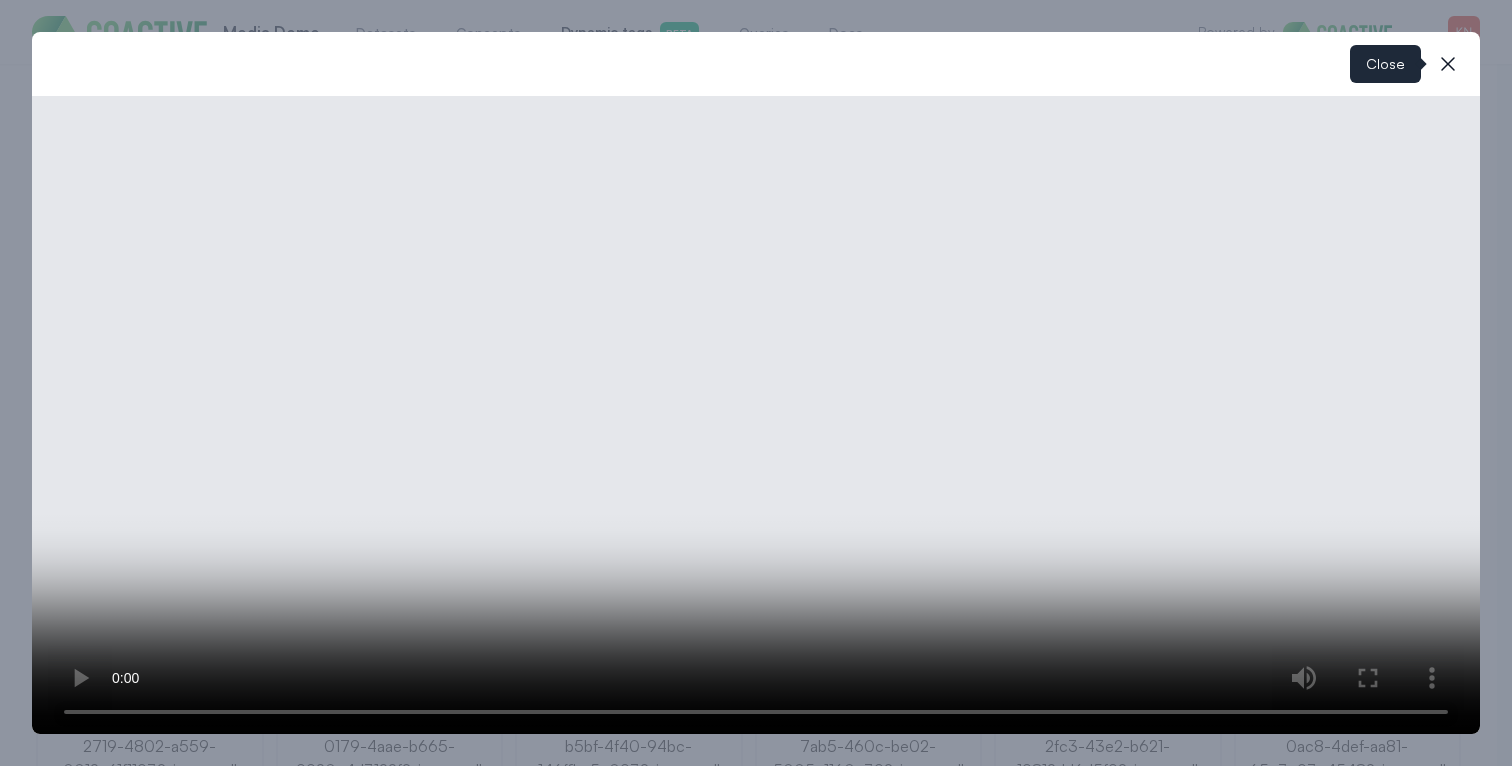 click 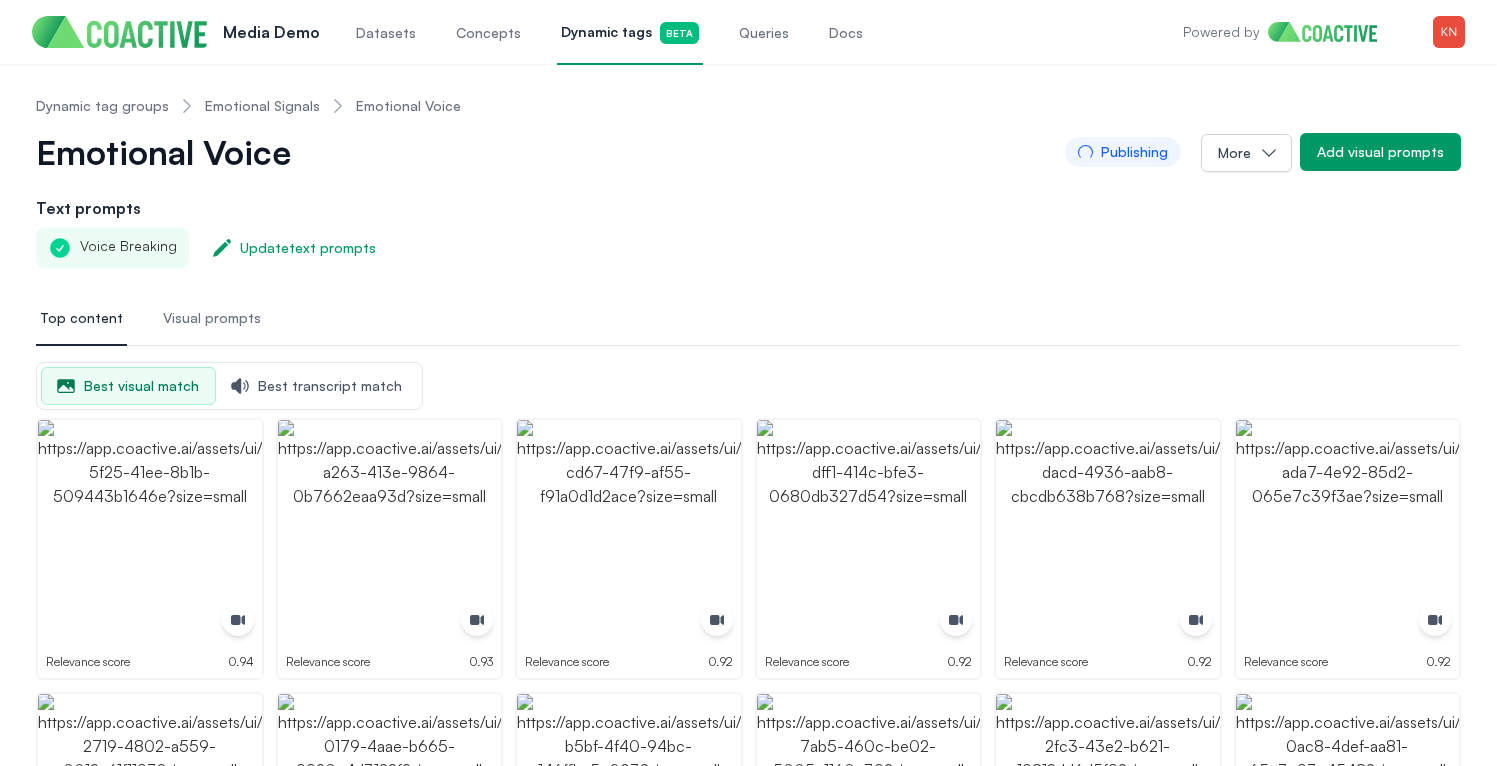 click on "Best transcript match" at bounding box center [317, 386] 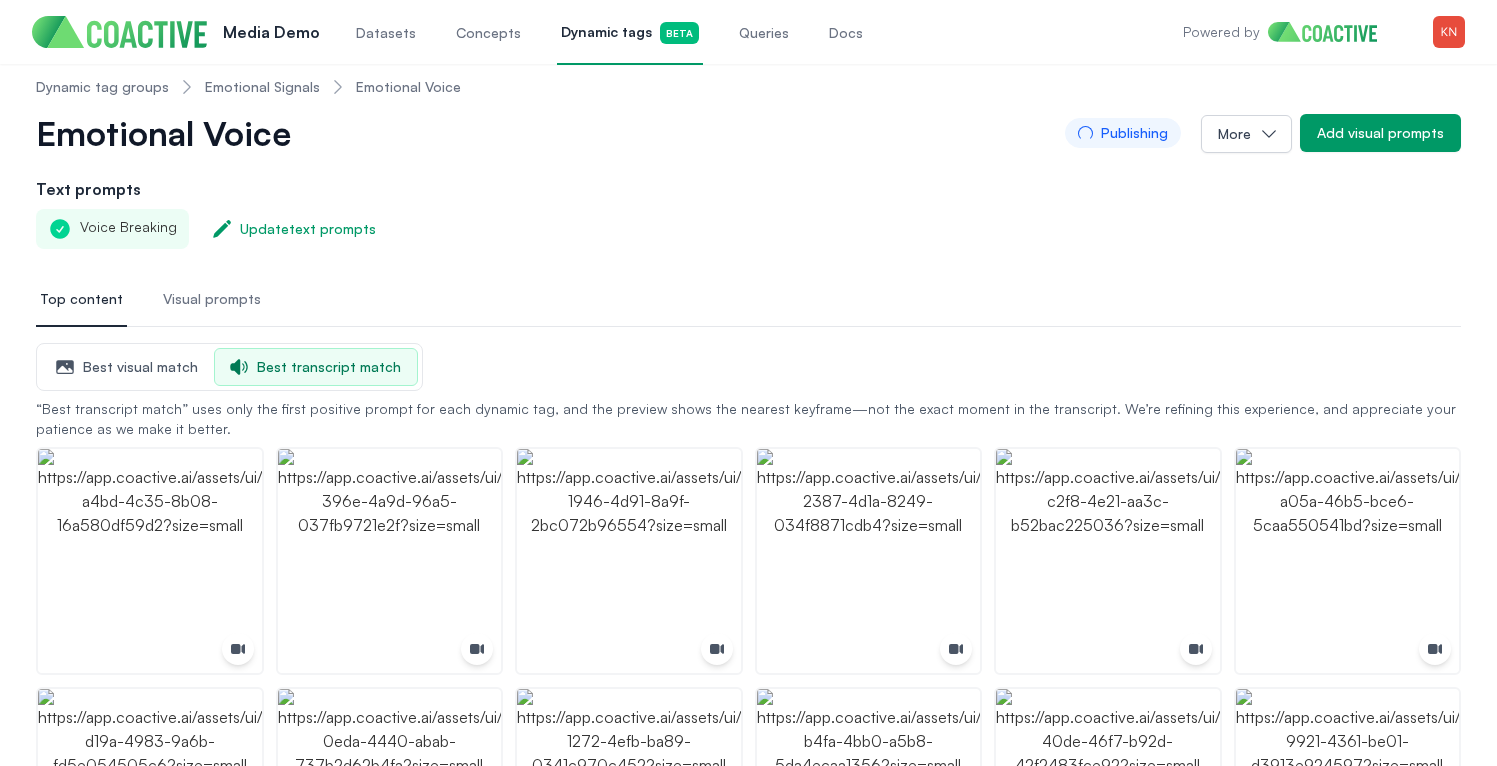 scroll, scrollTop: 25, scrollLeft: 0, axis: vertical 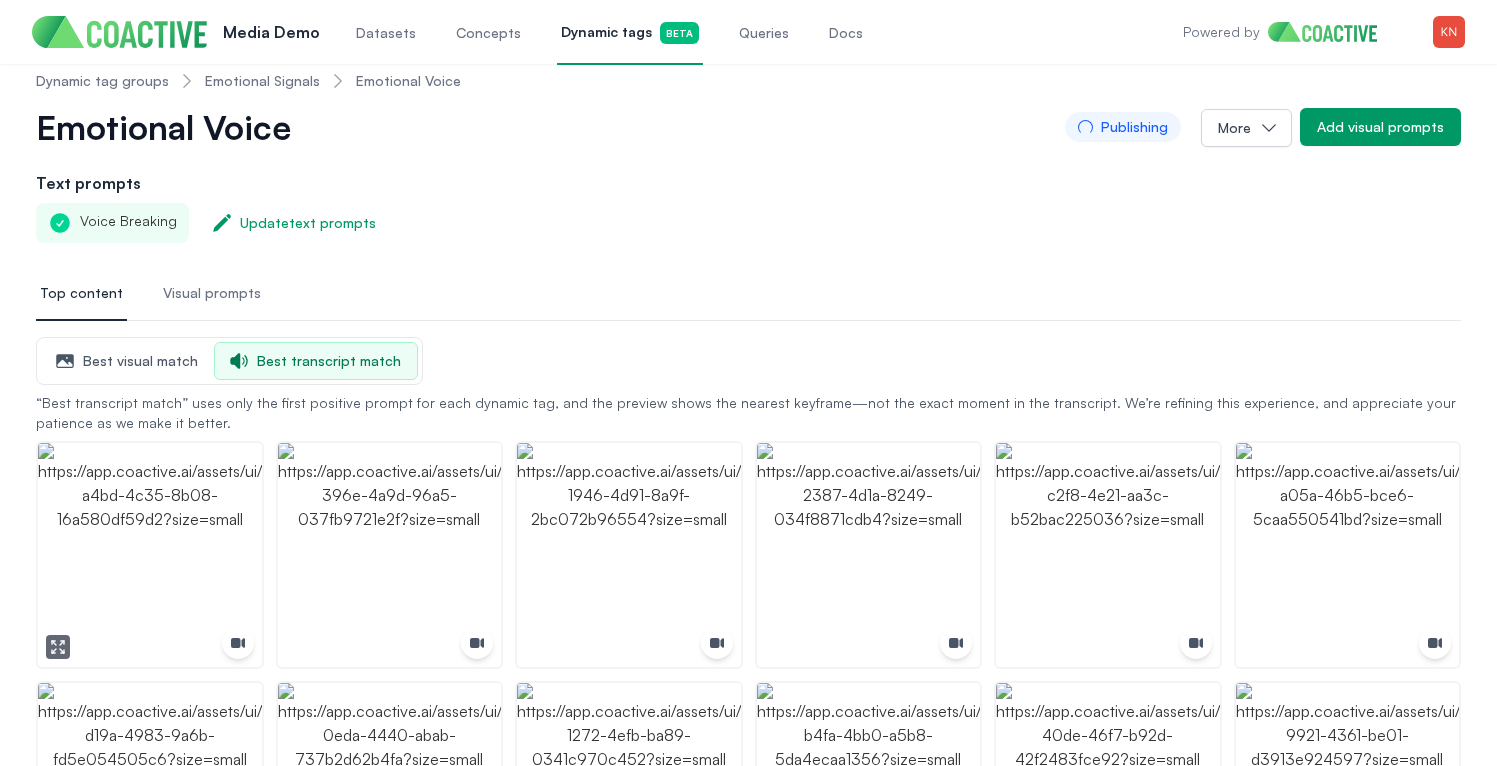 click at bounding box center (58, 647) 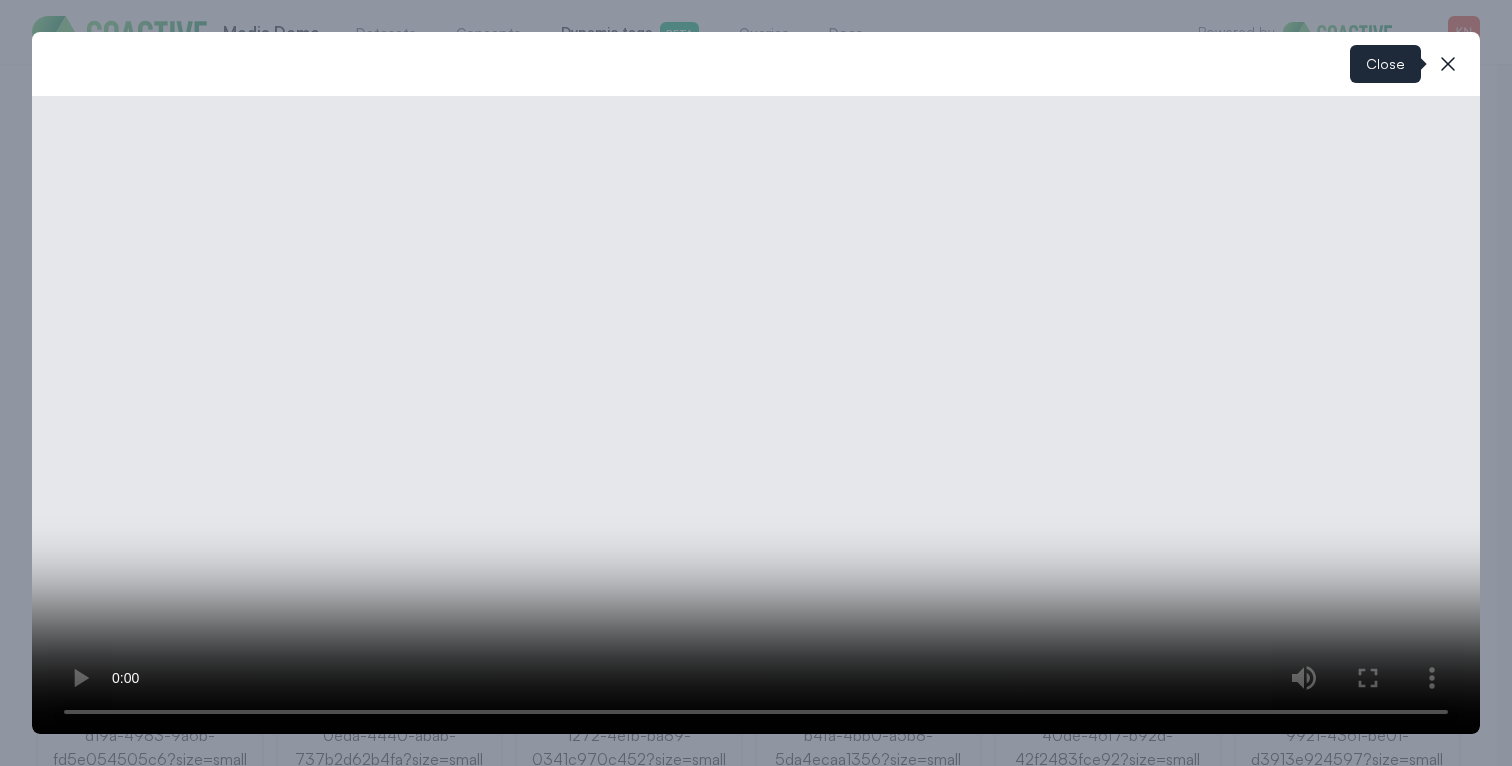 click on "close-modal" at bounding box center (1448, 64) 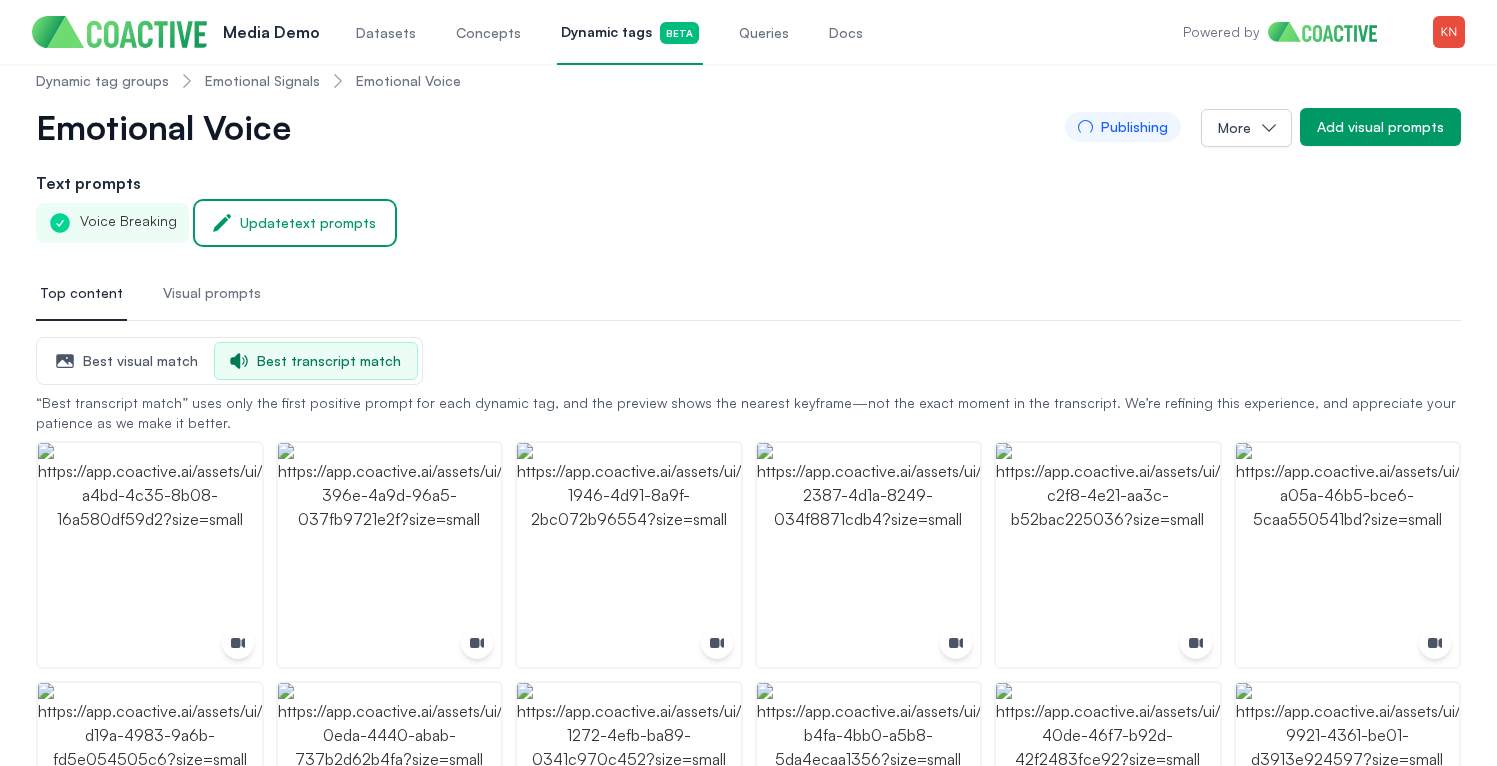 click on "Update  text prompts" at bounding box center [308, 223] 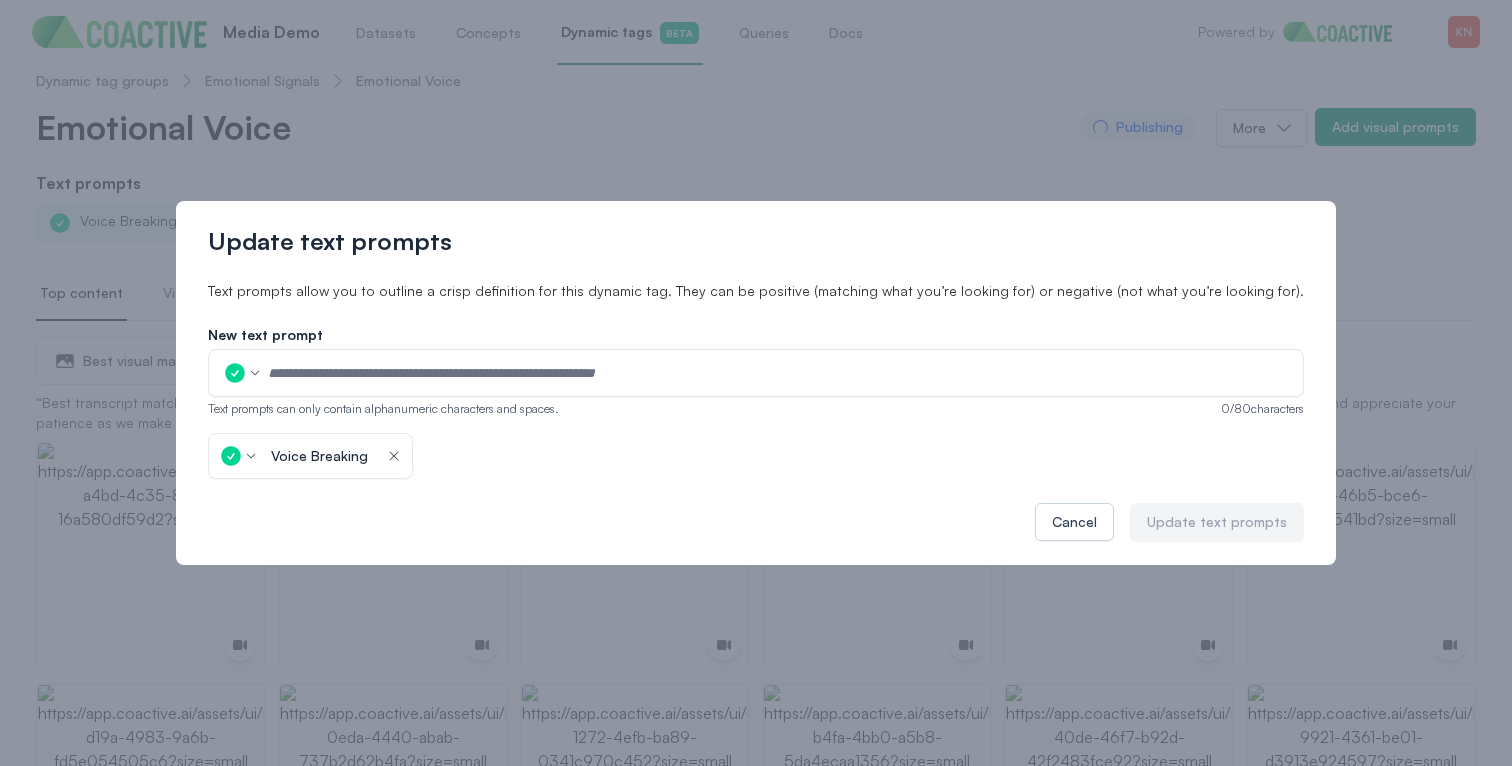 click at bounding box center (779, 373) 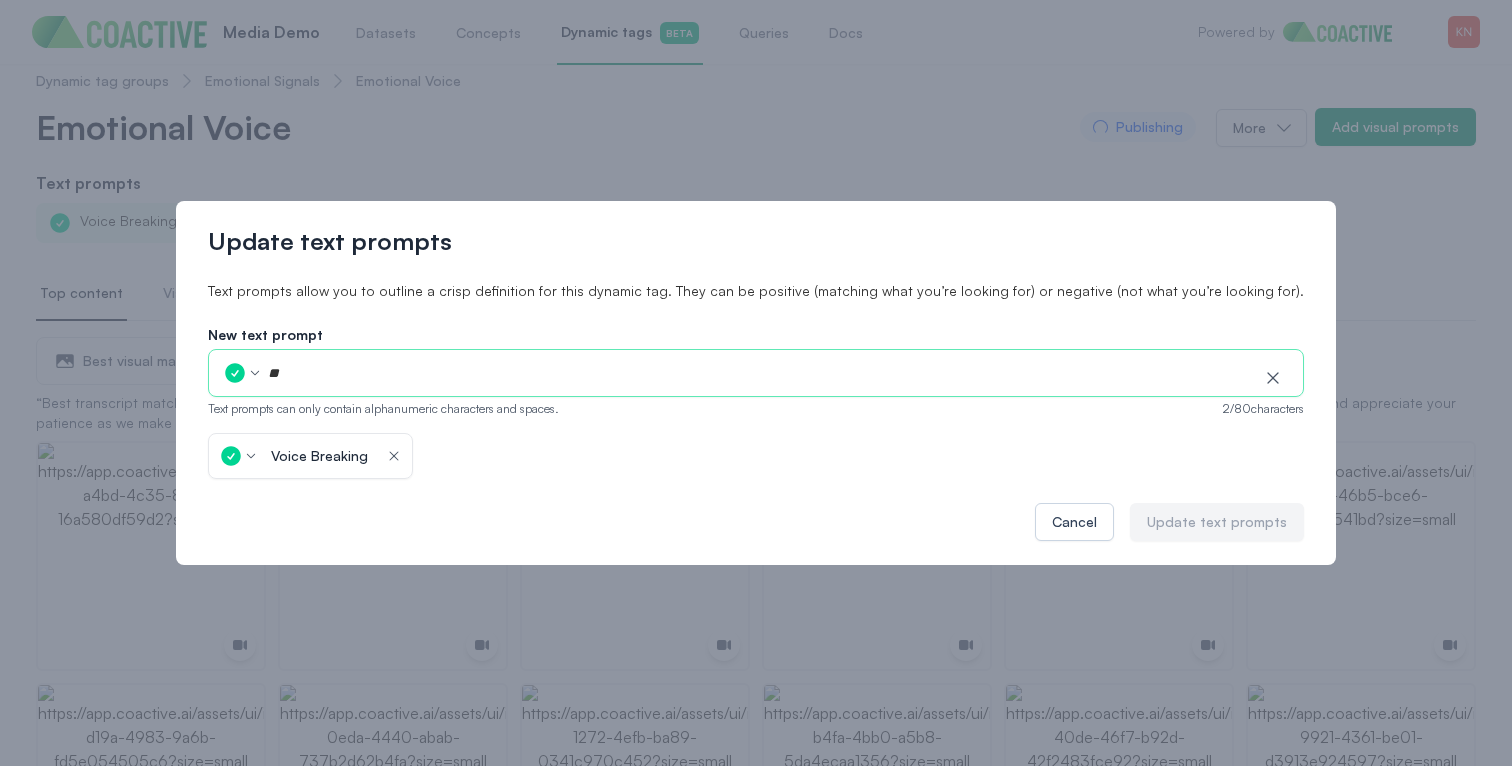 type on "*" 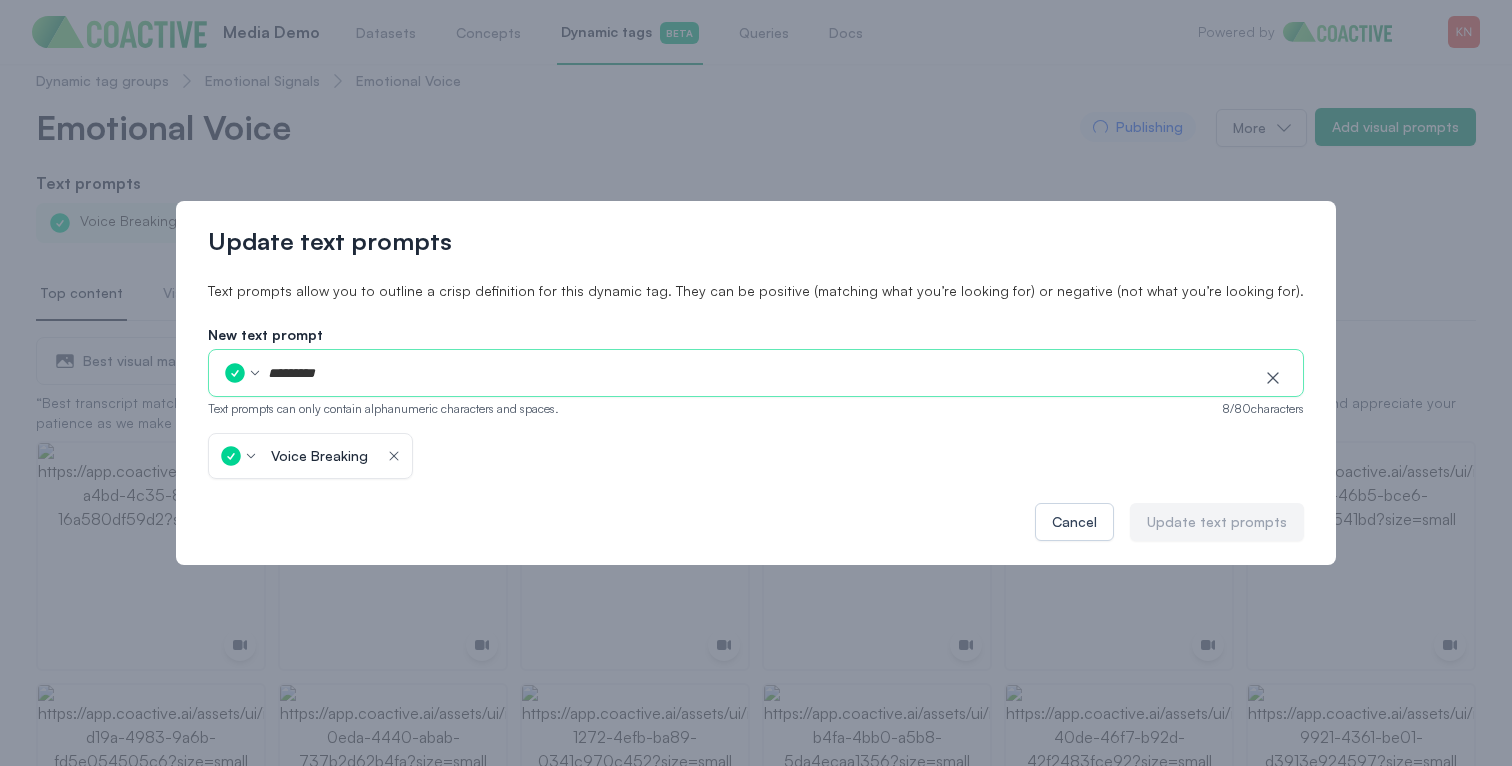 type on "********" 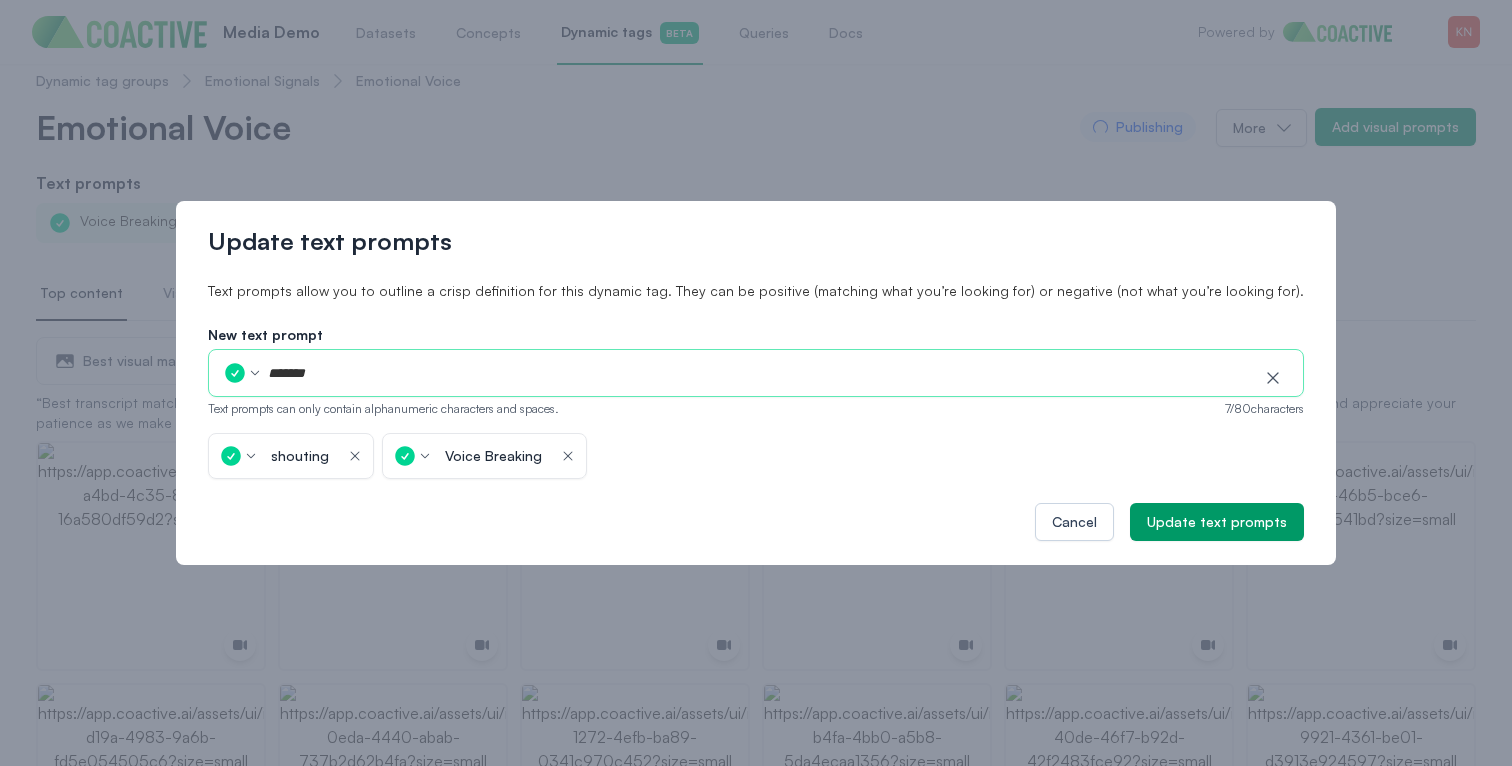 type on "********" 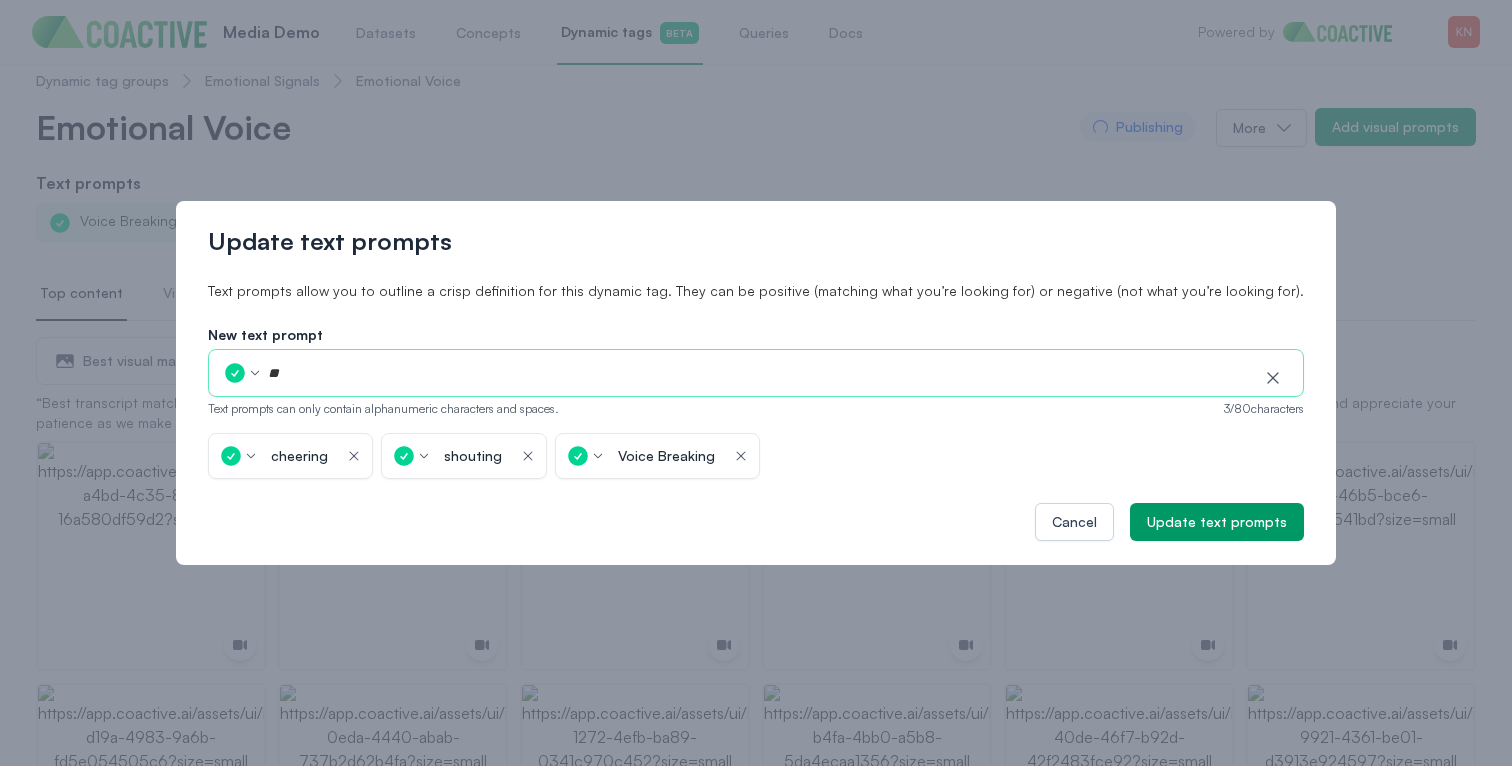 type on "*" 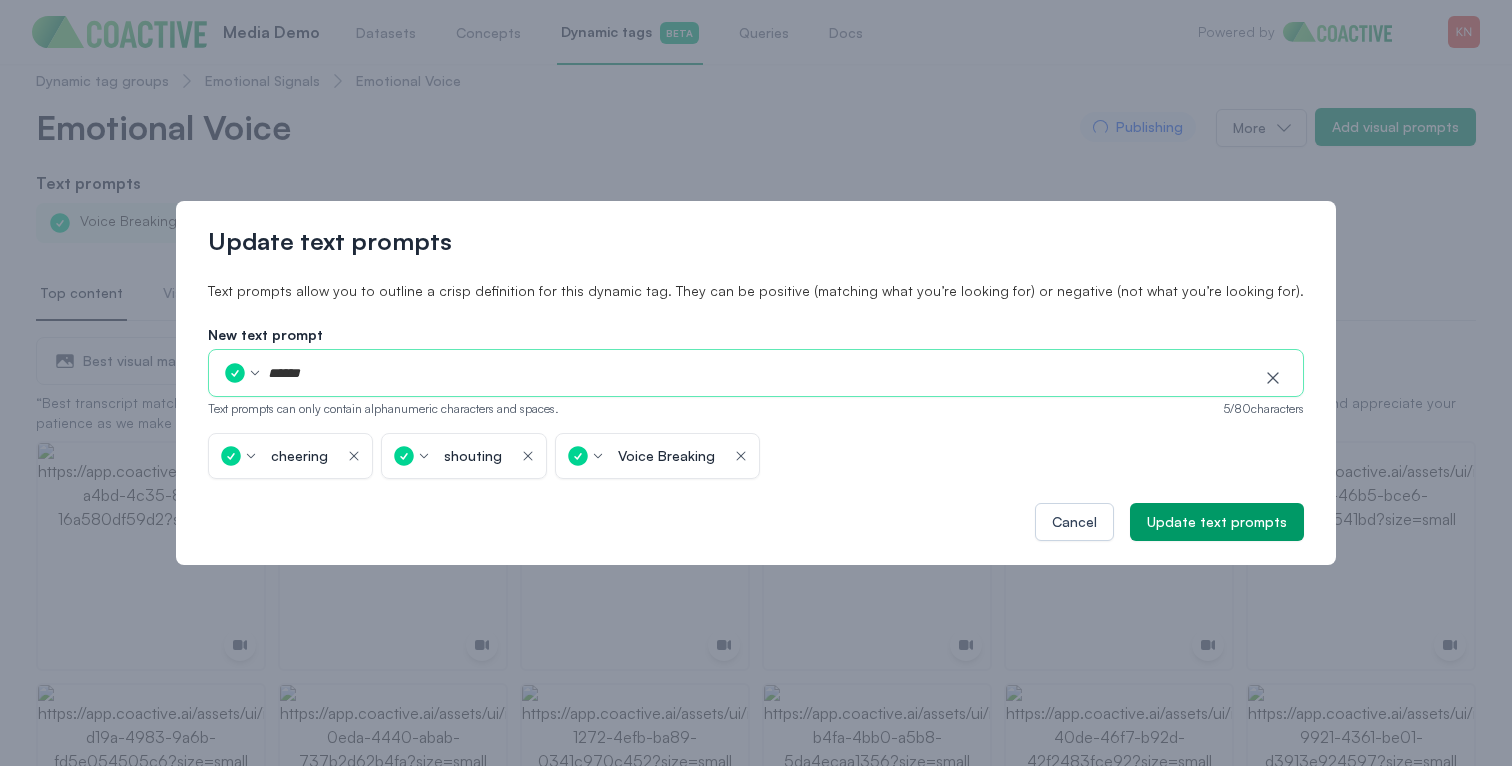 type on "*******" 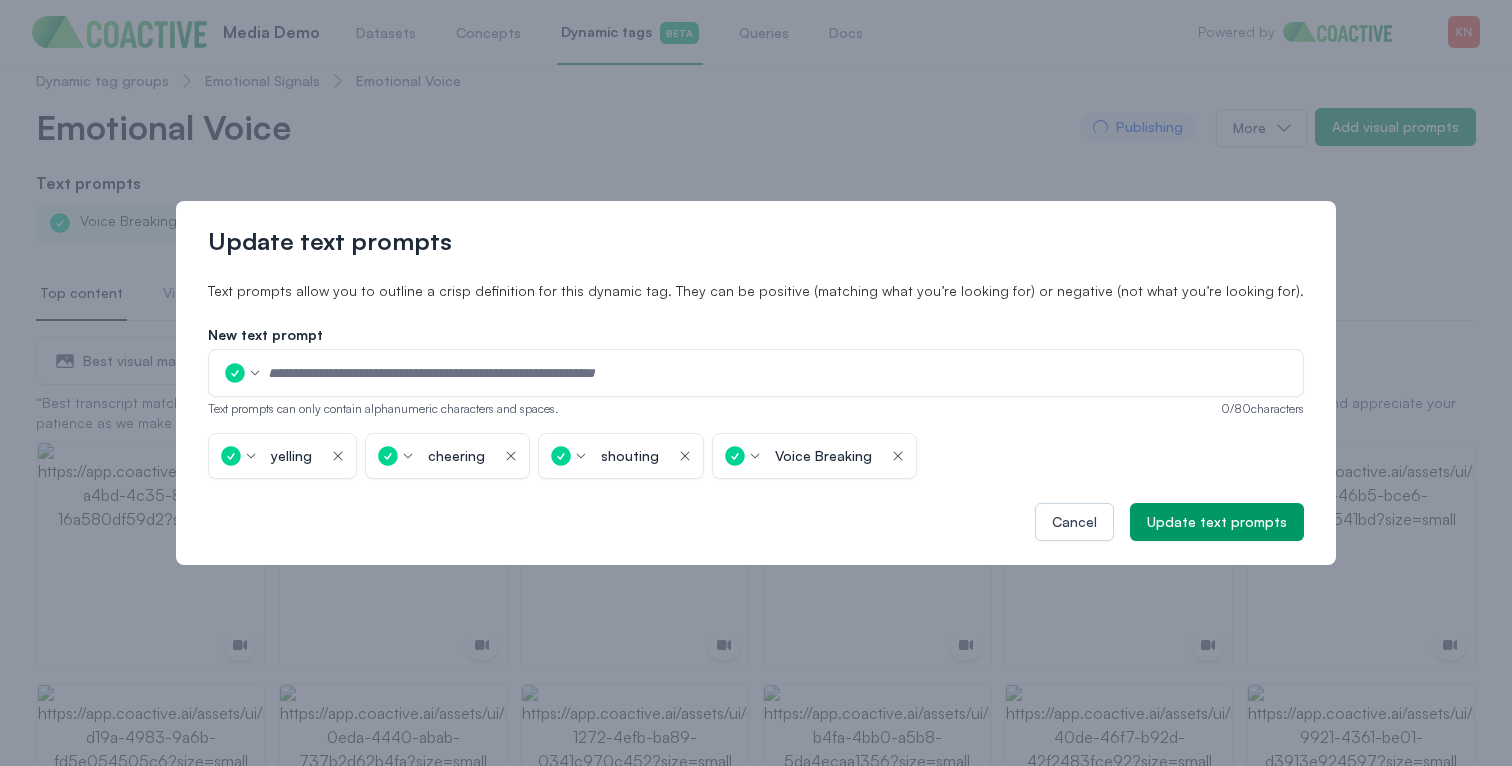 click on "Voice Breaking icon-button" at bounding box center (814, 456) 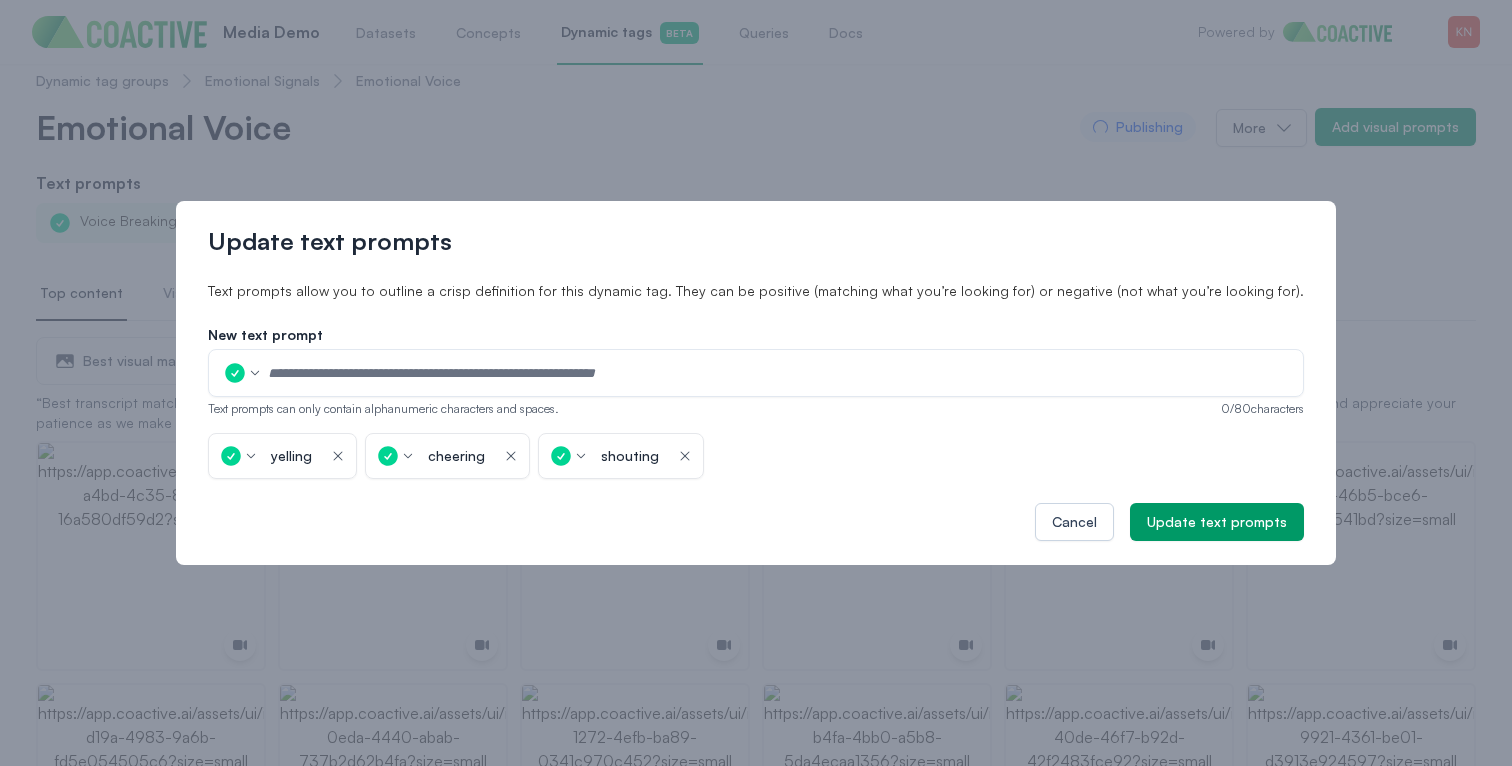 click at bounding box center (779, 373) 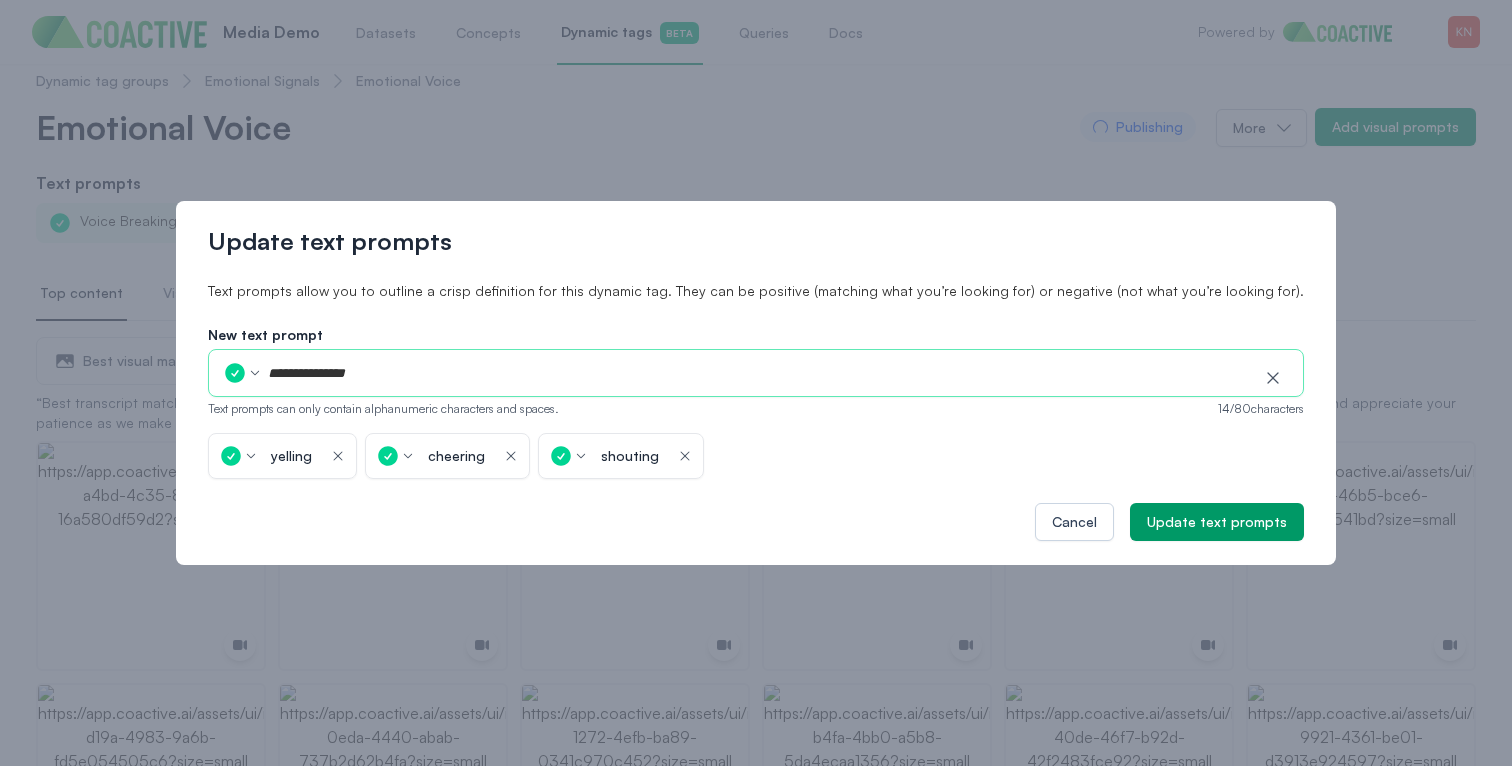 type on "**********" 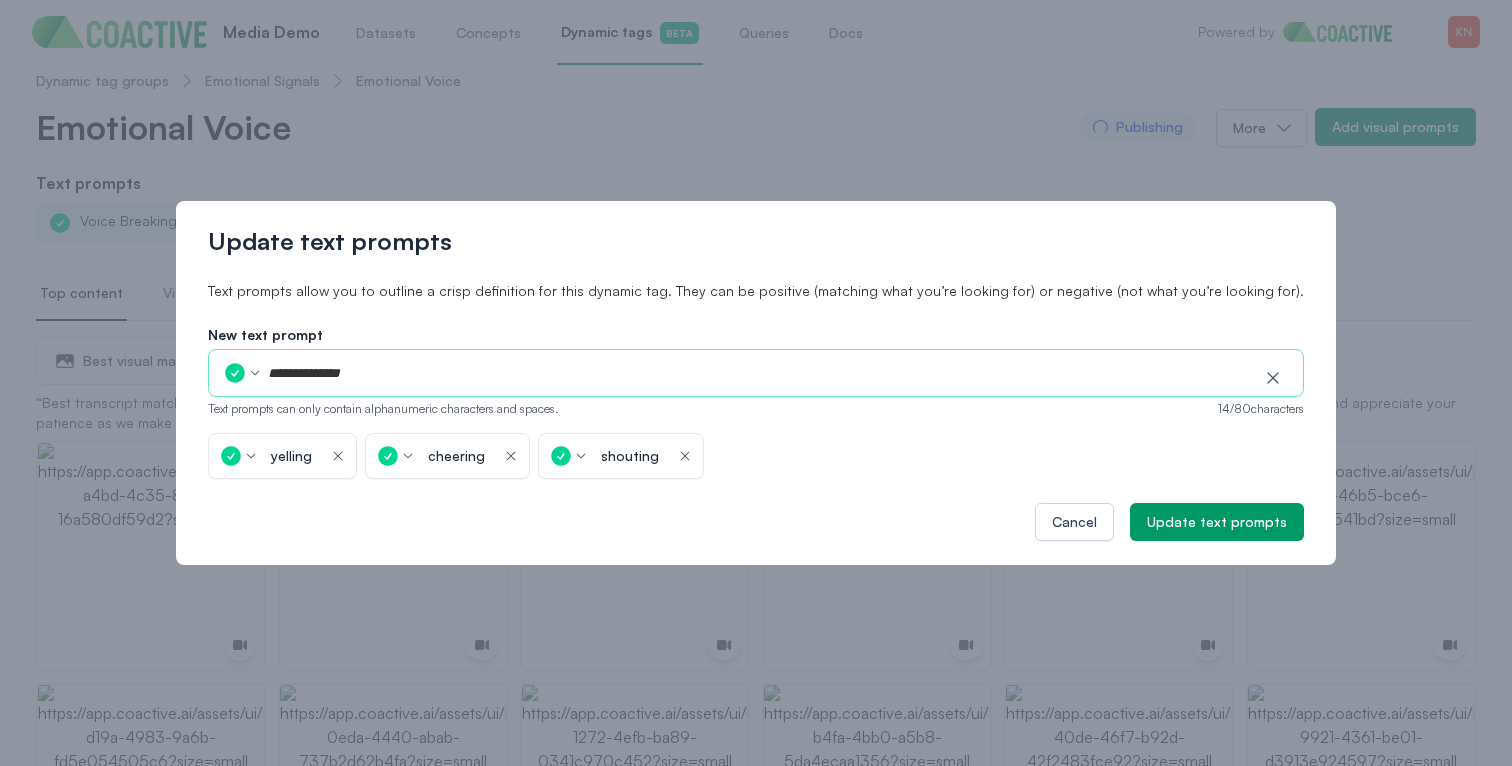 type 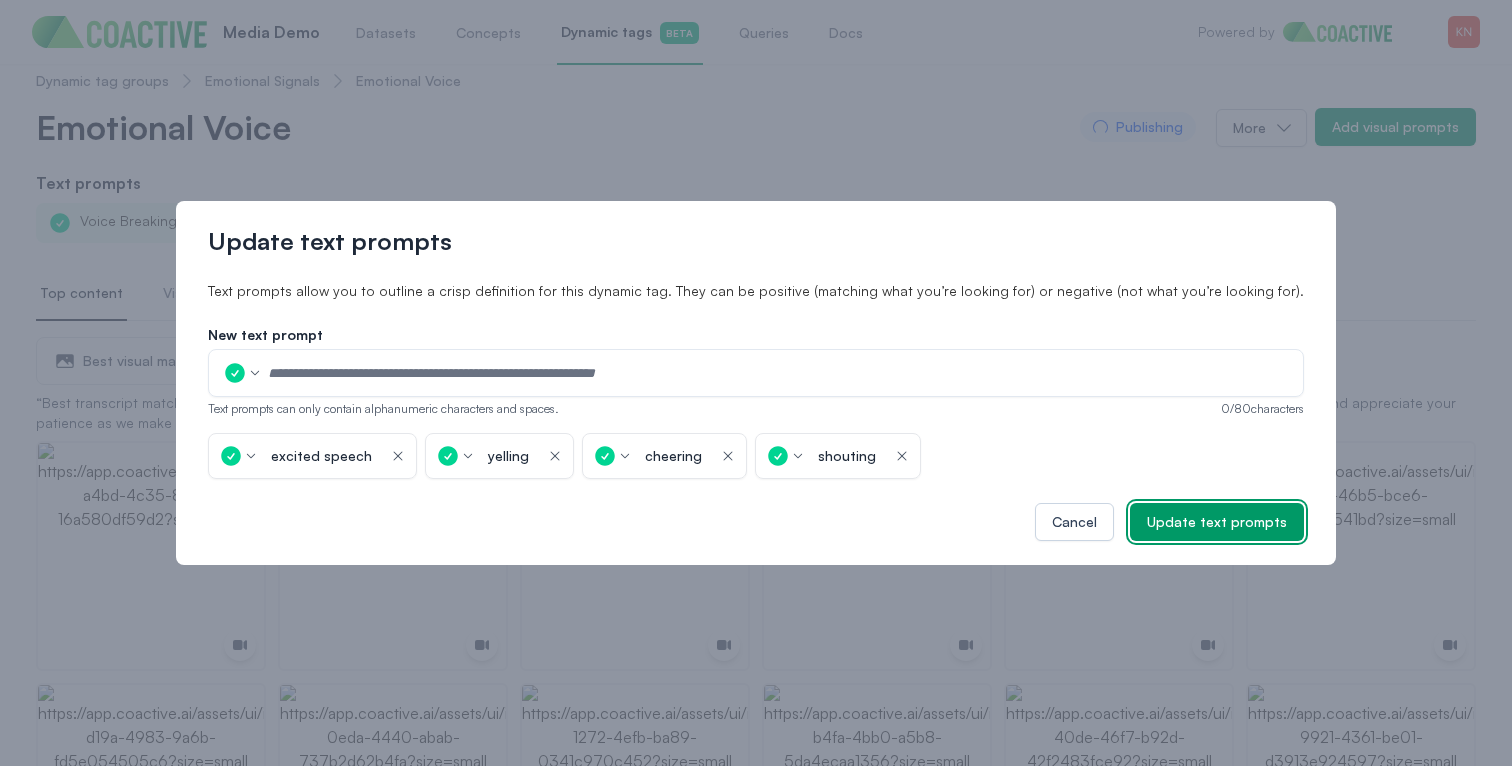 click on "Update text prompts" at bounding box center (1217, 522) 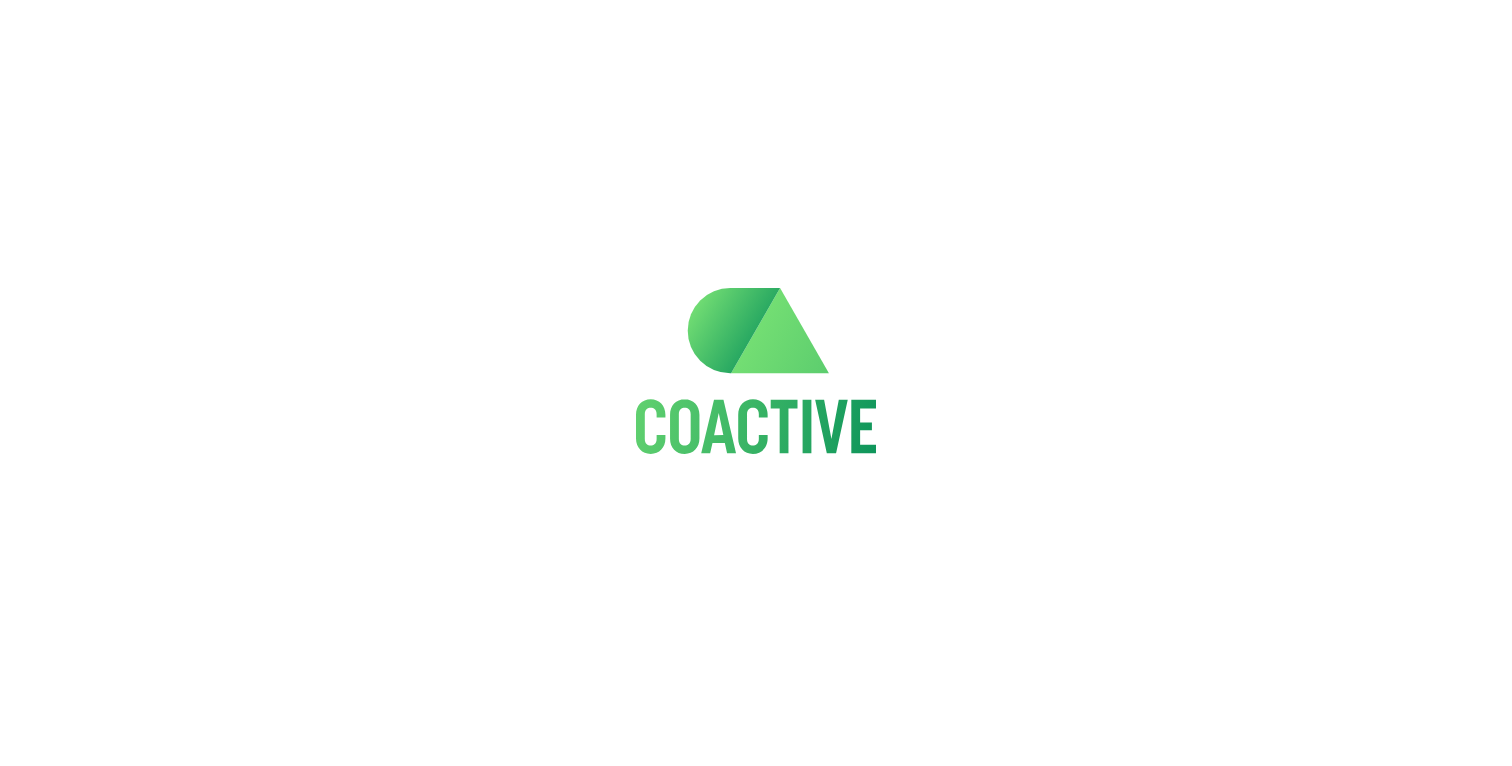 scroll, scrollTop: 0, scrollLeft: 0, axis: both 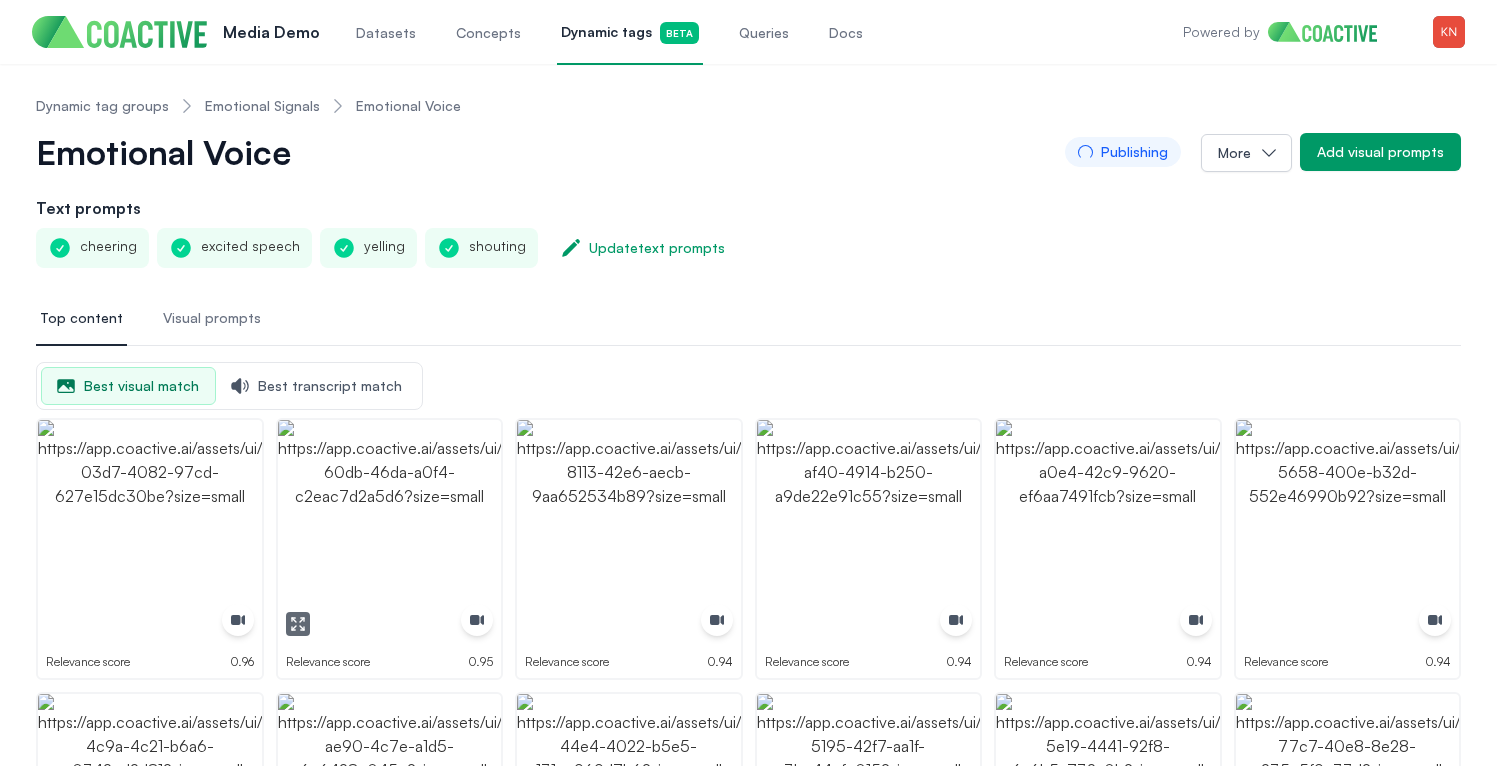 click at bounding box center [298, 624] 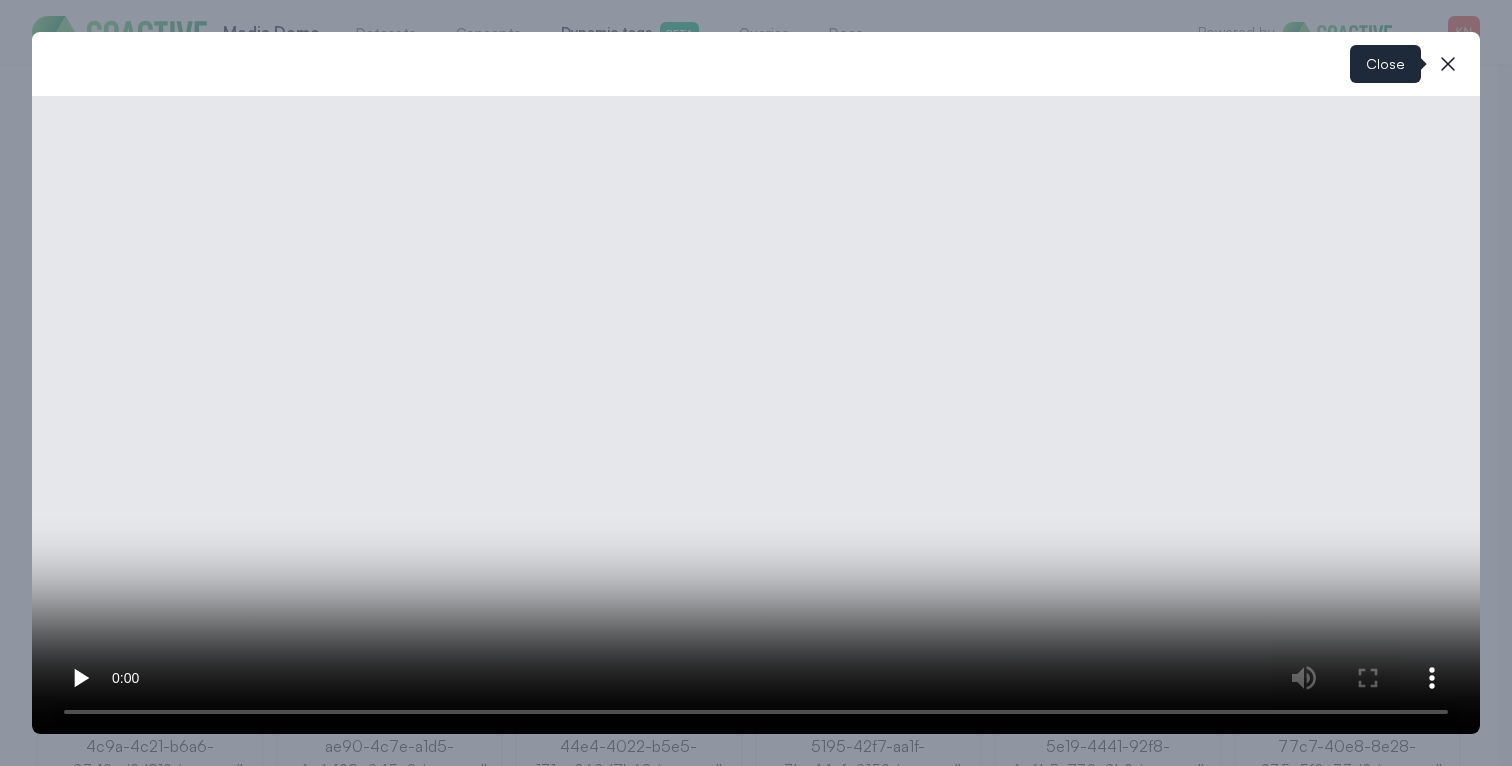 click on "close-modal" at bounding box center [1448, 64] 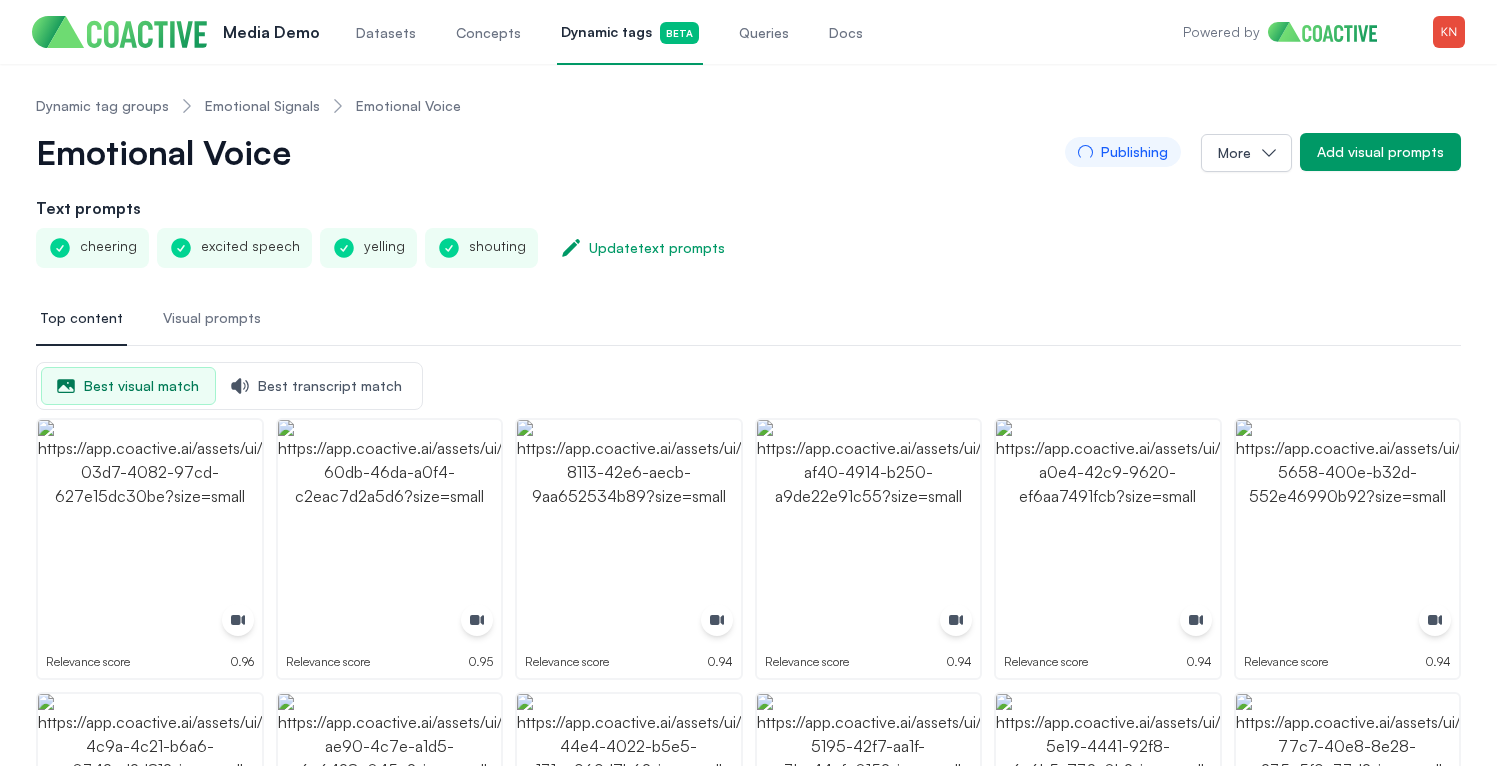 click on "Top content Visual prompts" at bounding box center (748, 319) 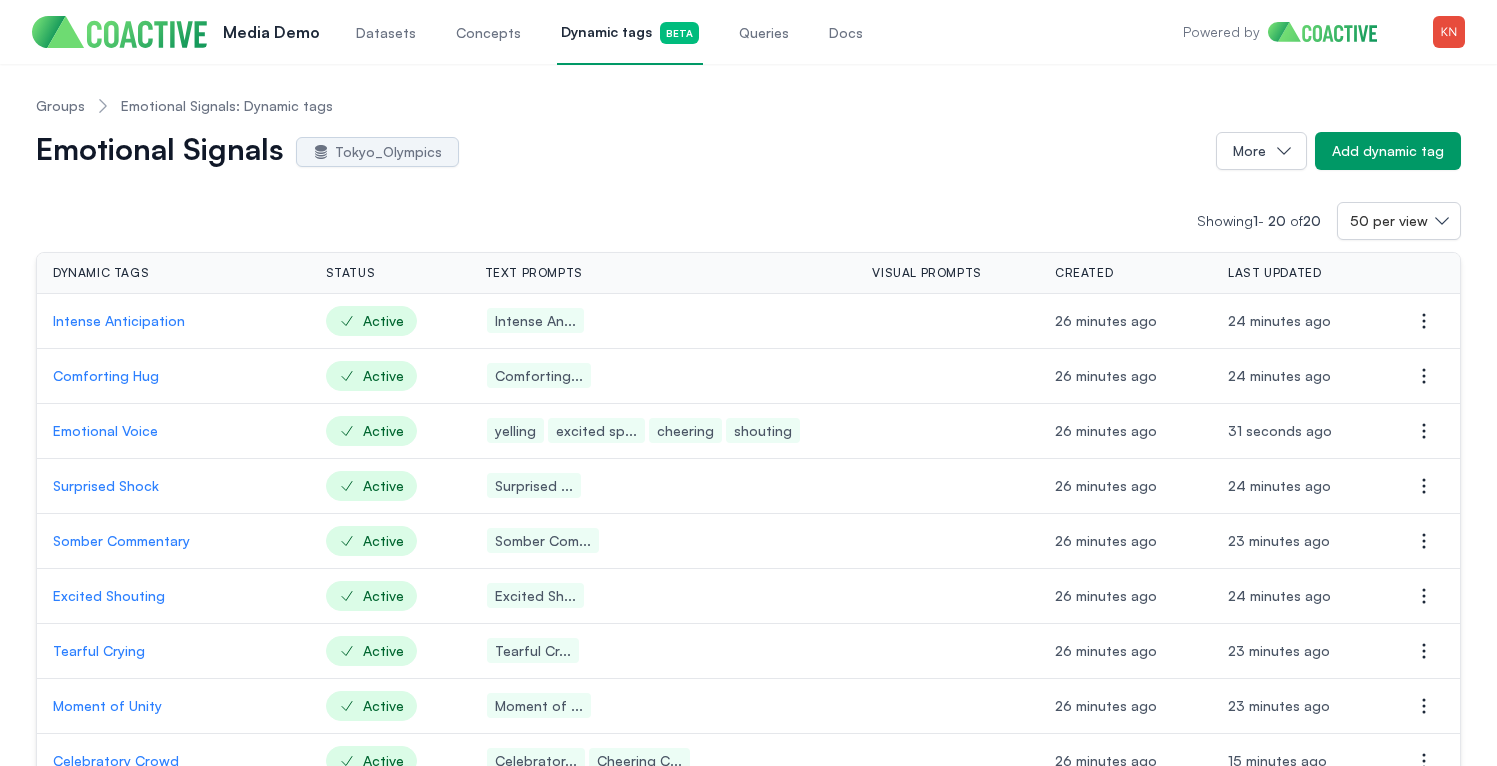 click on "Groups" at bounding box center (60, 106) 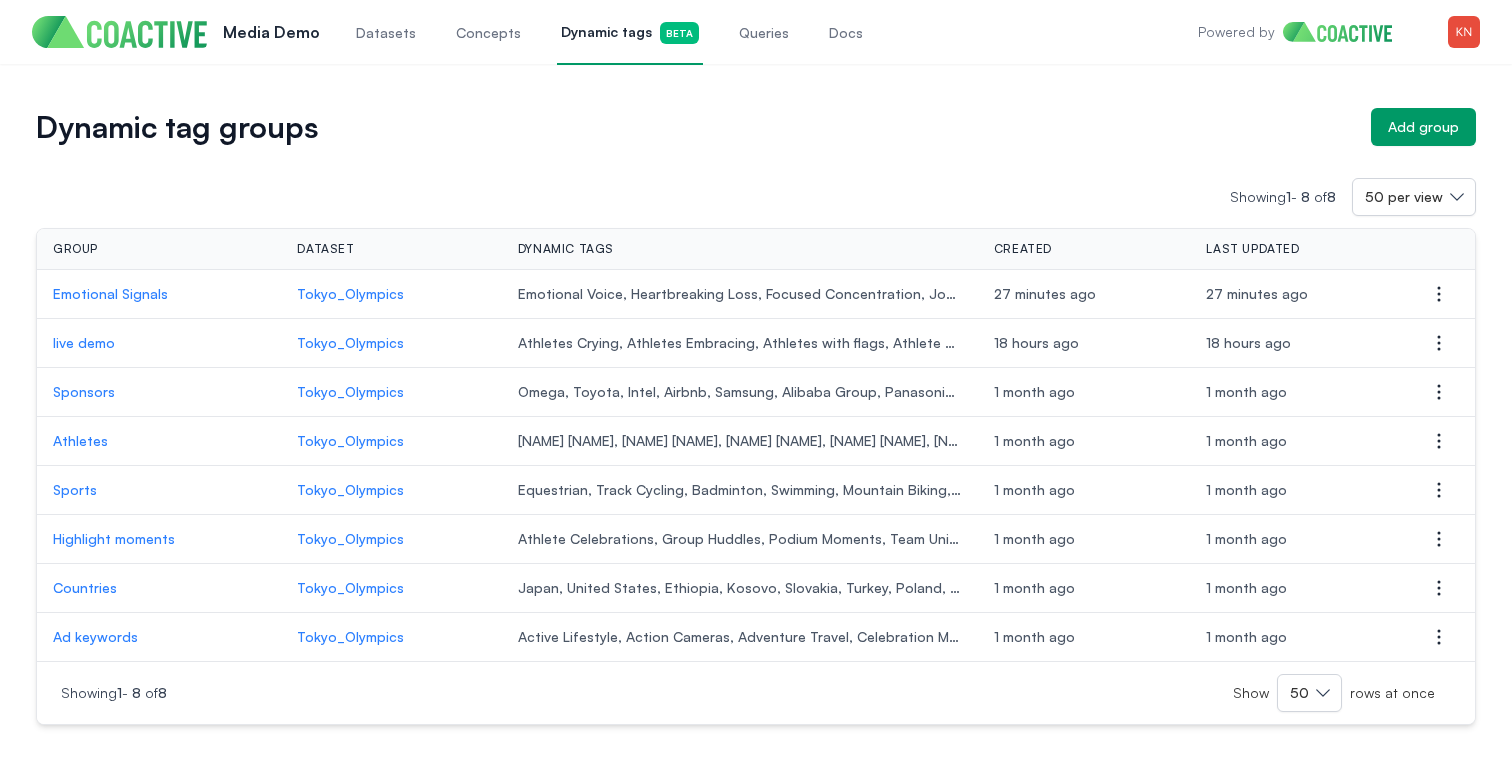 click on "Showing  1  -   8   of  8 50 per view" at bounding box center [756, 197] 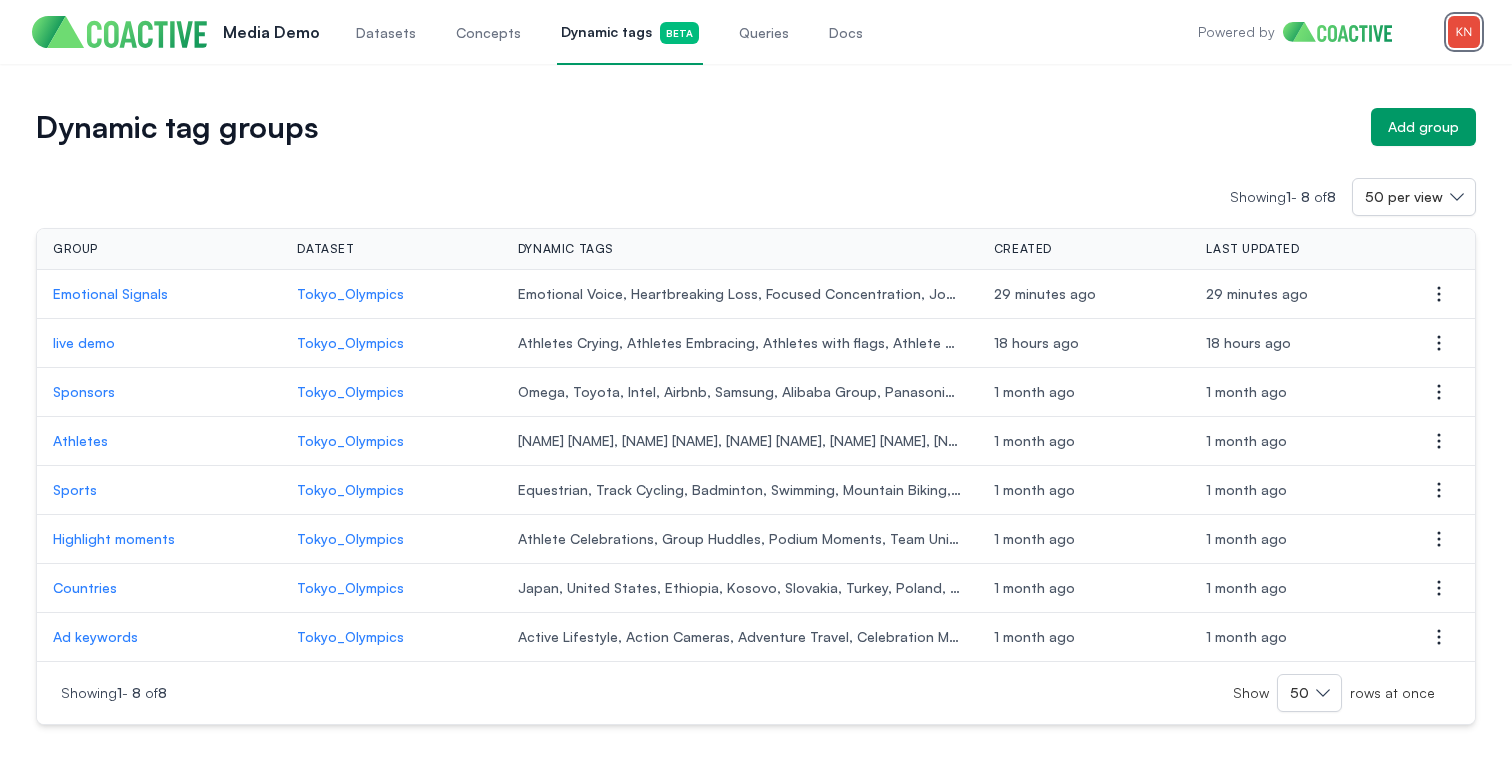click at bounding box center (1464, 32) 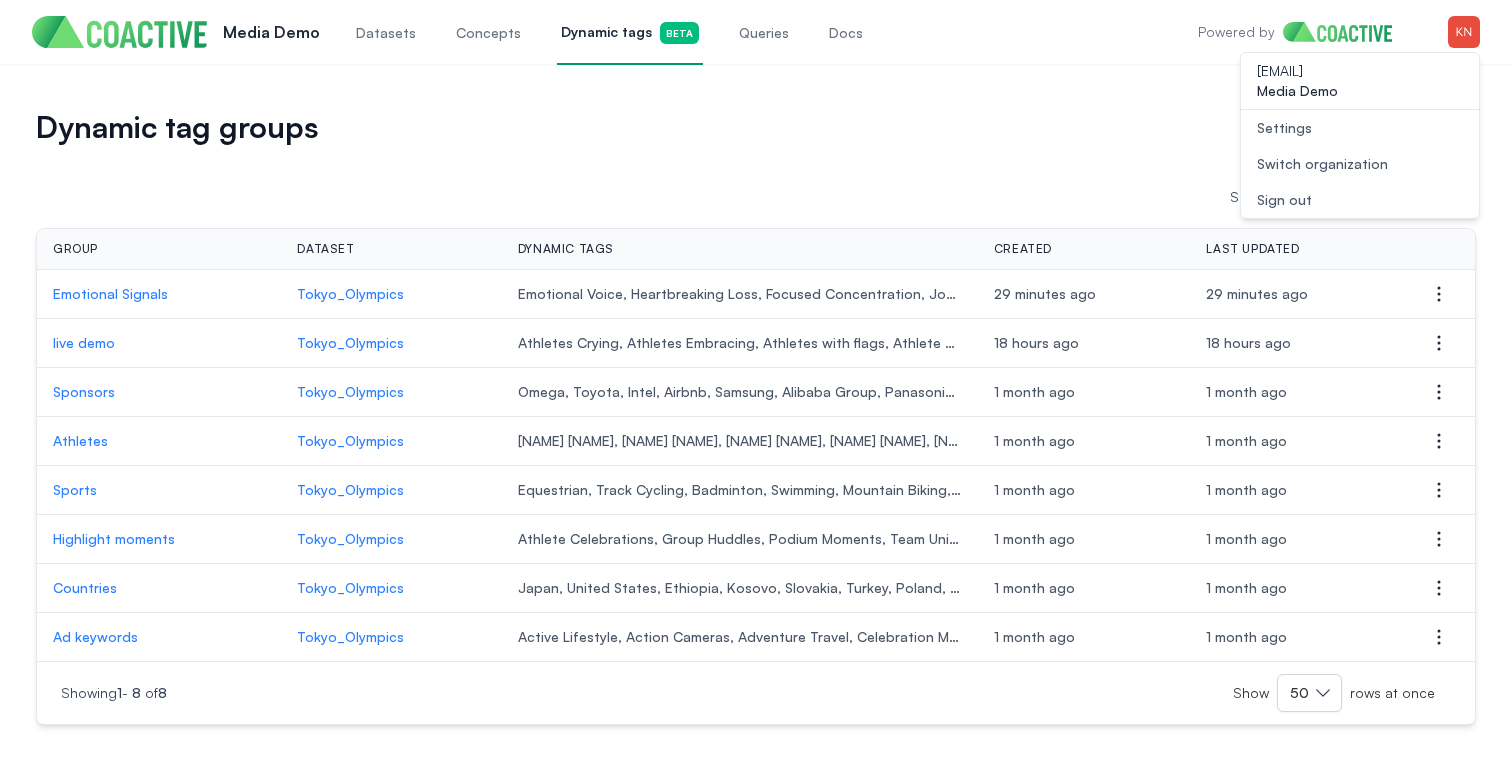 click on "Switch organization" at bounding box center (1322, 164) 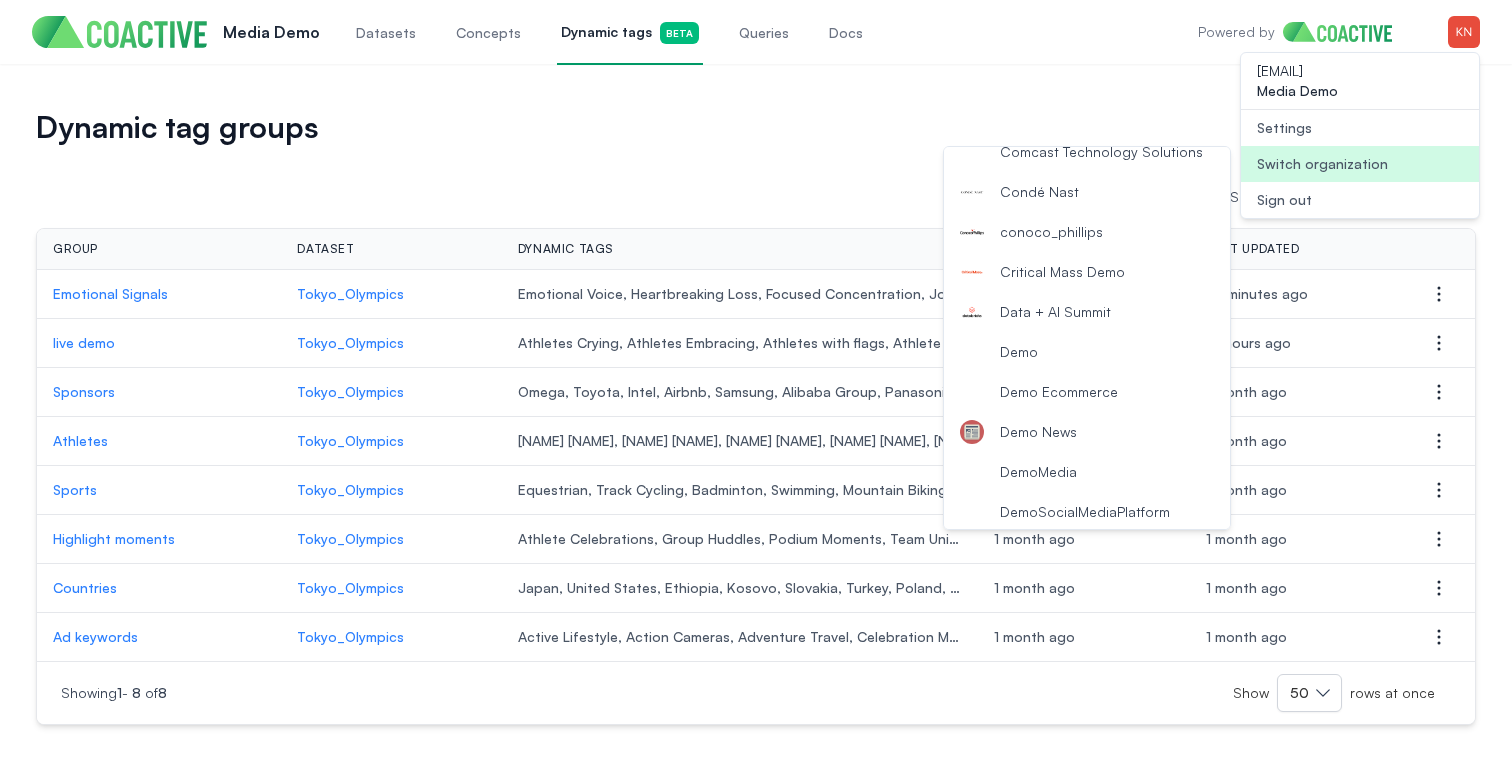 scroll, scrollTop: 576, scrollLeft: 0, axis: vertical 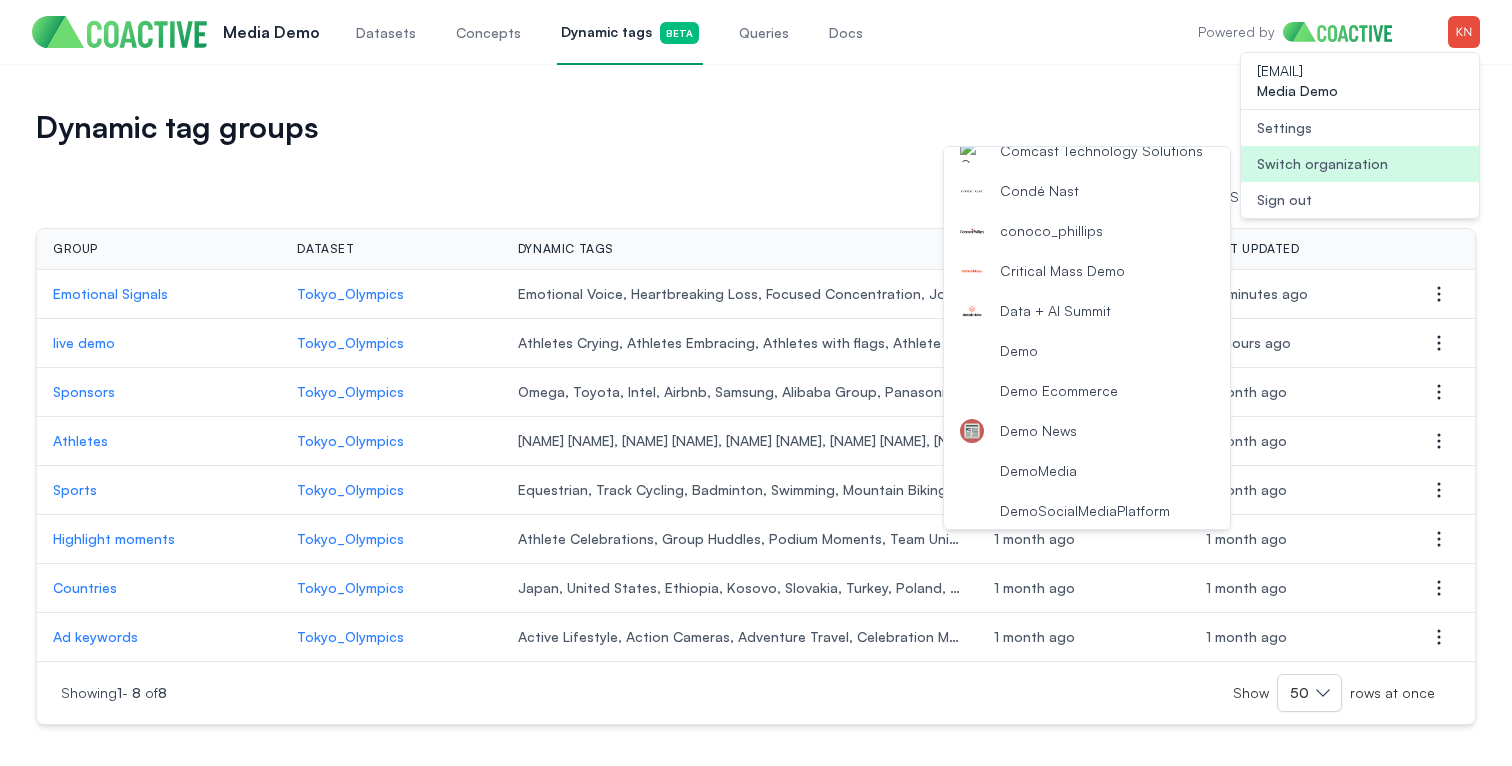 click on "DemoMedia" at bounding box center (1087, 471) 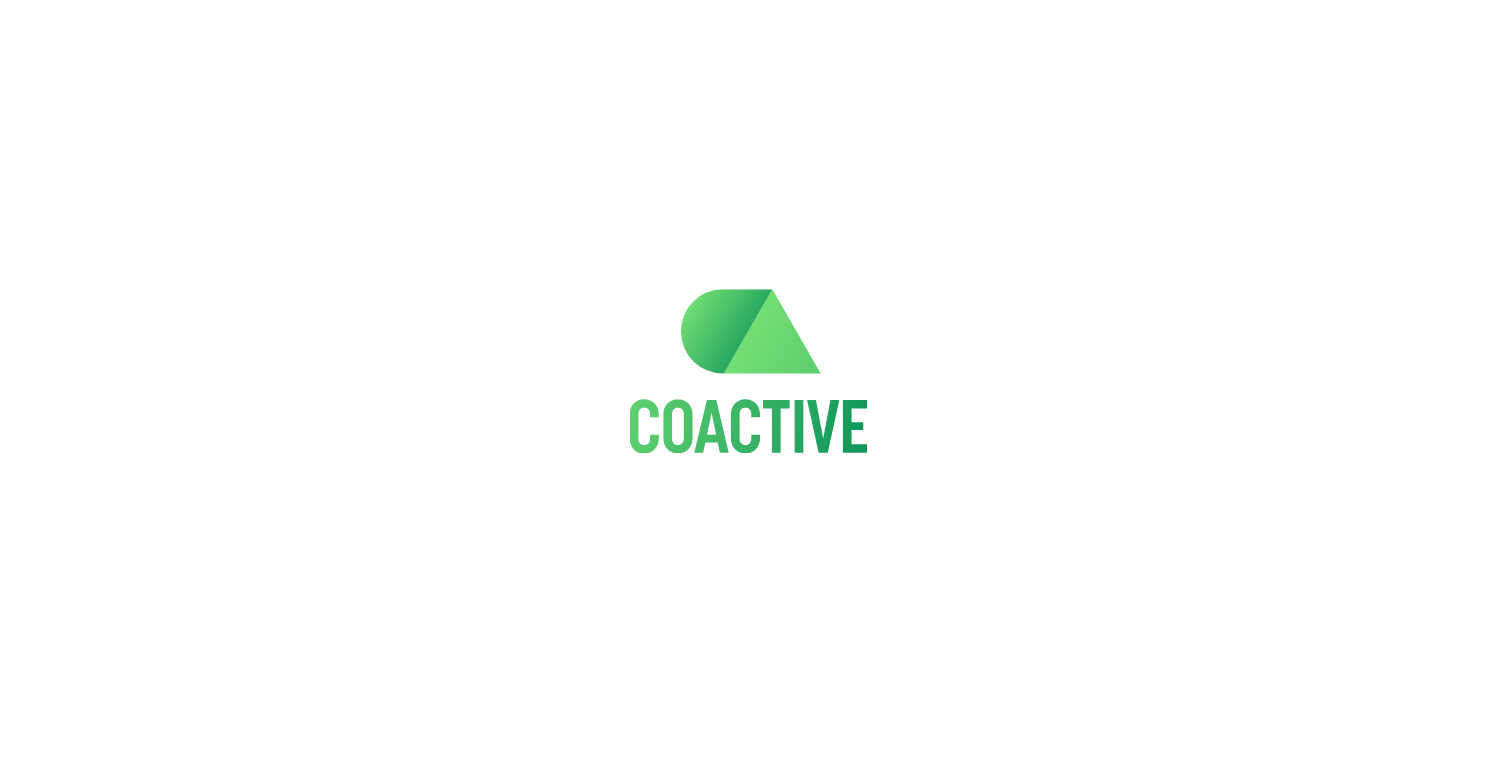 scroll, scrollTop: 0, scrollLeft: 0, axis: both 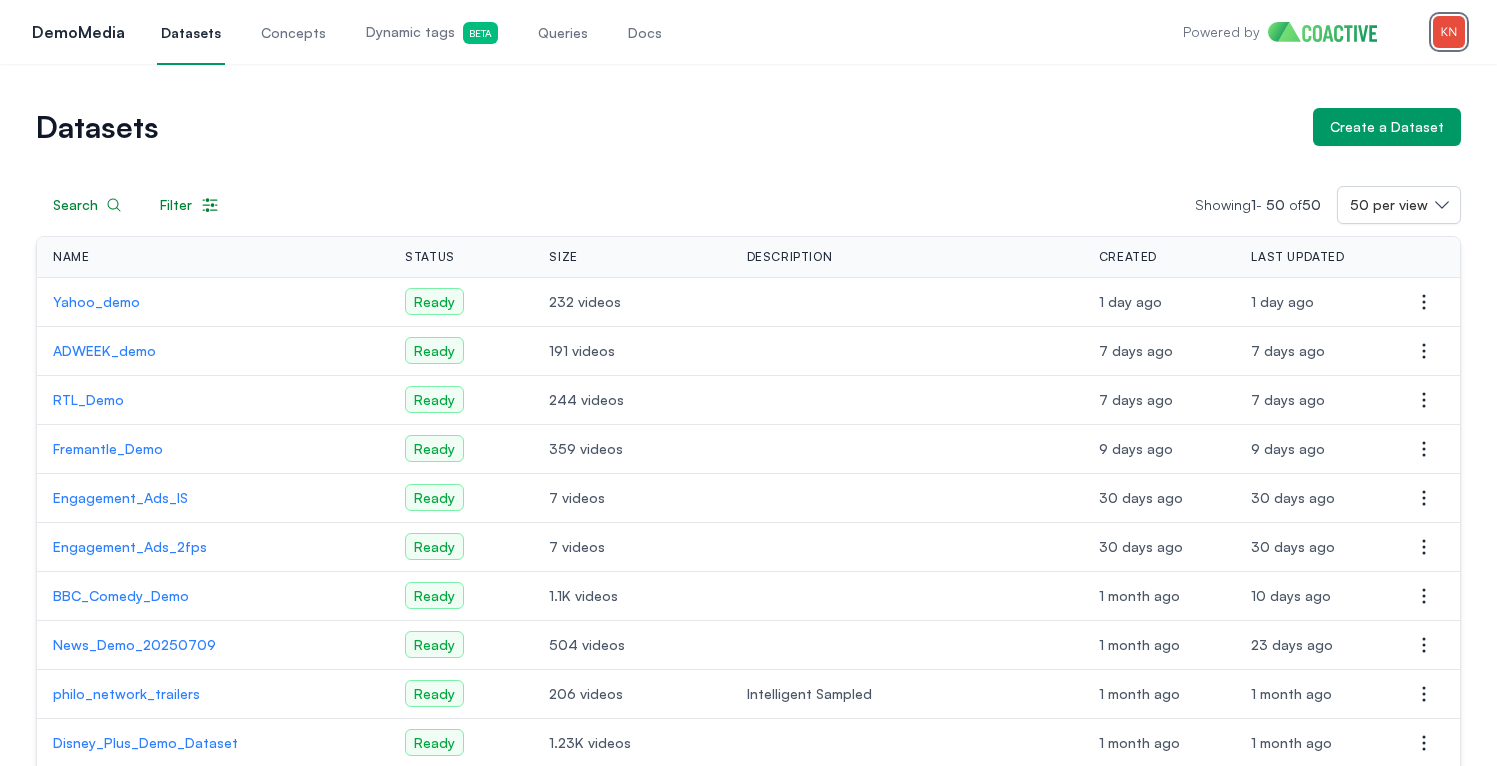 click at bounding box center (1449, 32) 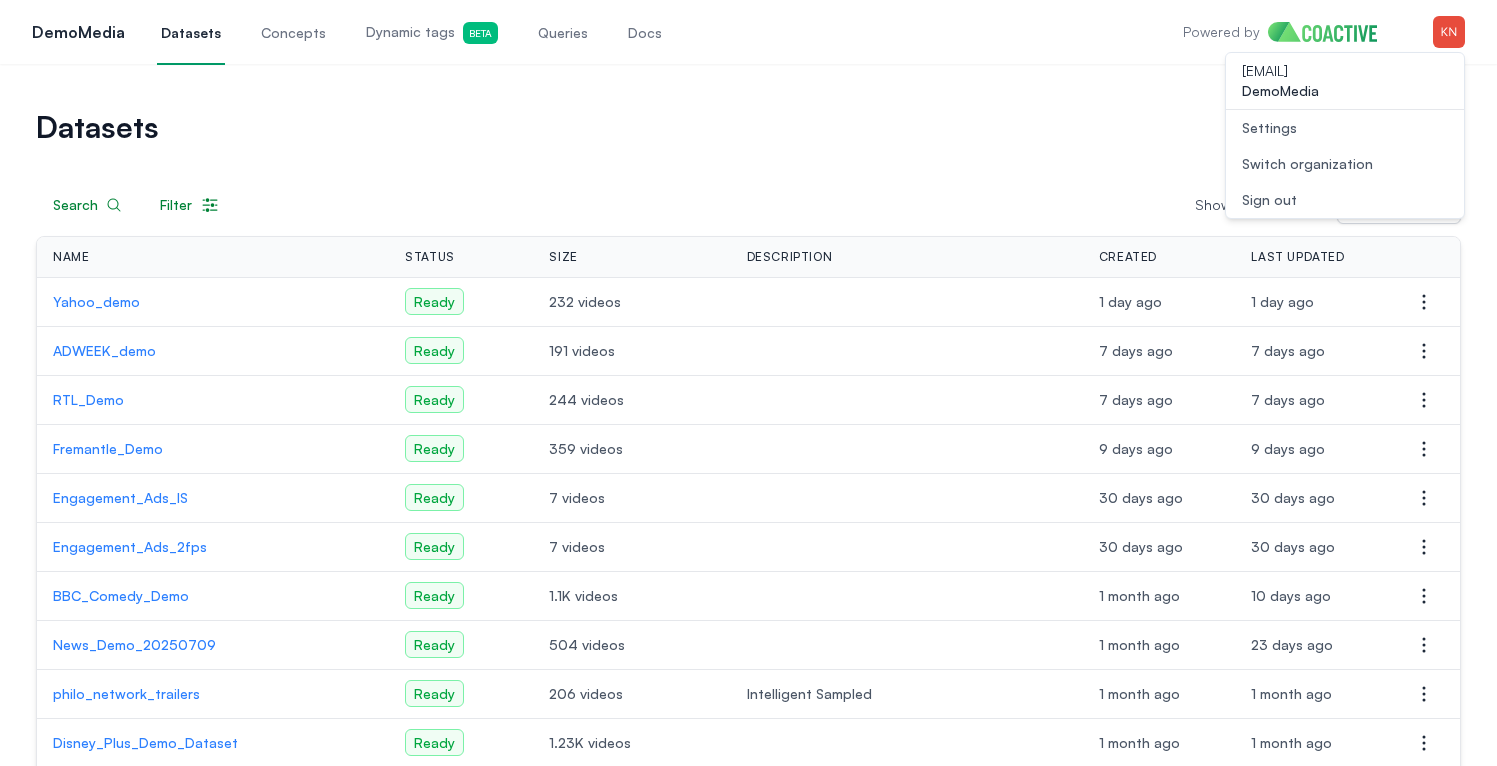 click on "Open user menu Switch organization" at bounding box center [1345, 164] 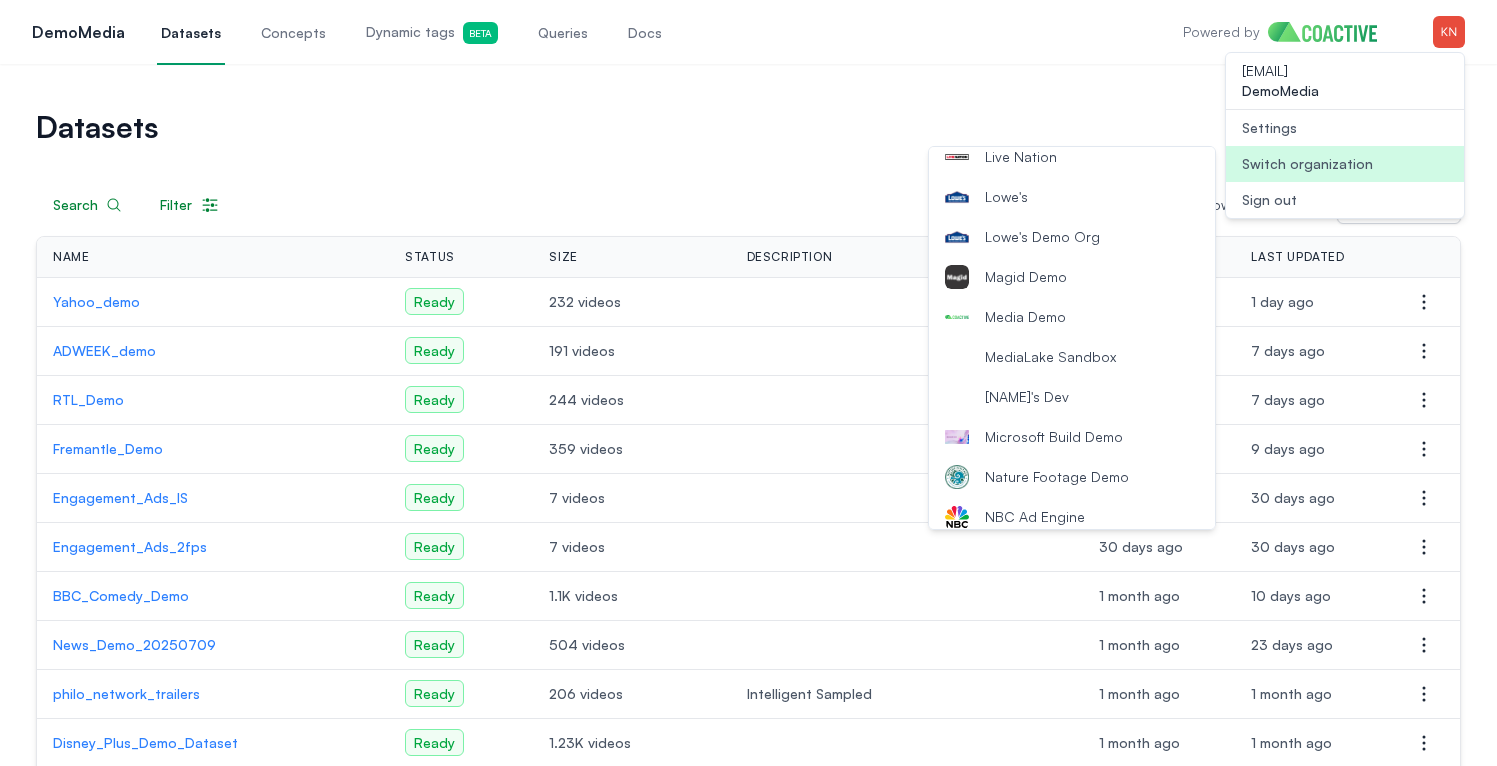 scroll, scrollTop: 1610, scrollLeft: 0, axis: vertical 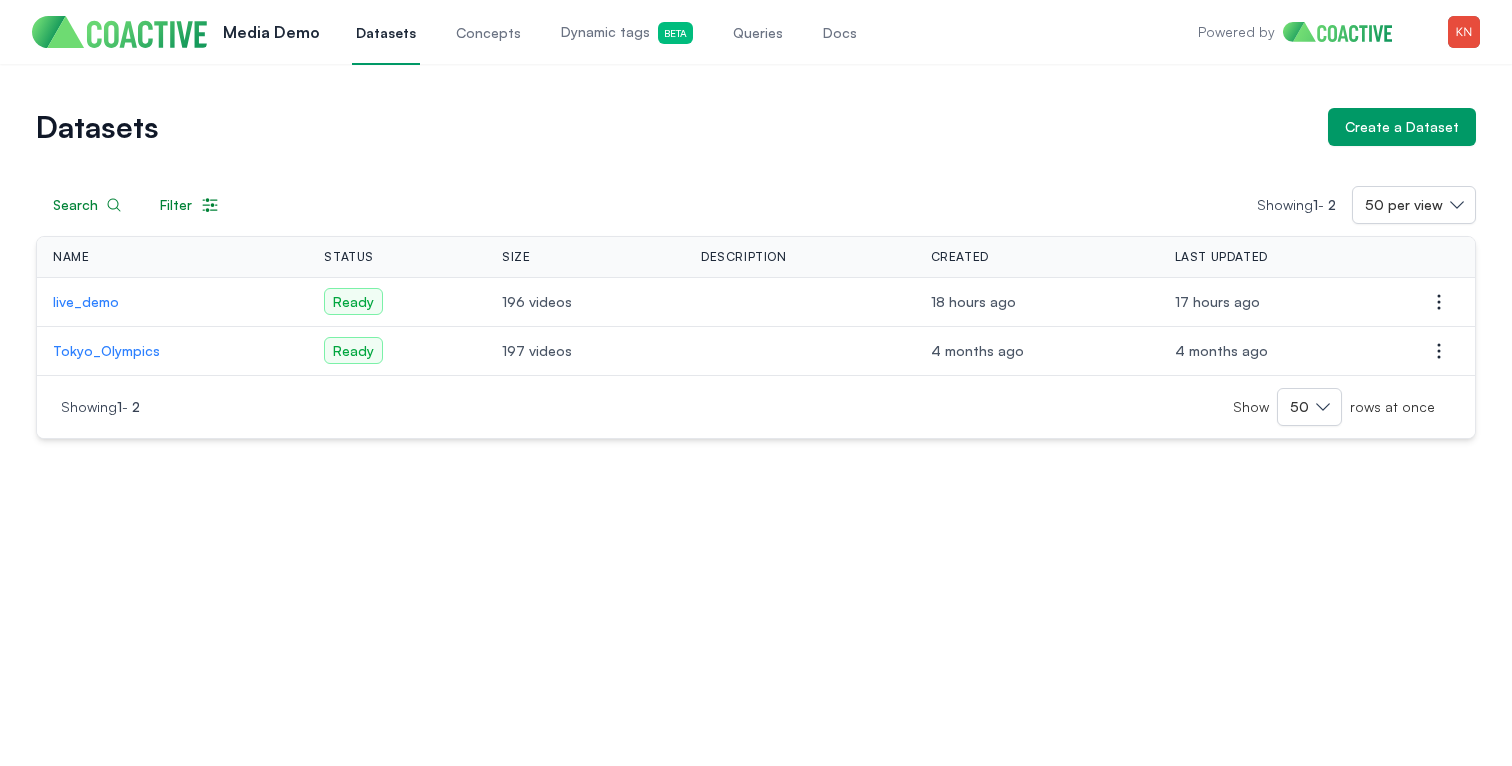 click on "Dynamic tags Beta" at bounding box center (627, 32) 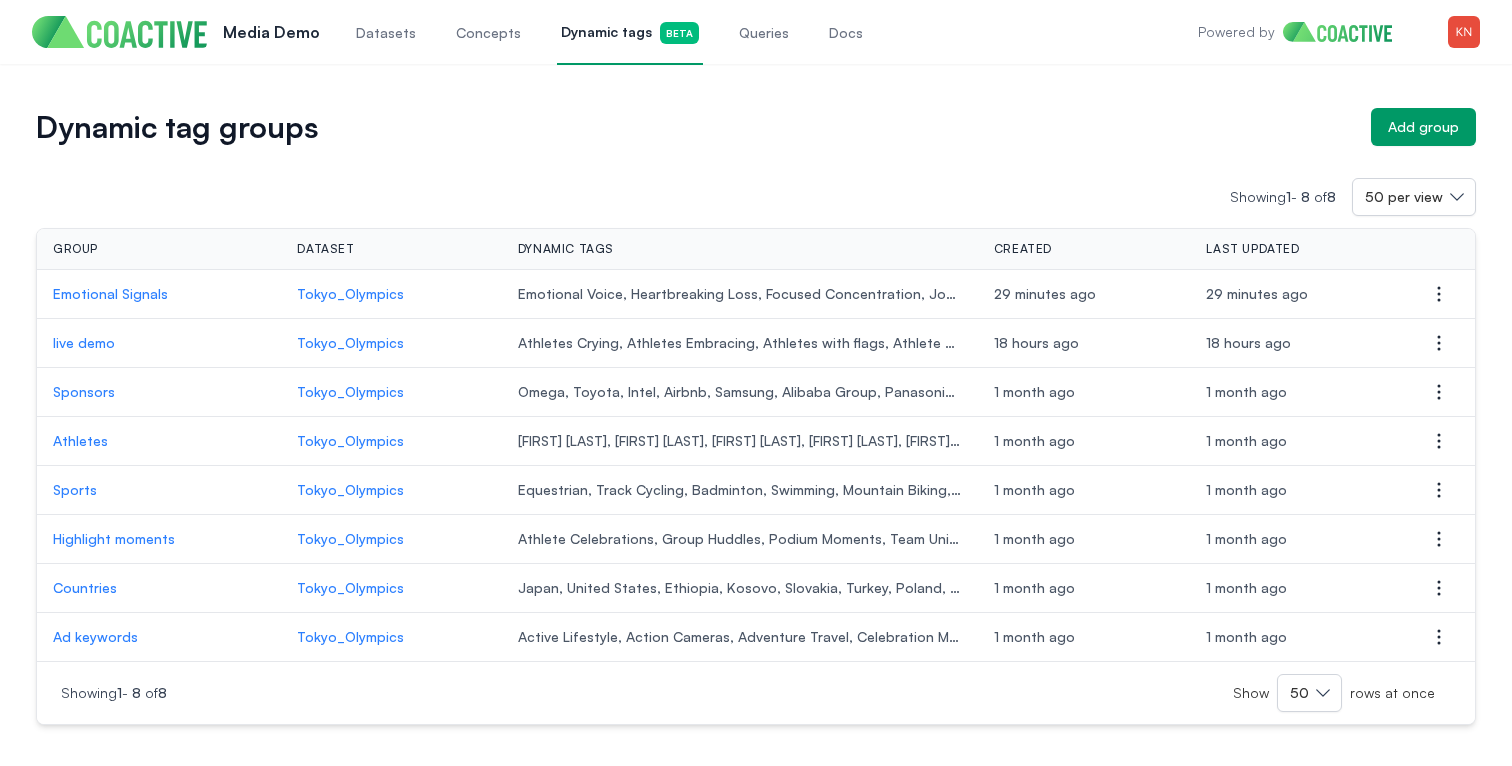 click on "Ad keywords" at bounding box center (159, 637) 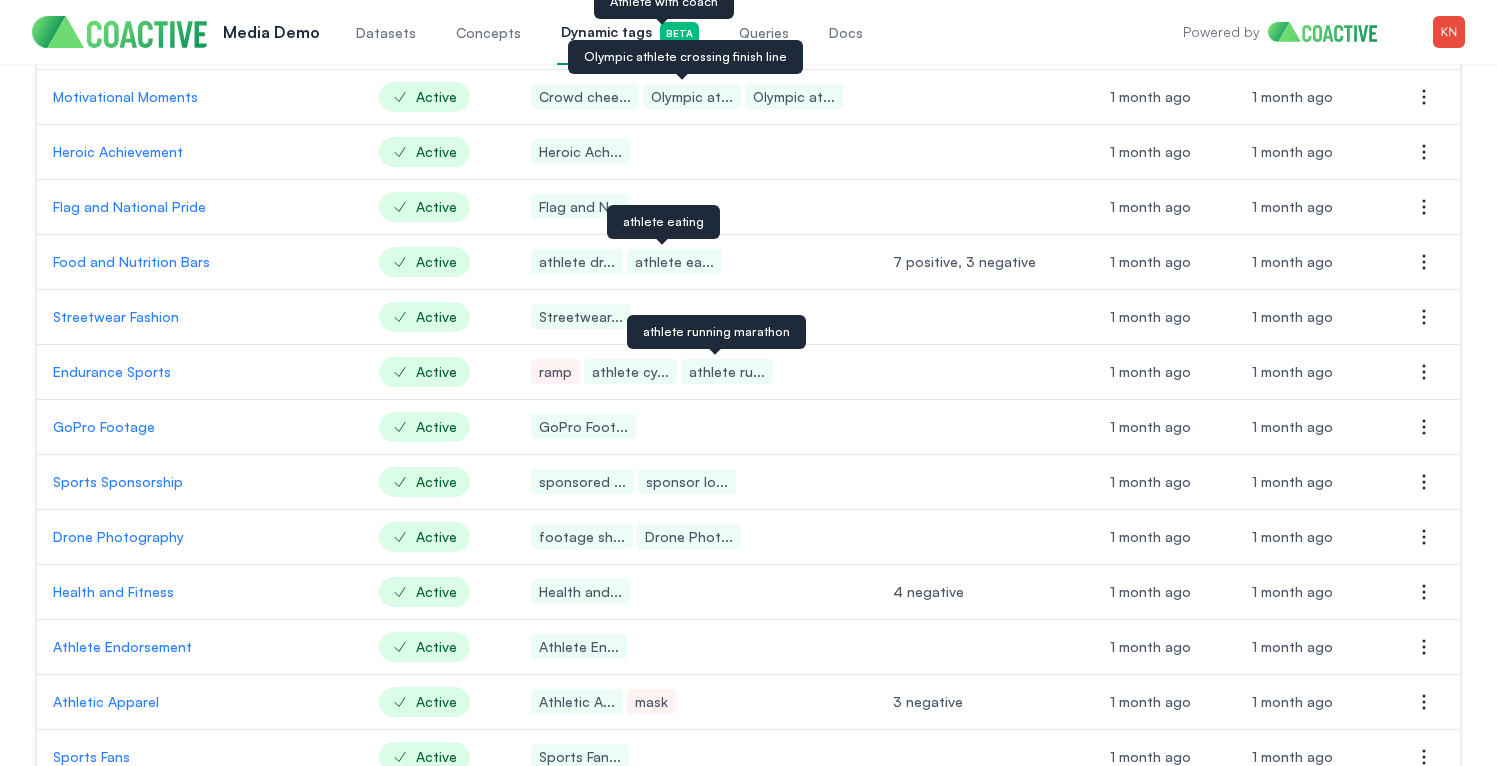 scroll, scrollTop: 0, scrollLeft: 0, axis: both 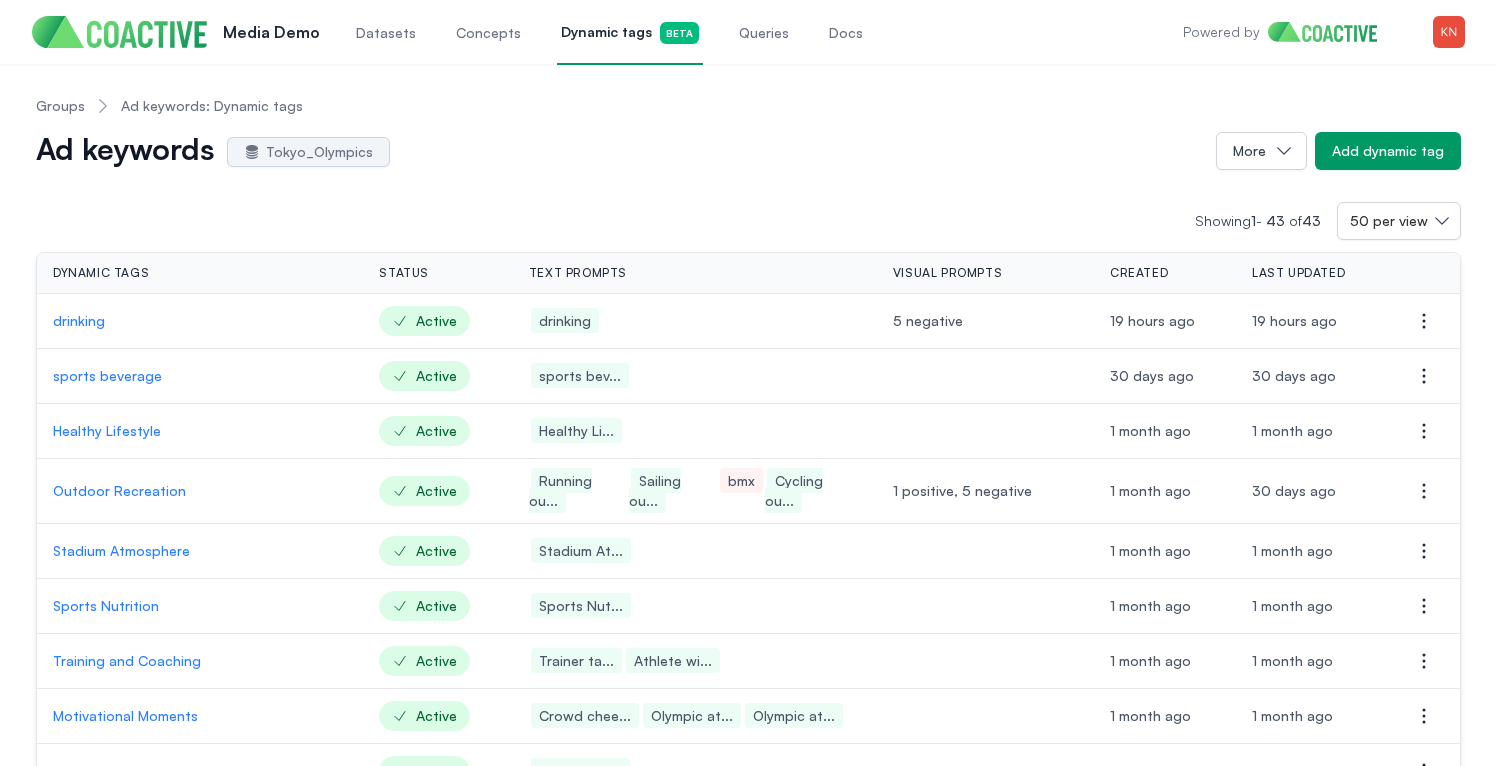click on "Dynamic tags Beta" at bounding box center [630, 32] 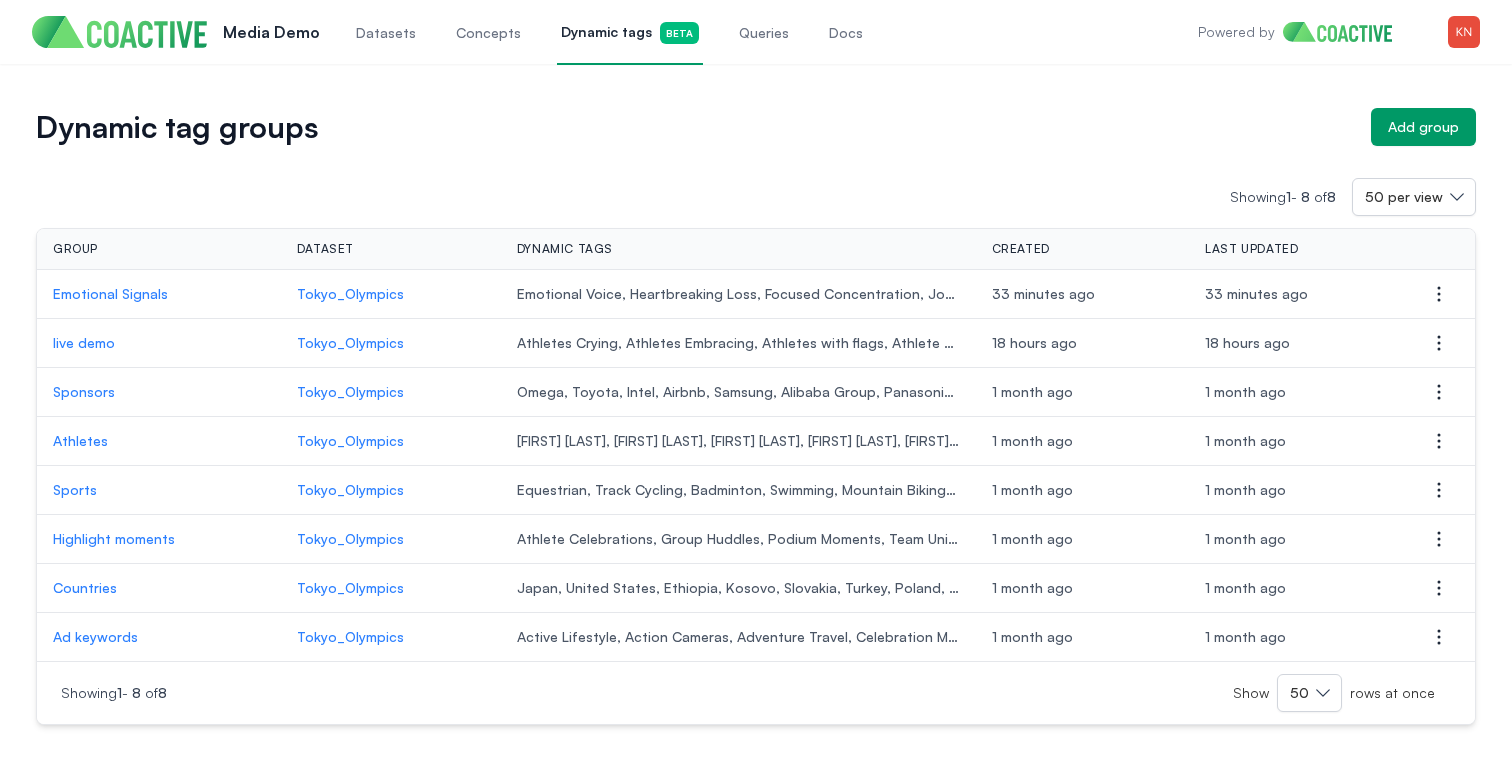 click on "Datasets" at bounding box center (386, 33) 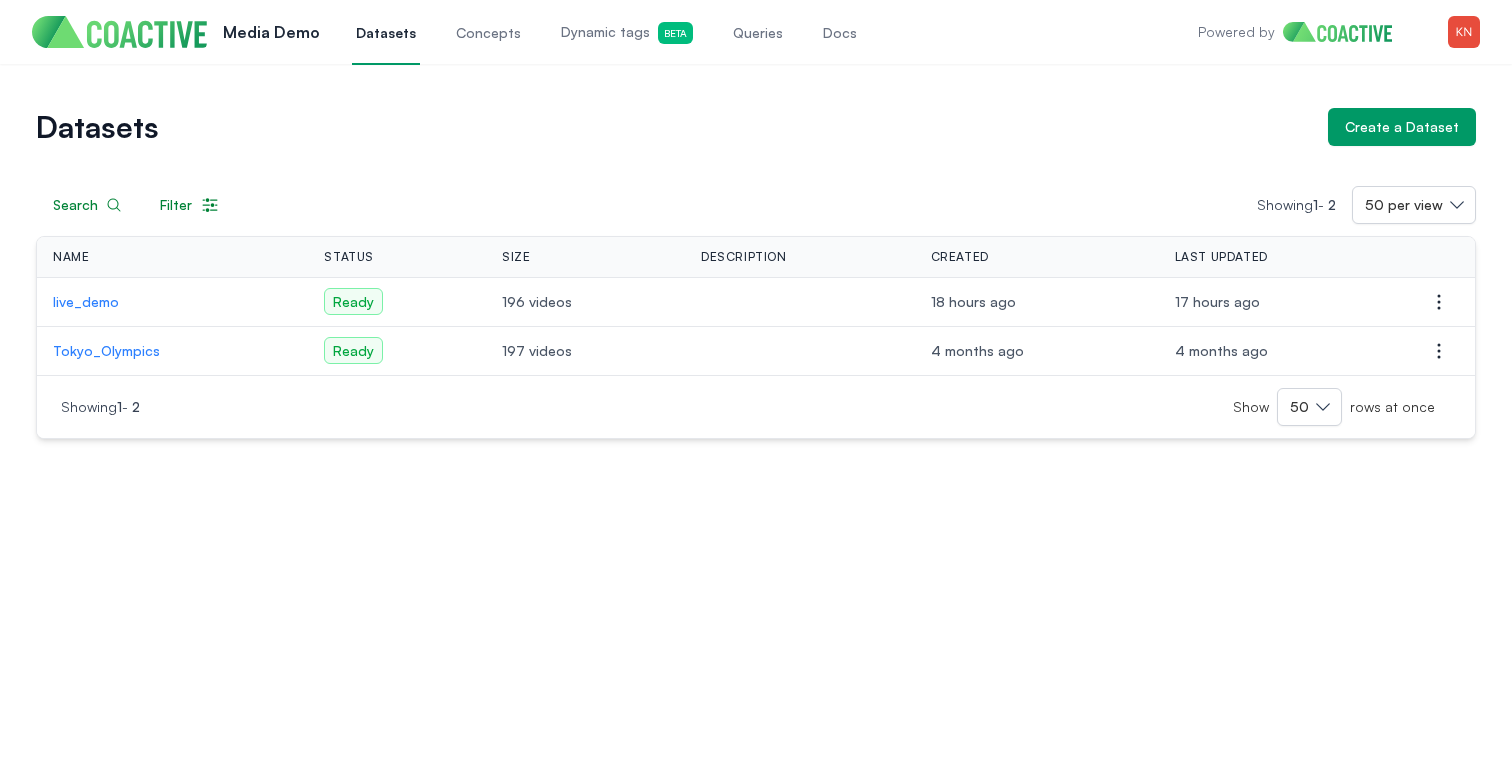 click on "Tokyo_Olympics" at bounding box center [172, 351] 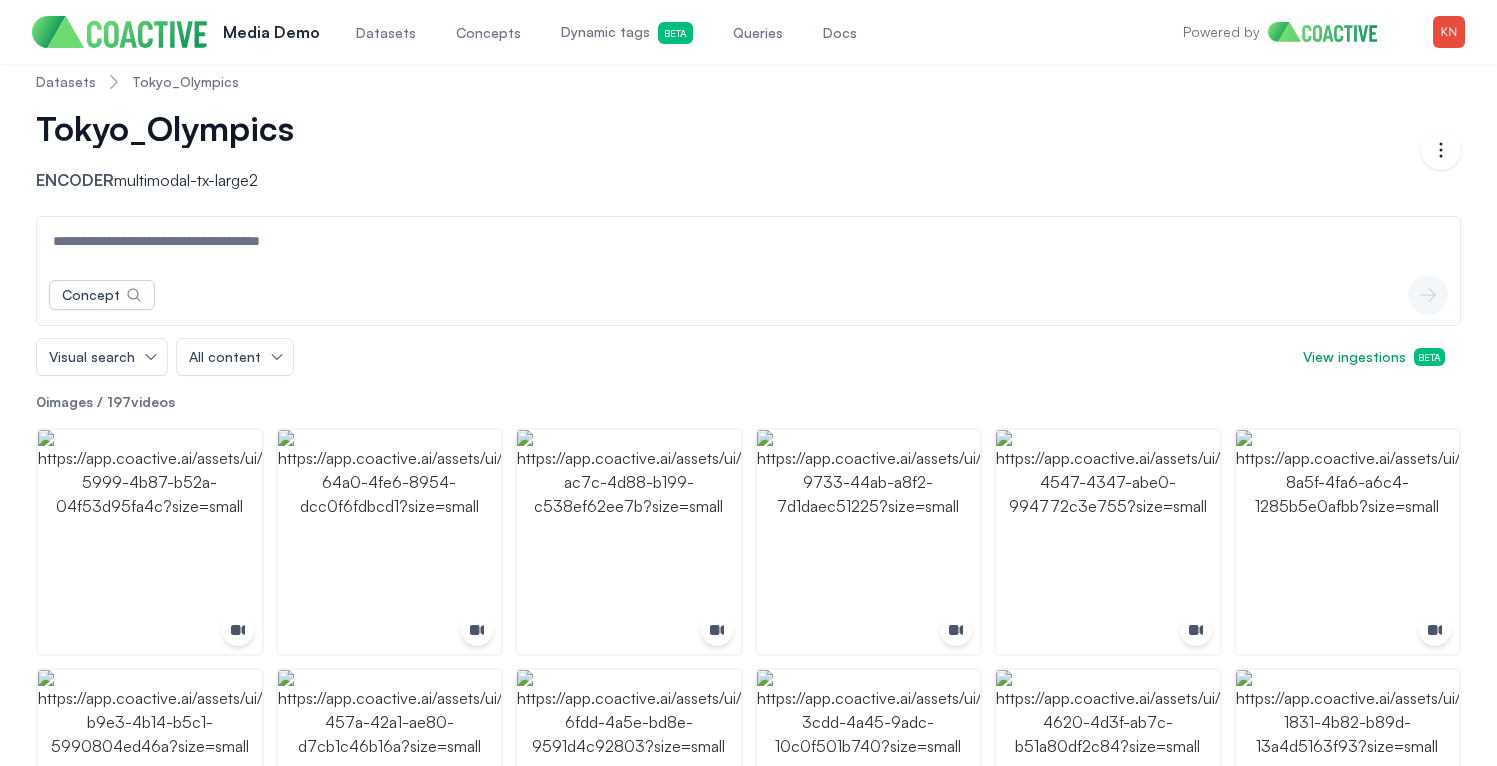 scroll, scrollTop: 0, scrollLeft: 0, axis: both 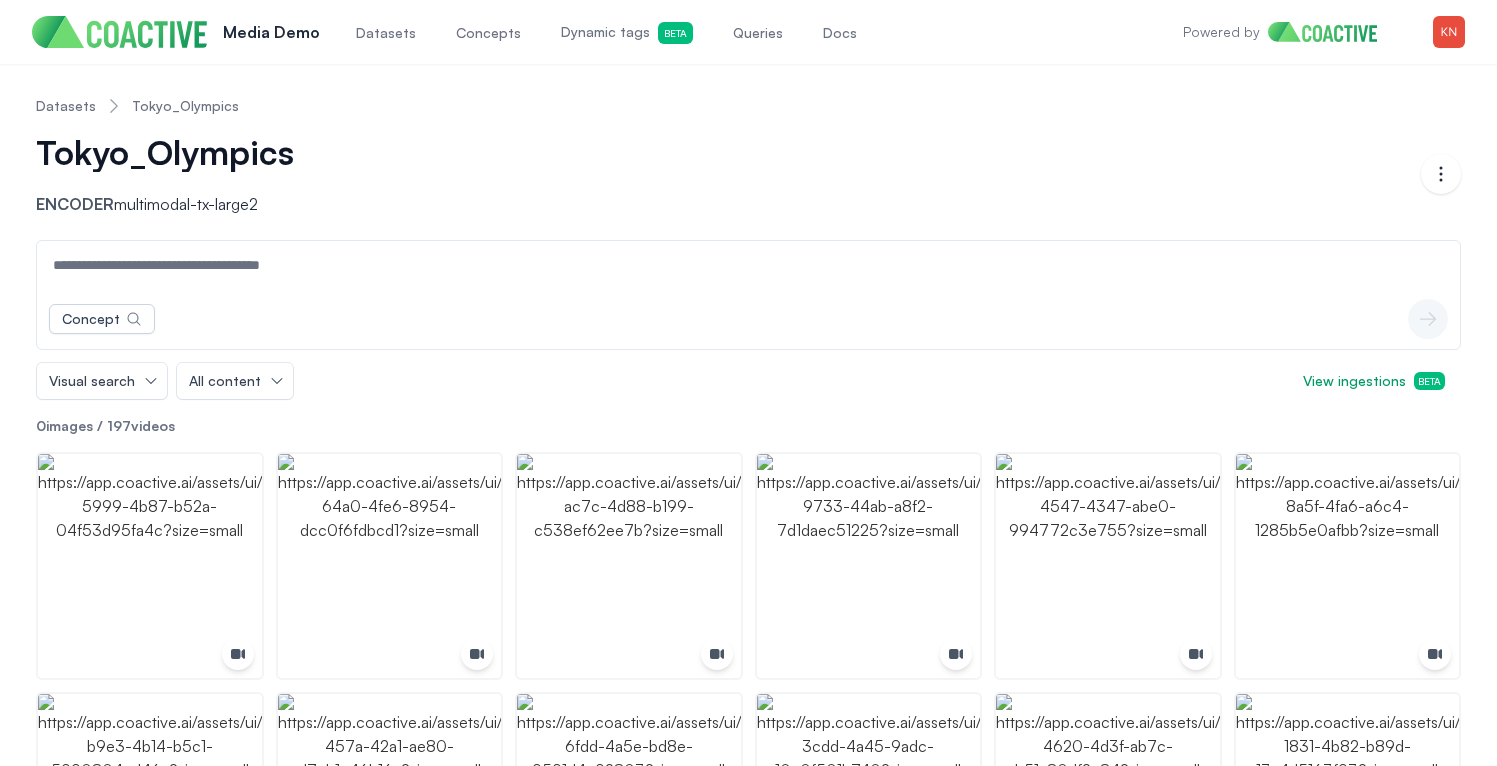 click on "Dynamic tags Beta" at bounding box center (627, 33) 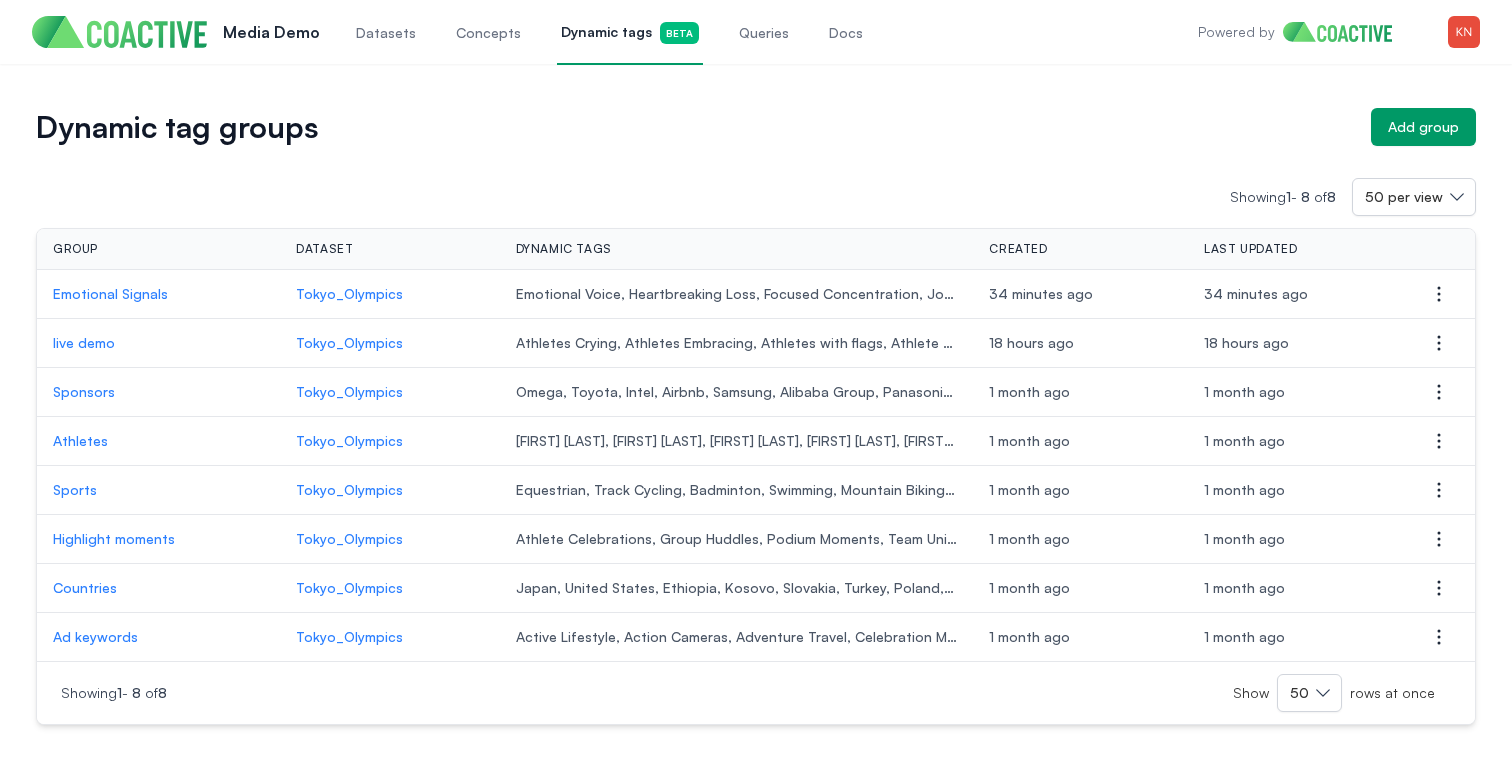 click on "Emotional Signals" at bounding box center (158, 294) 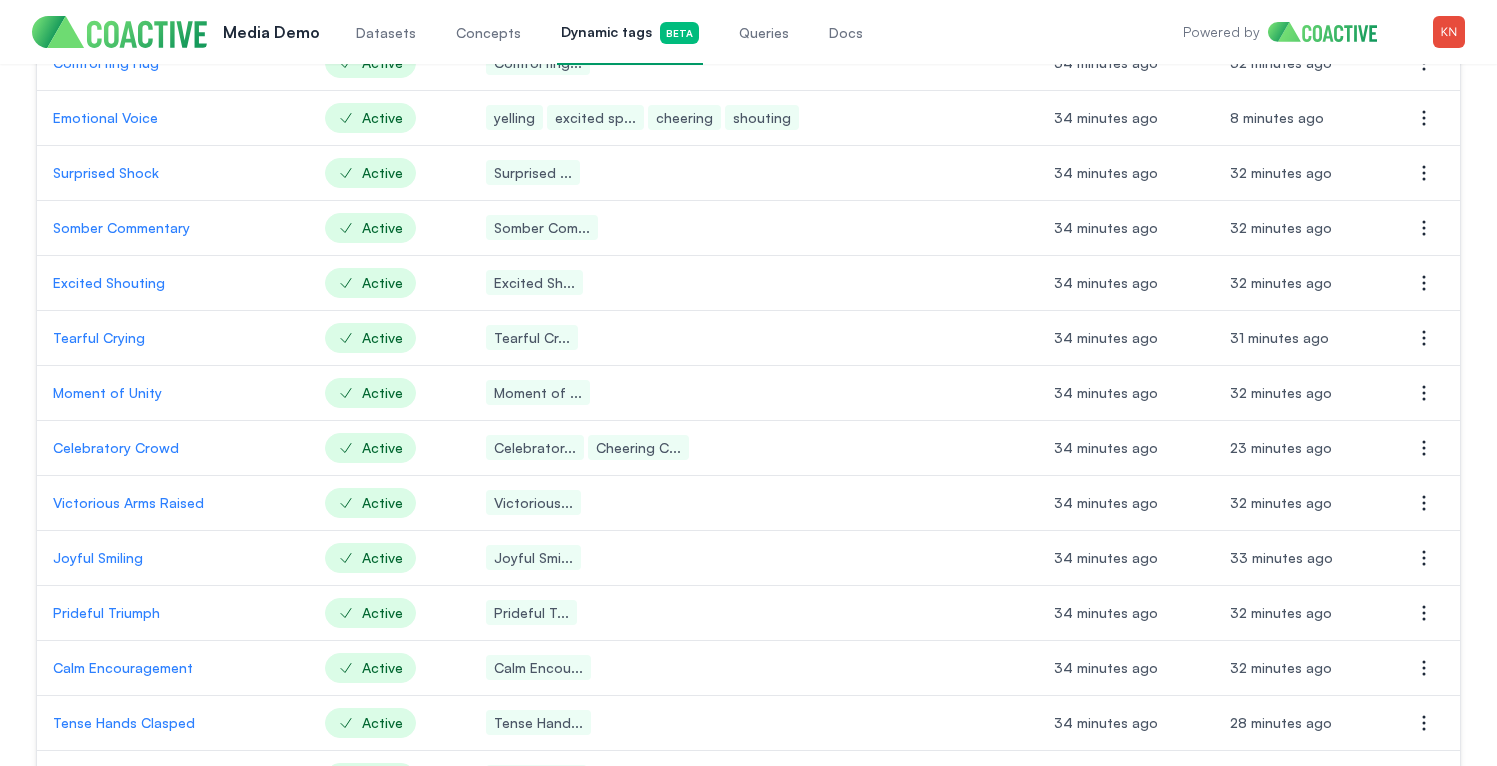 scroll, scrollTop: 316, scrollLeft: 0, axis: vertical 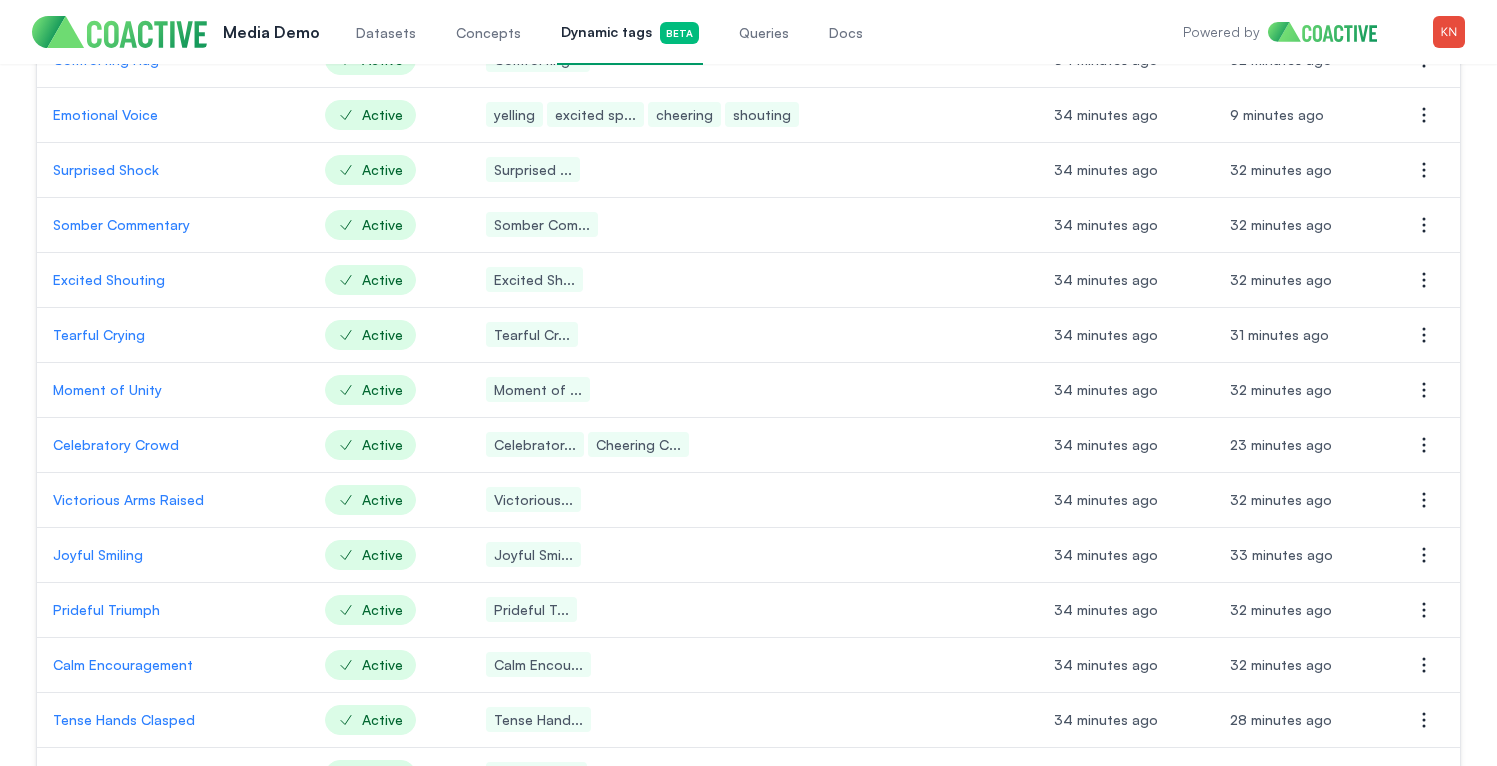 click on "Victorious Arms Raised" at bounding box center [173, 500] 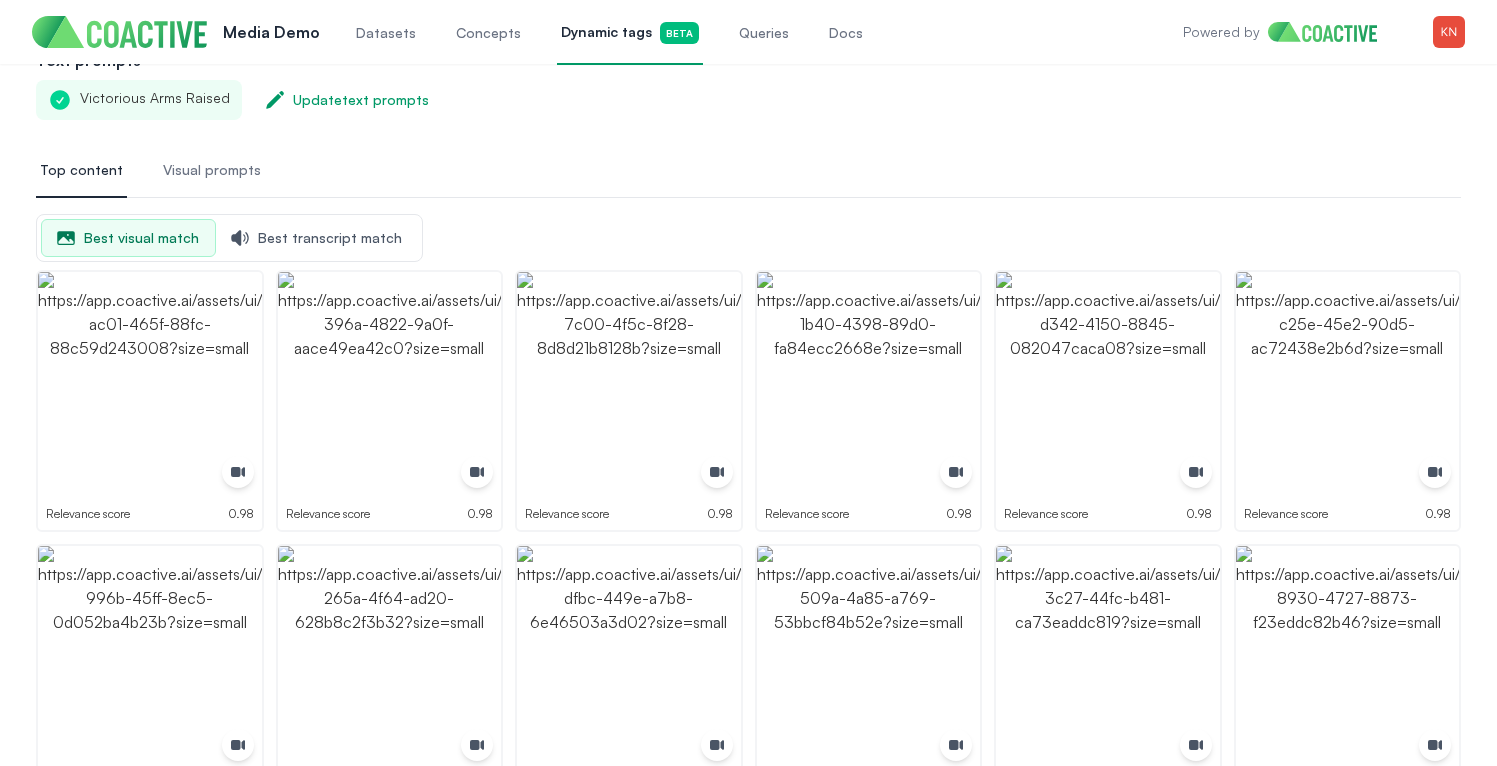 scroll, scrollTop: 0, scrollLeft: 0, axis: both 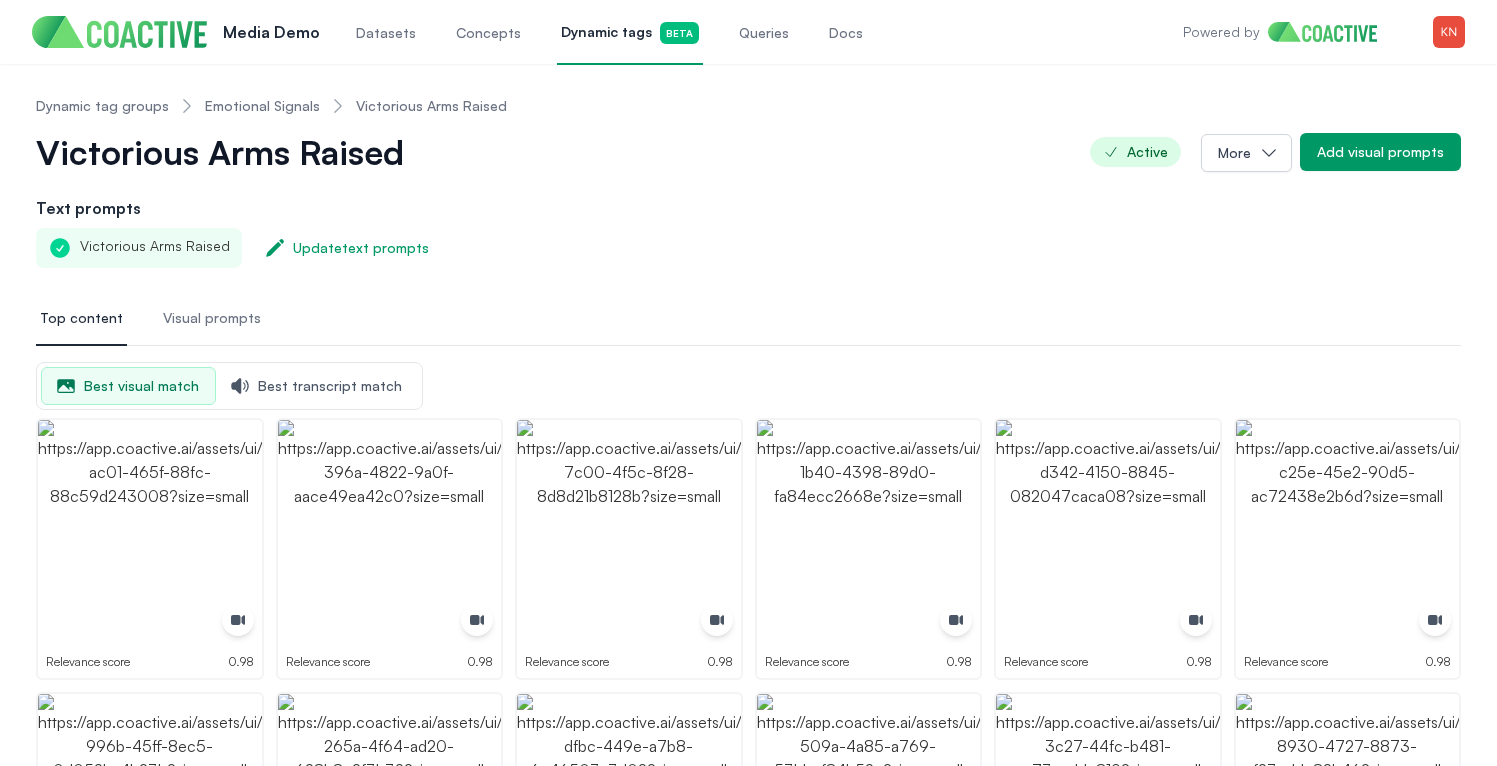 click on "Emotional Signals" at bounding box center [262, 106] 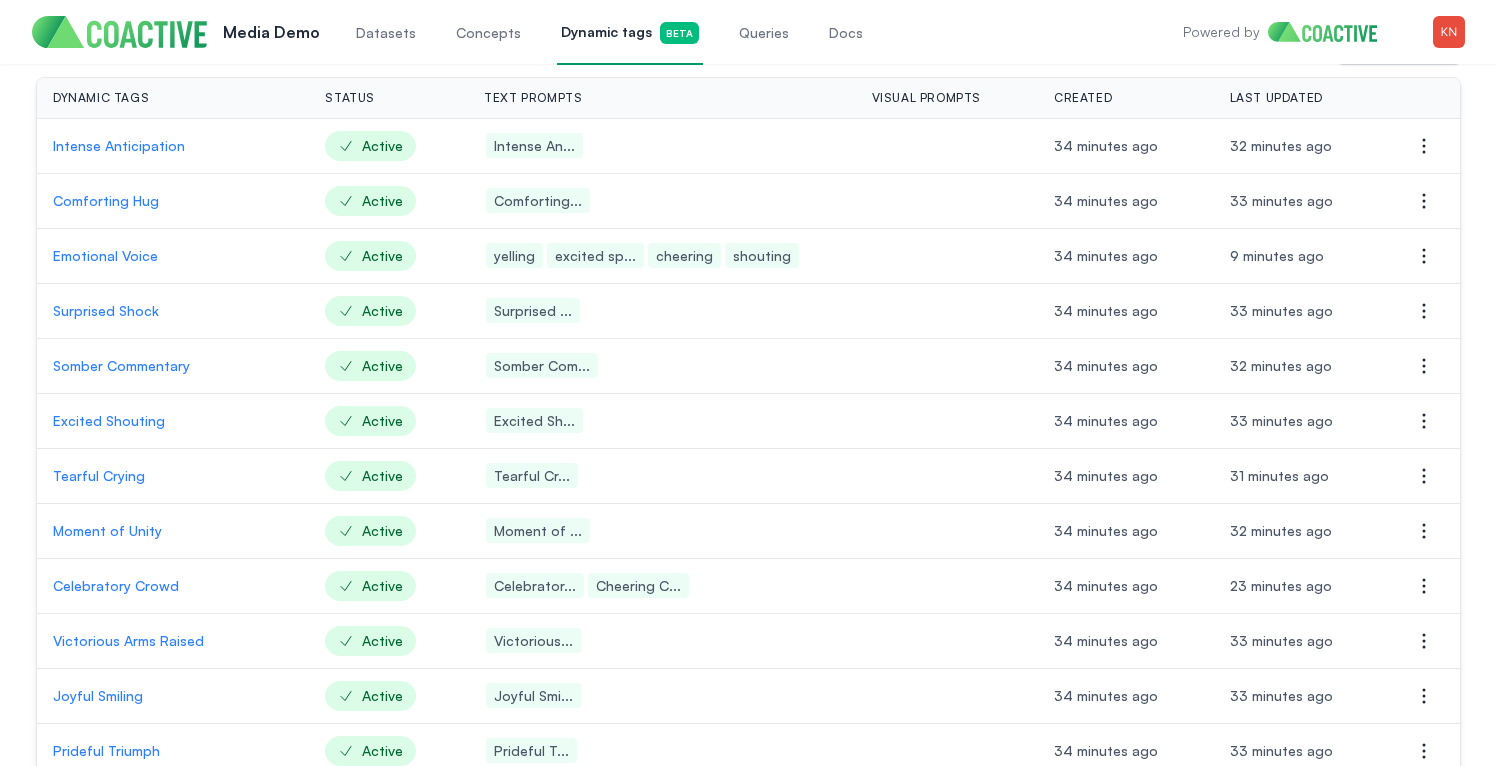 scroll, scrollTop: 313, scrollLeft: 0, axis: vertical 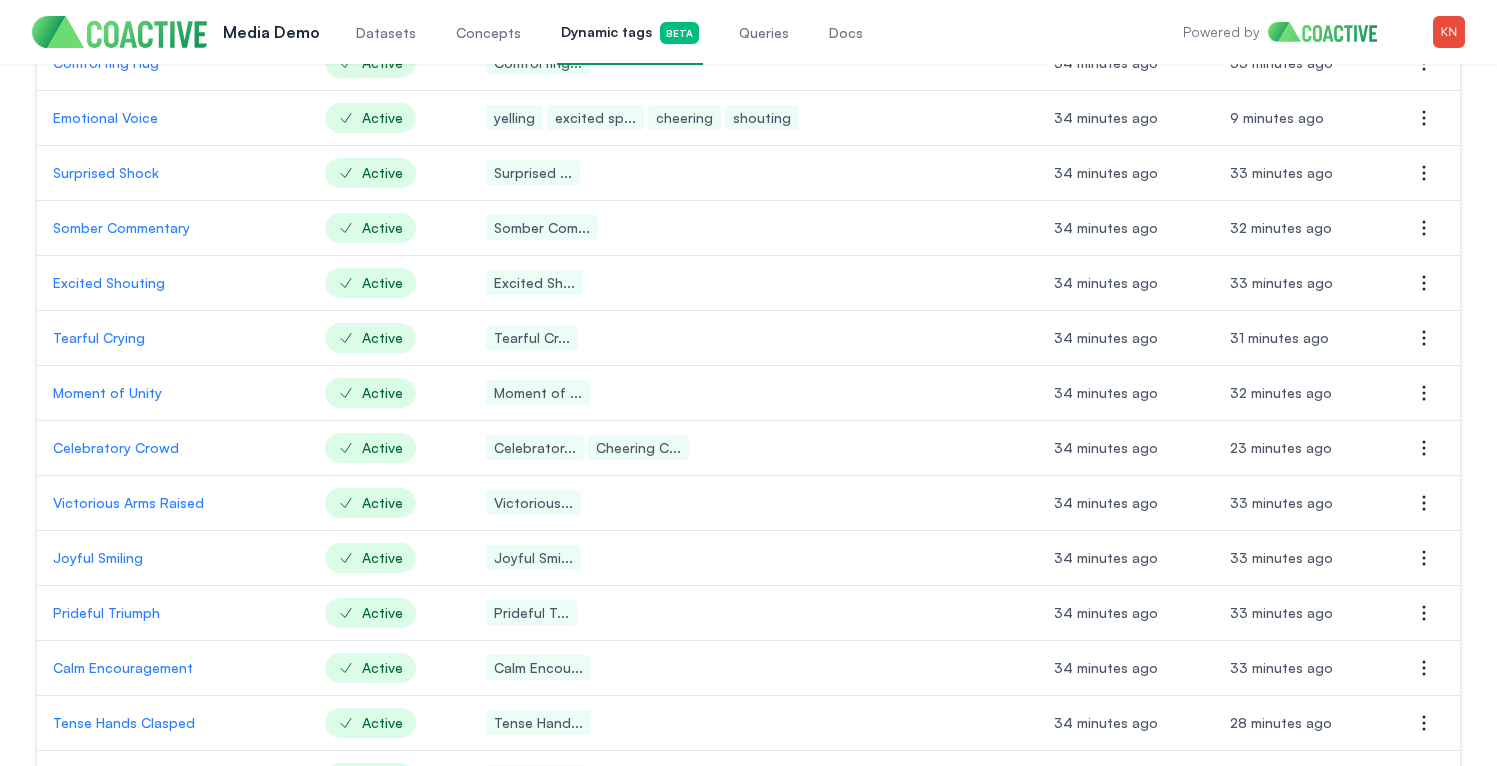 click on "Celebratory Crowd" at bounding box center (173, 448) 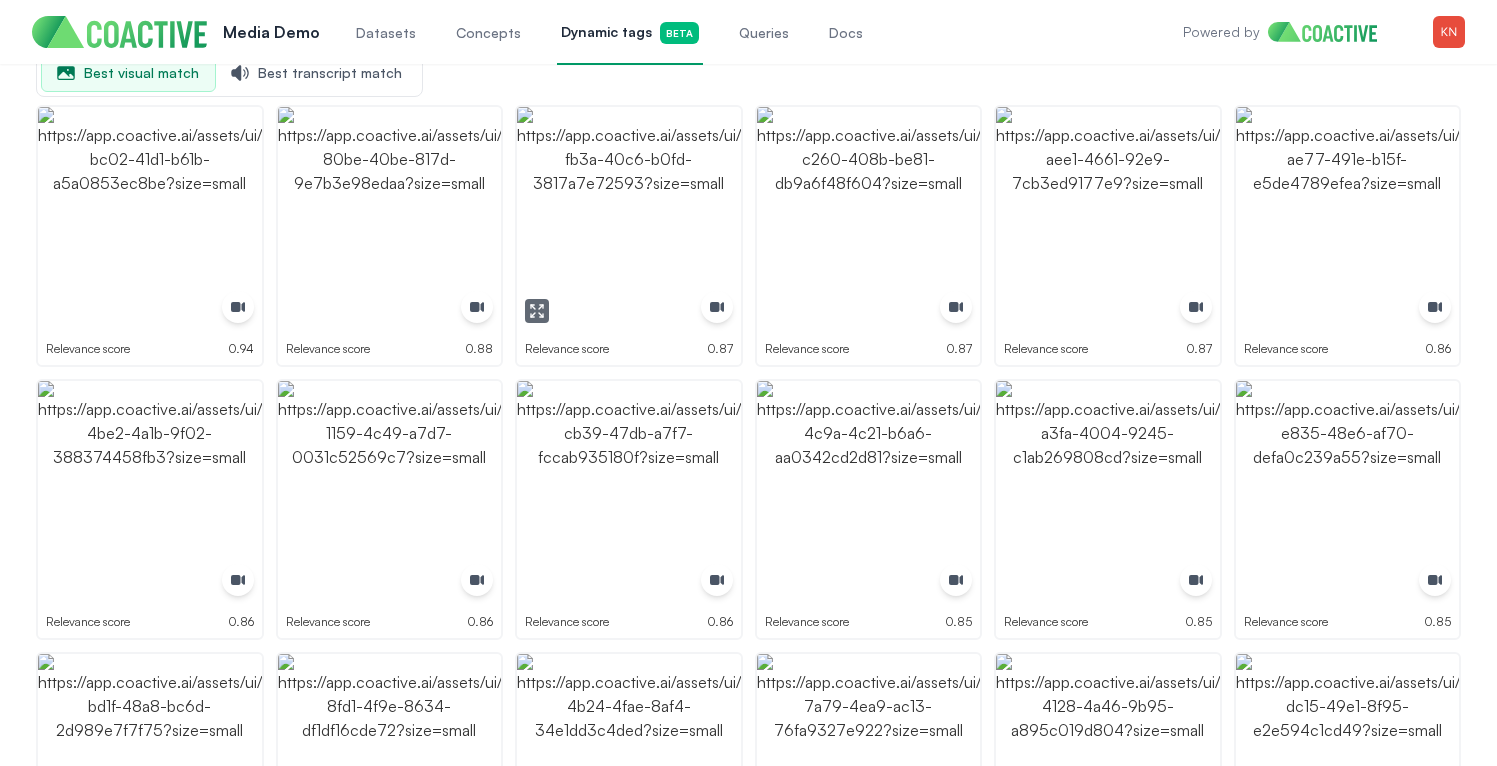 scroll, scrollTop: 0, scrollLeft: 0, axis: both 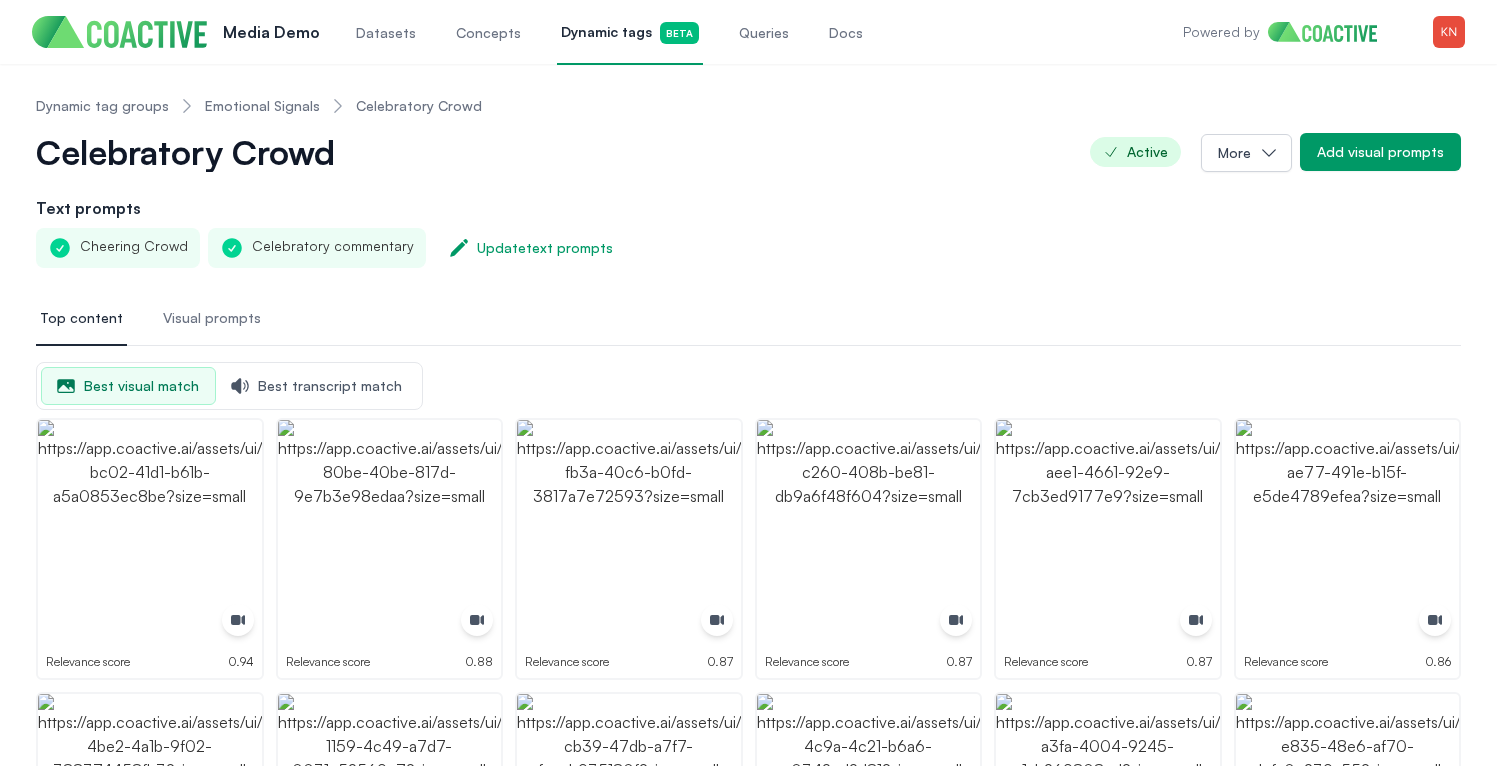 click on "Best transcript match" at bounding box center [317, 386] 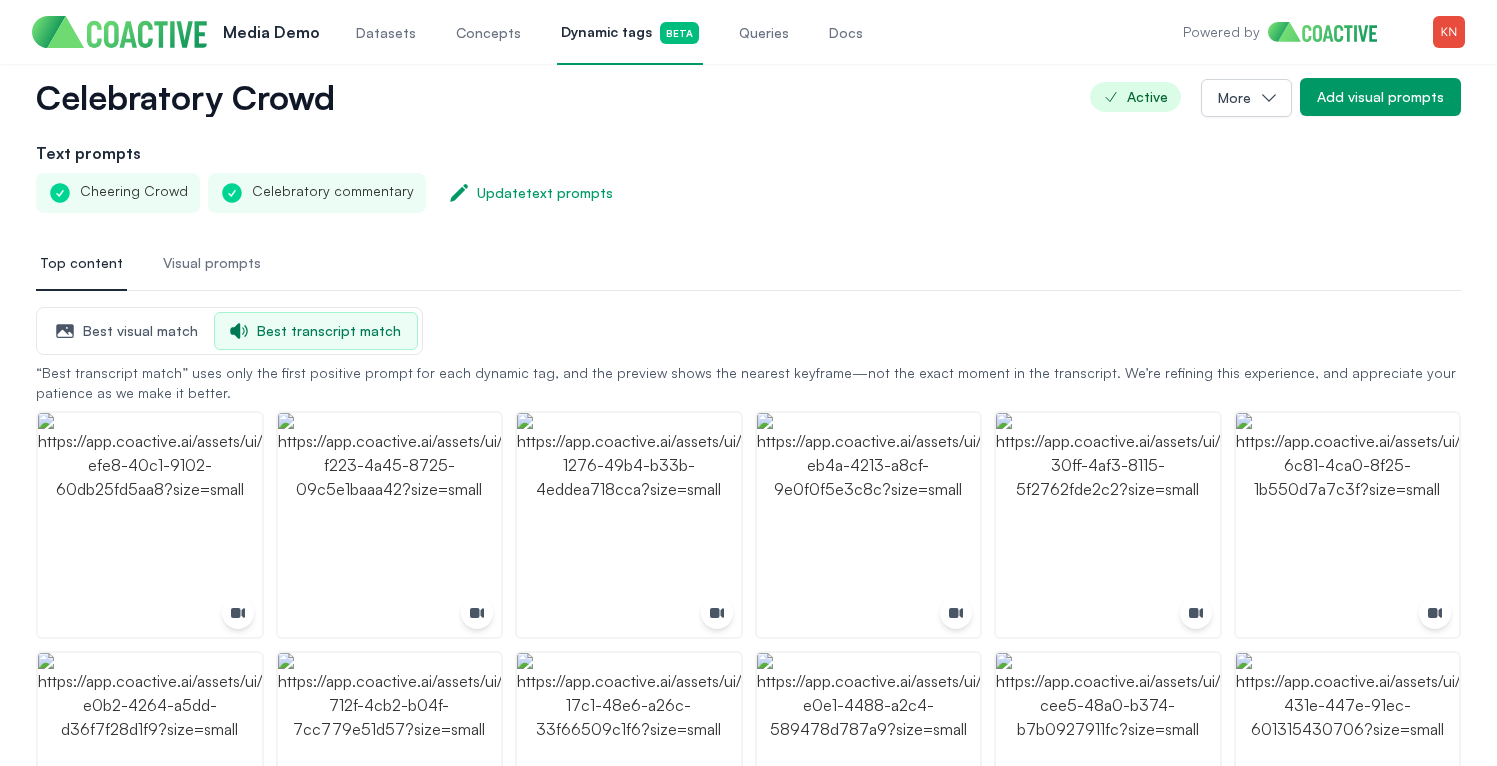 scroll, scrollTop: 200, scrollLeft: 0, axis: vertical 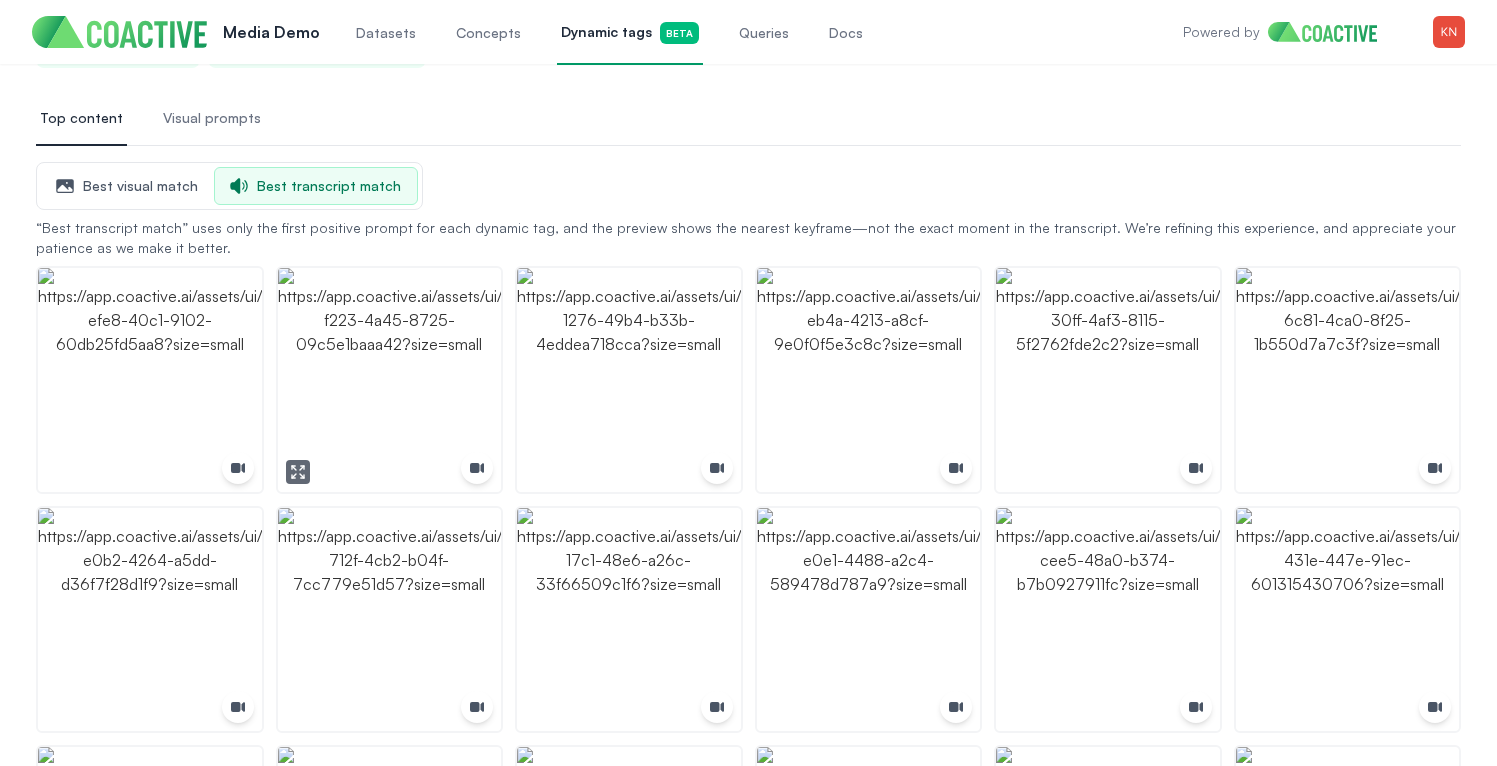 click at bounding box center [390, 380] 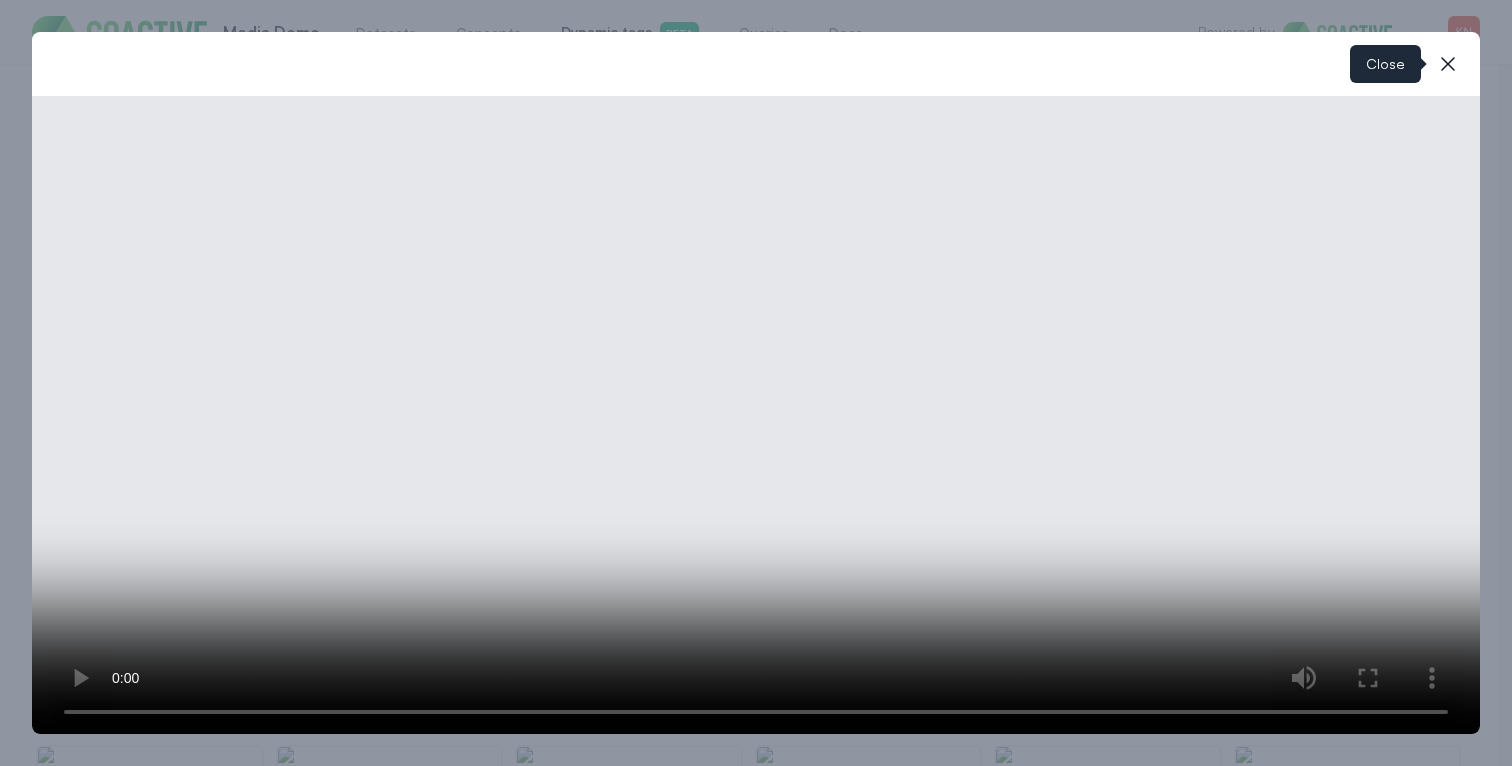 click 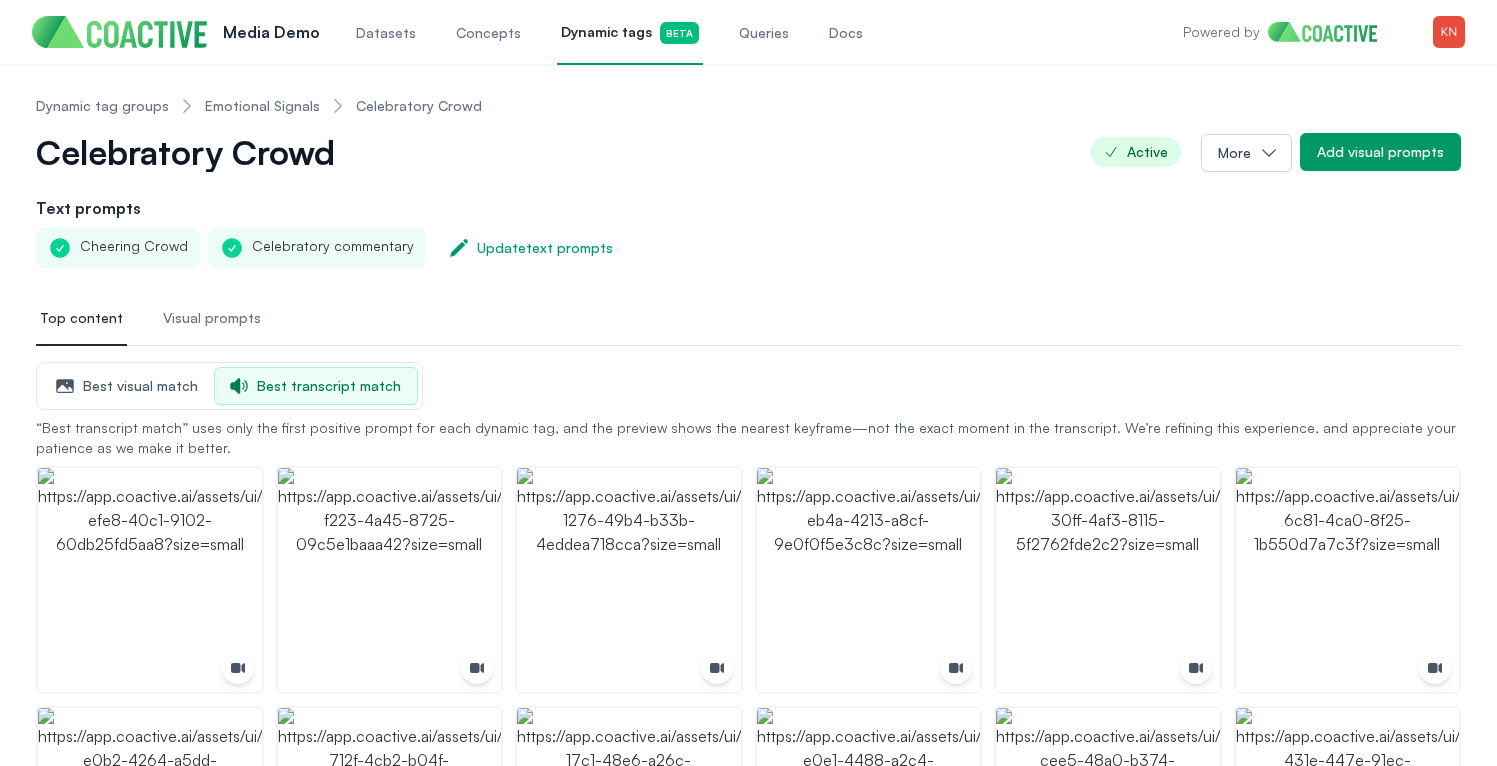 scroll, scrollTop: 0, scrollLeft: 0, axis: both 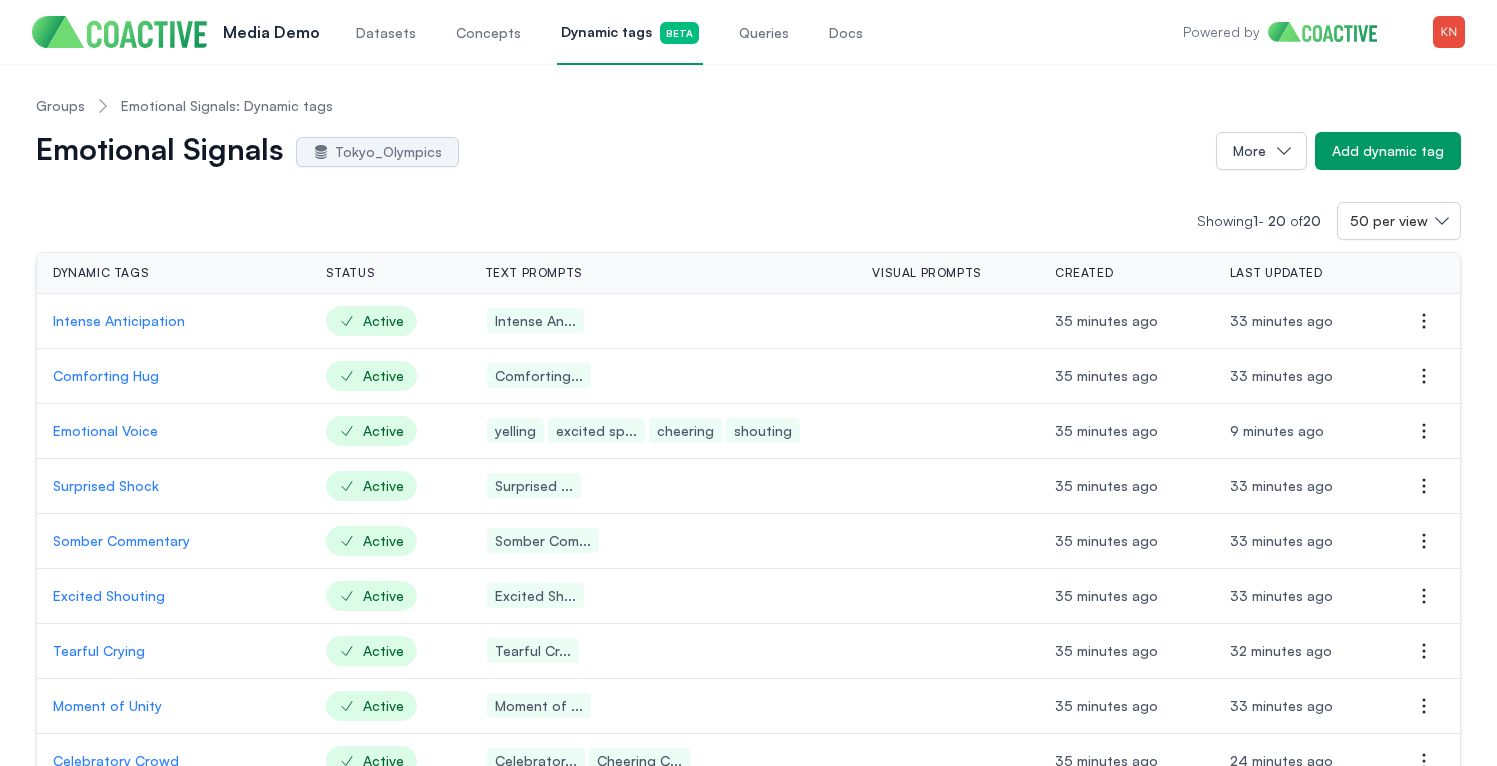 click on "Emotional Voice" at bounding box center [173, 431] 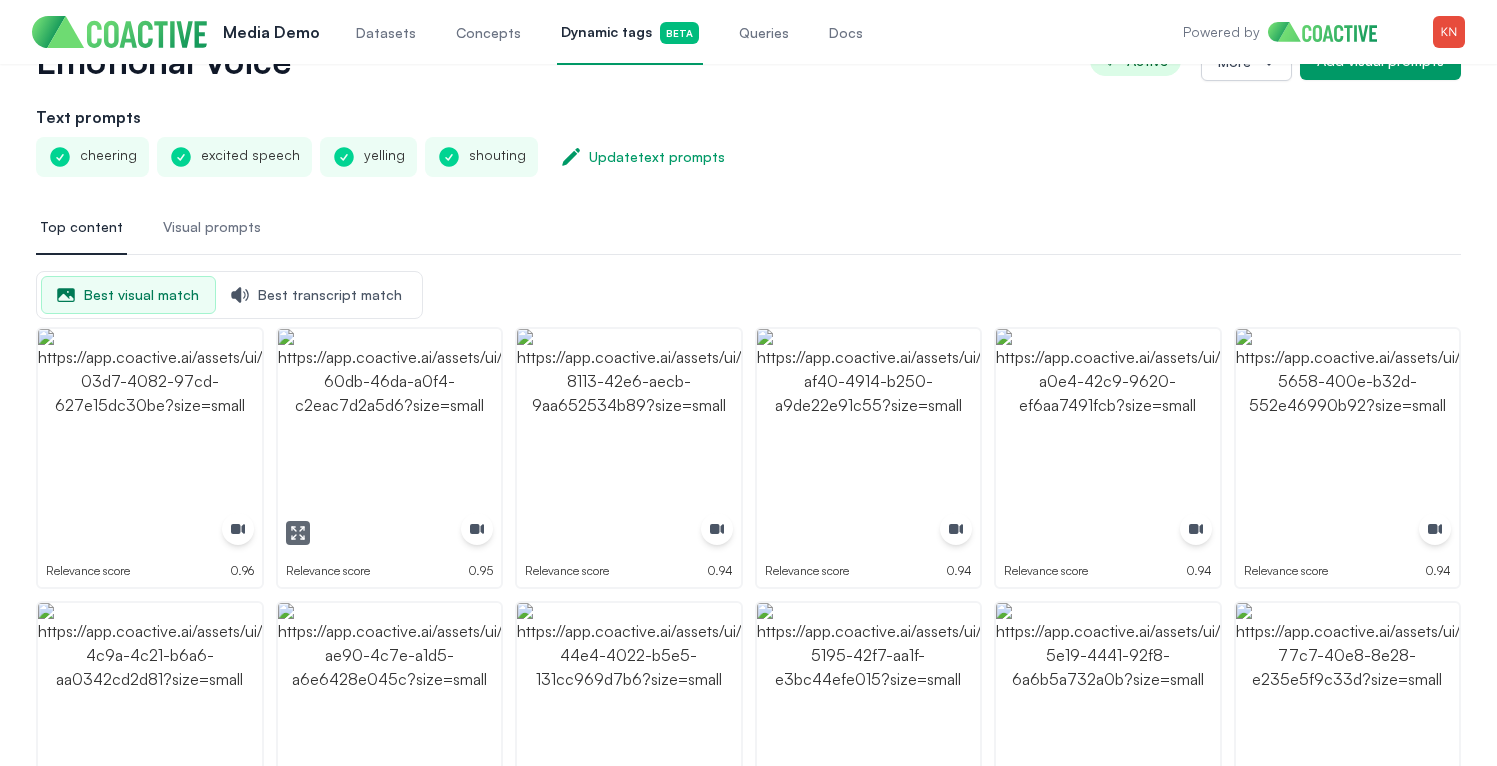 scroll, scrollTop: 111, scrollLeft: 0, axis: vertical 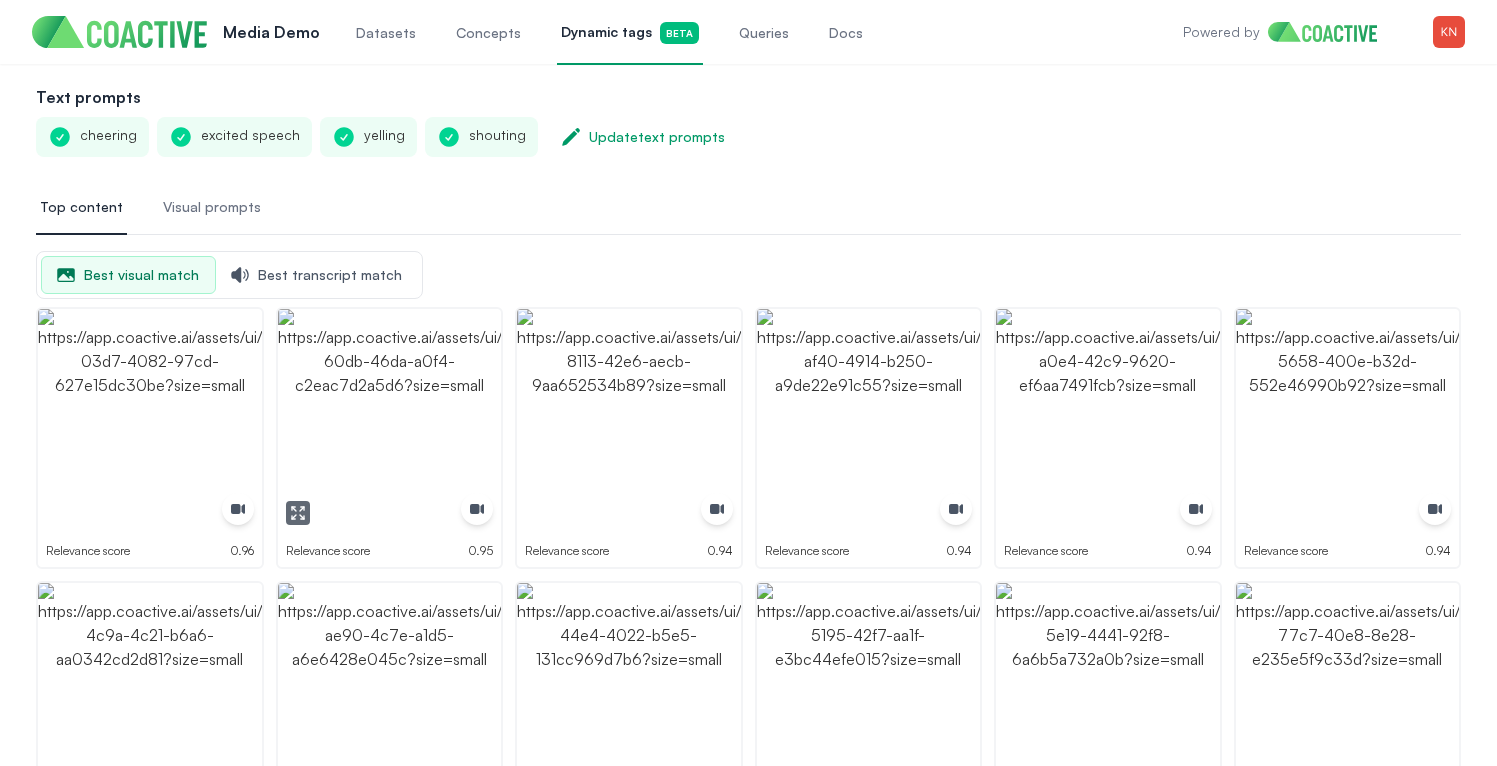 click at bounding box center [298, 513] 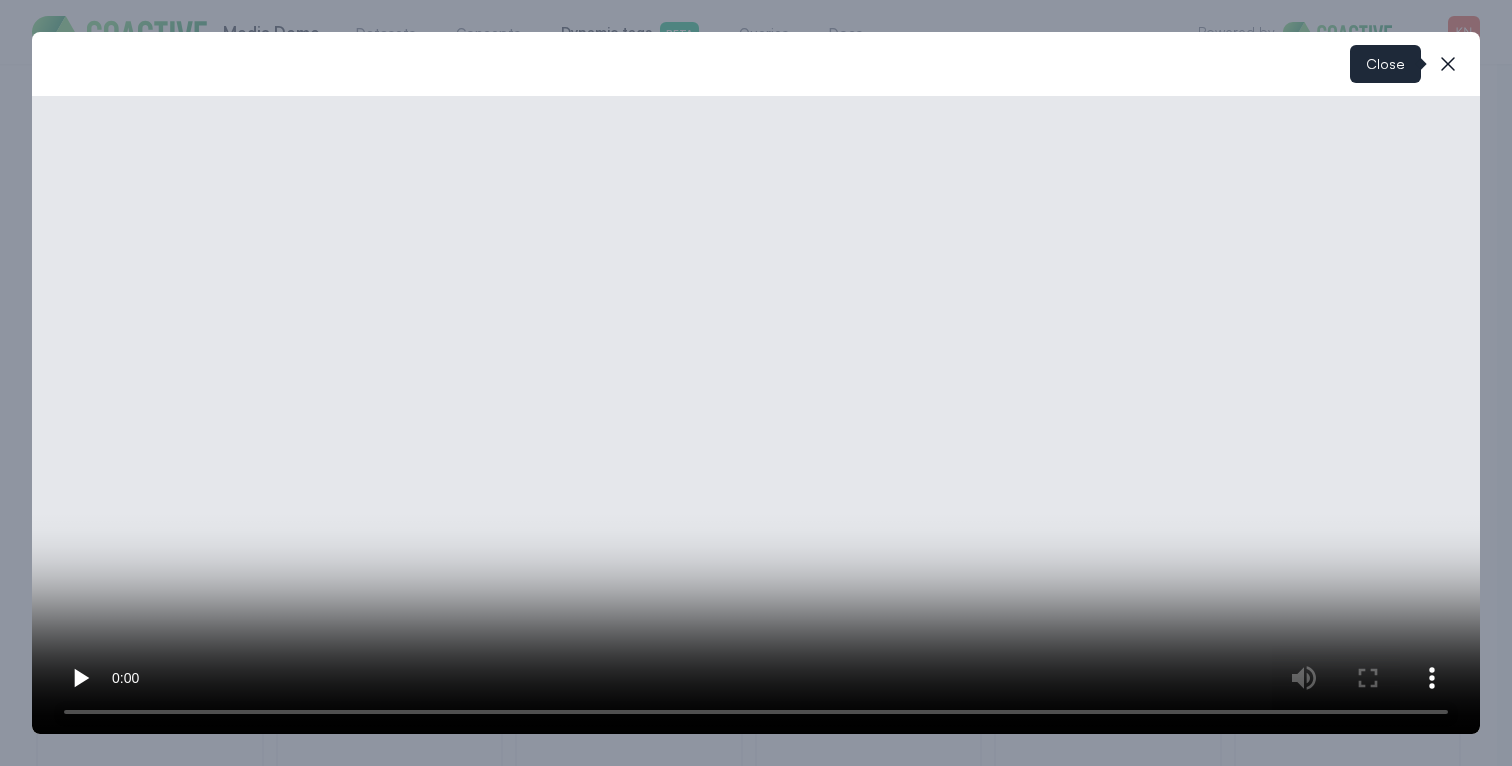 click 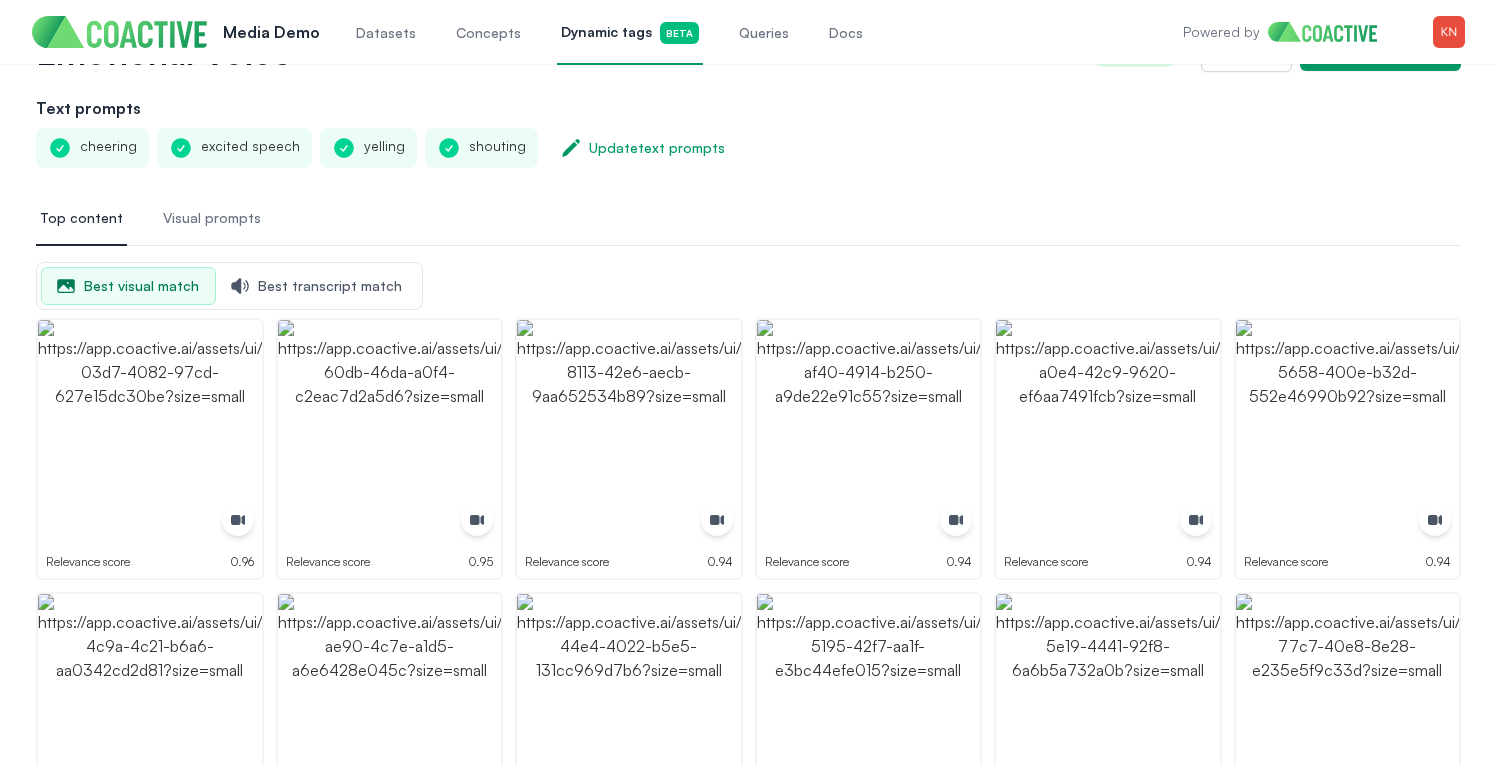 scroll, scrollTop: 0, scrollLeft: 0, axis: both 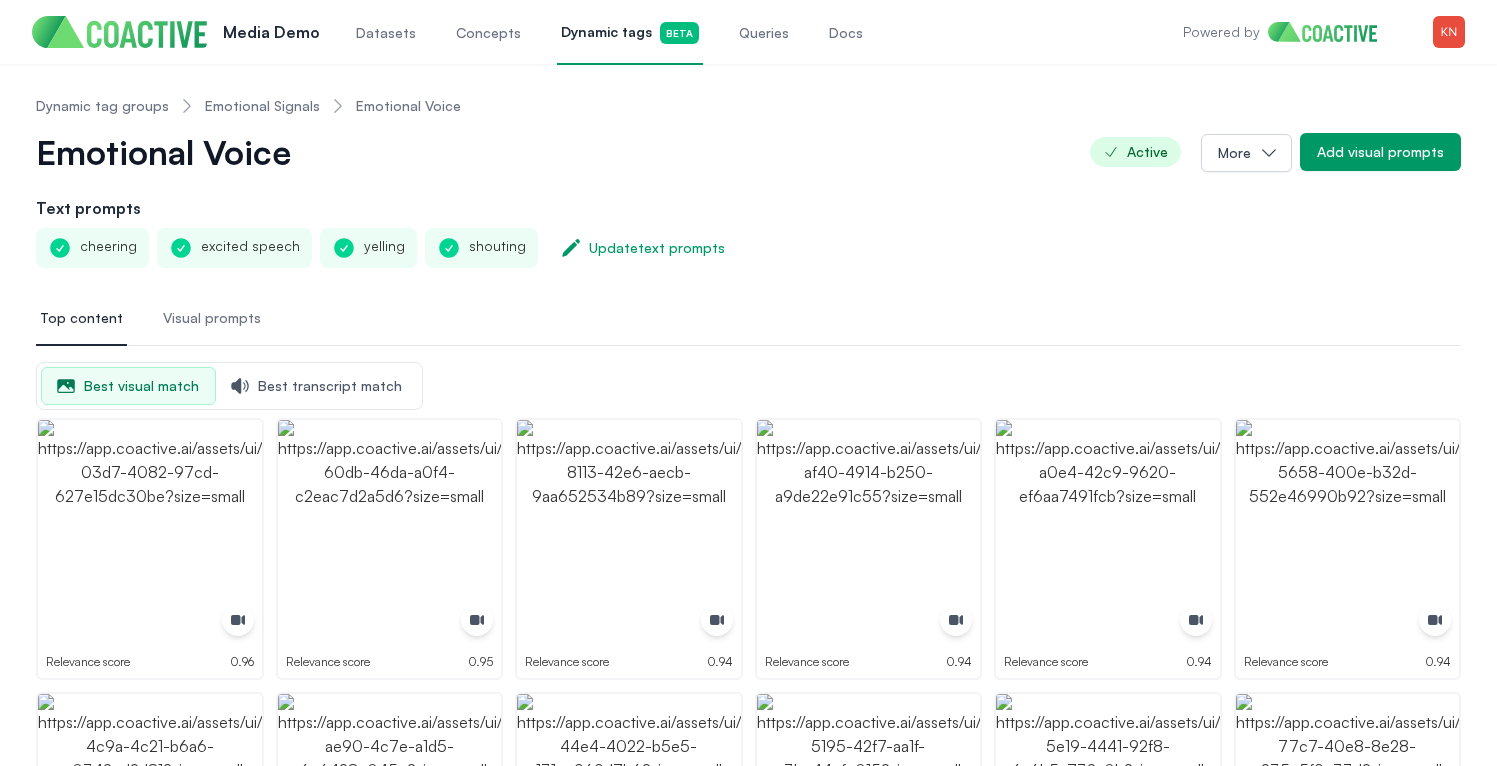 click on "Dynamic tag groups Emotional Signals Emotional Voice" at bounding box center [248, 106] 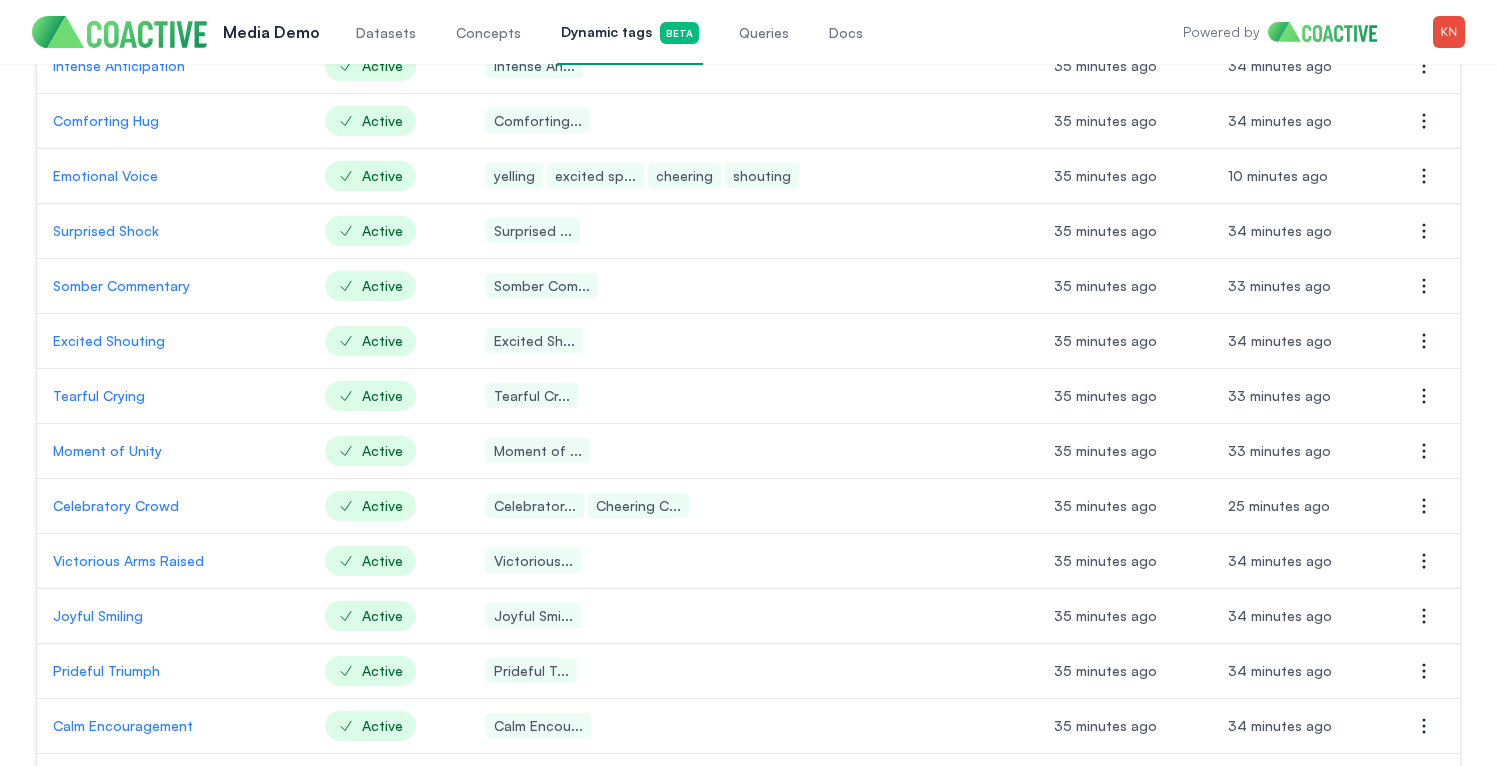scroll, scrollTop: 251, scrollLeft: 0, axis: vertical 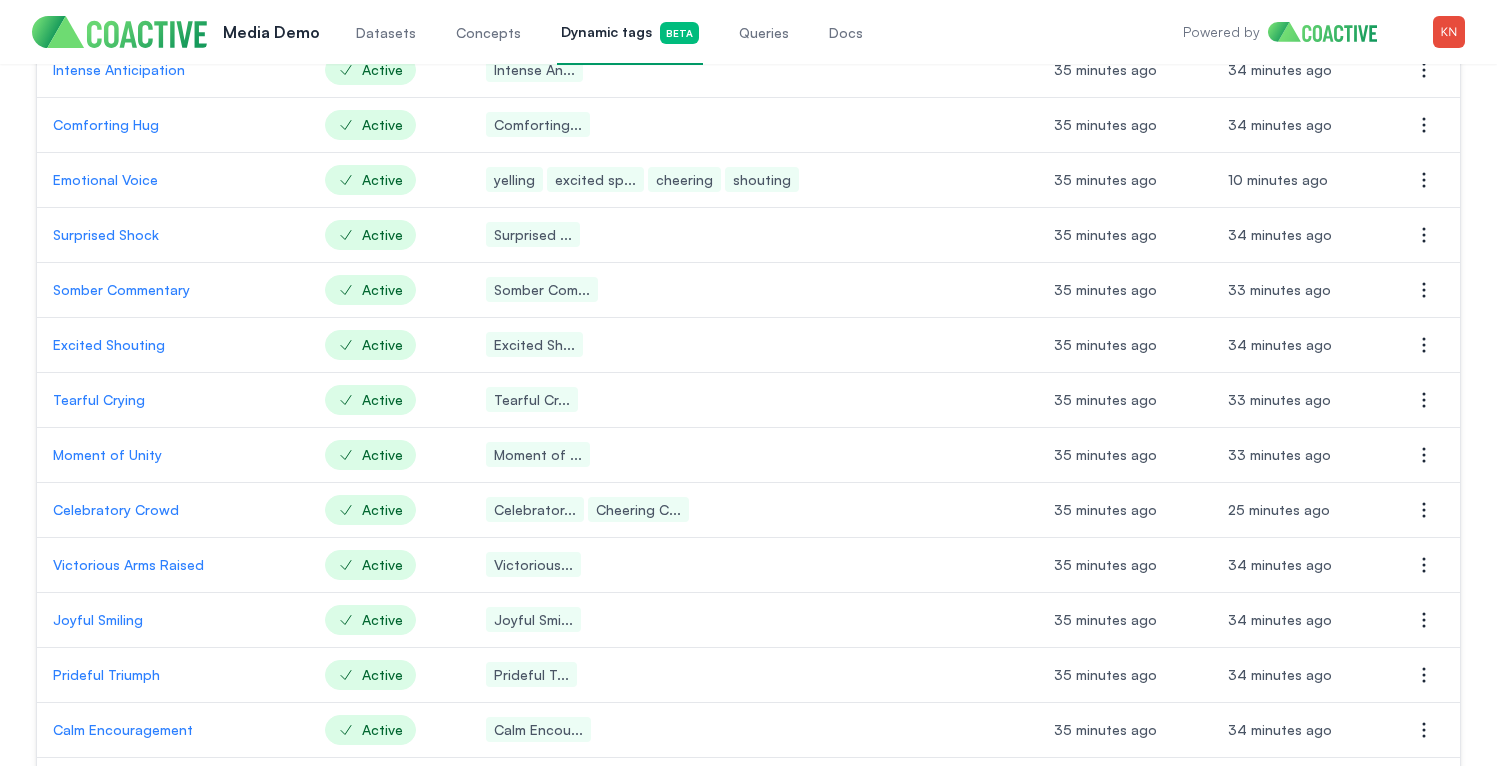 click on "Comforting Hug" at bounding box center [173, 125] 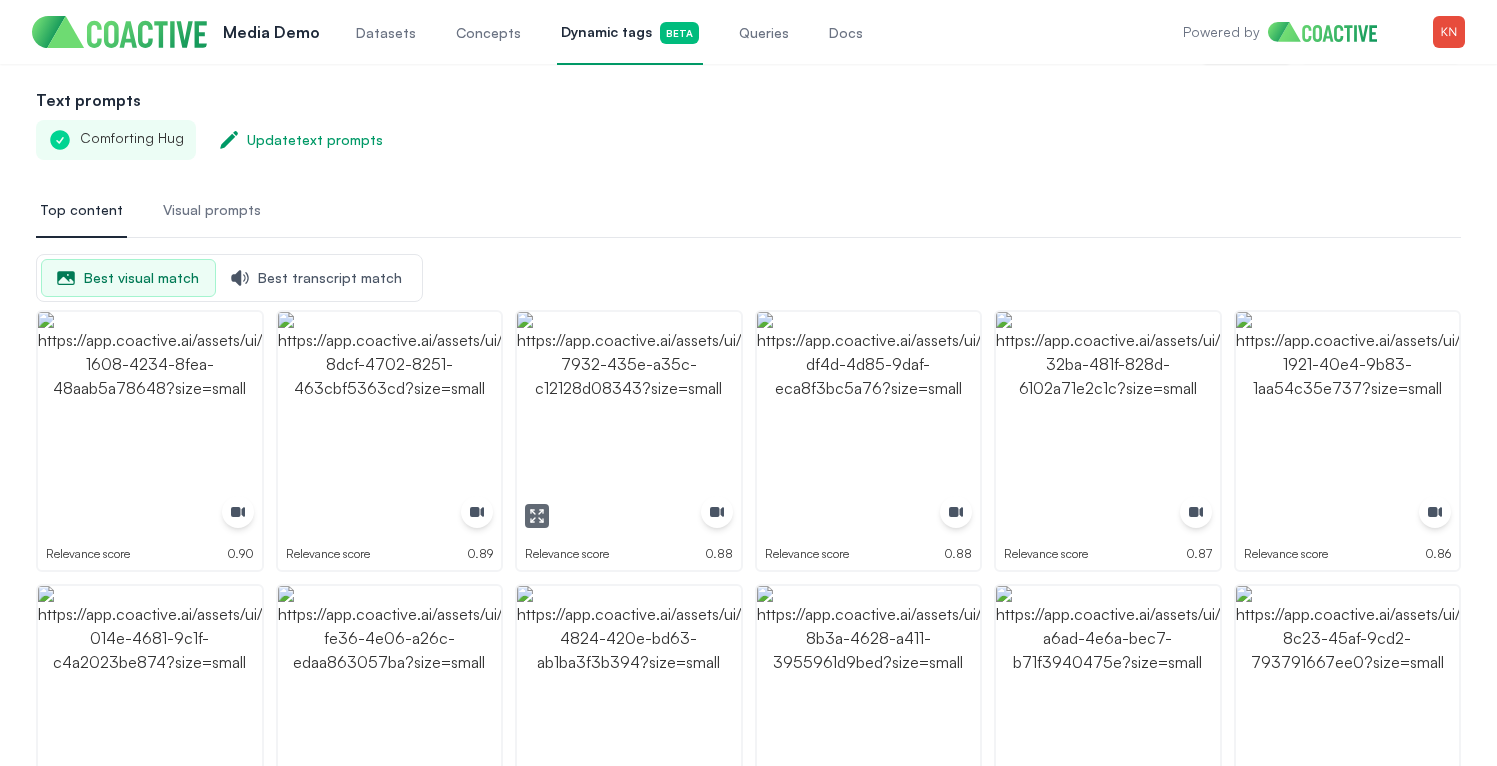 scroll, scrollTop: 0, scrollLeft: 0, axis: both 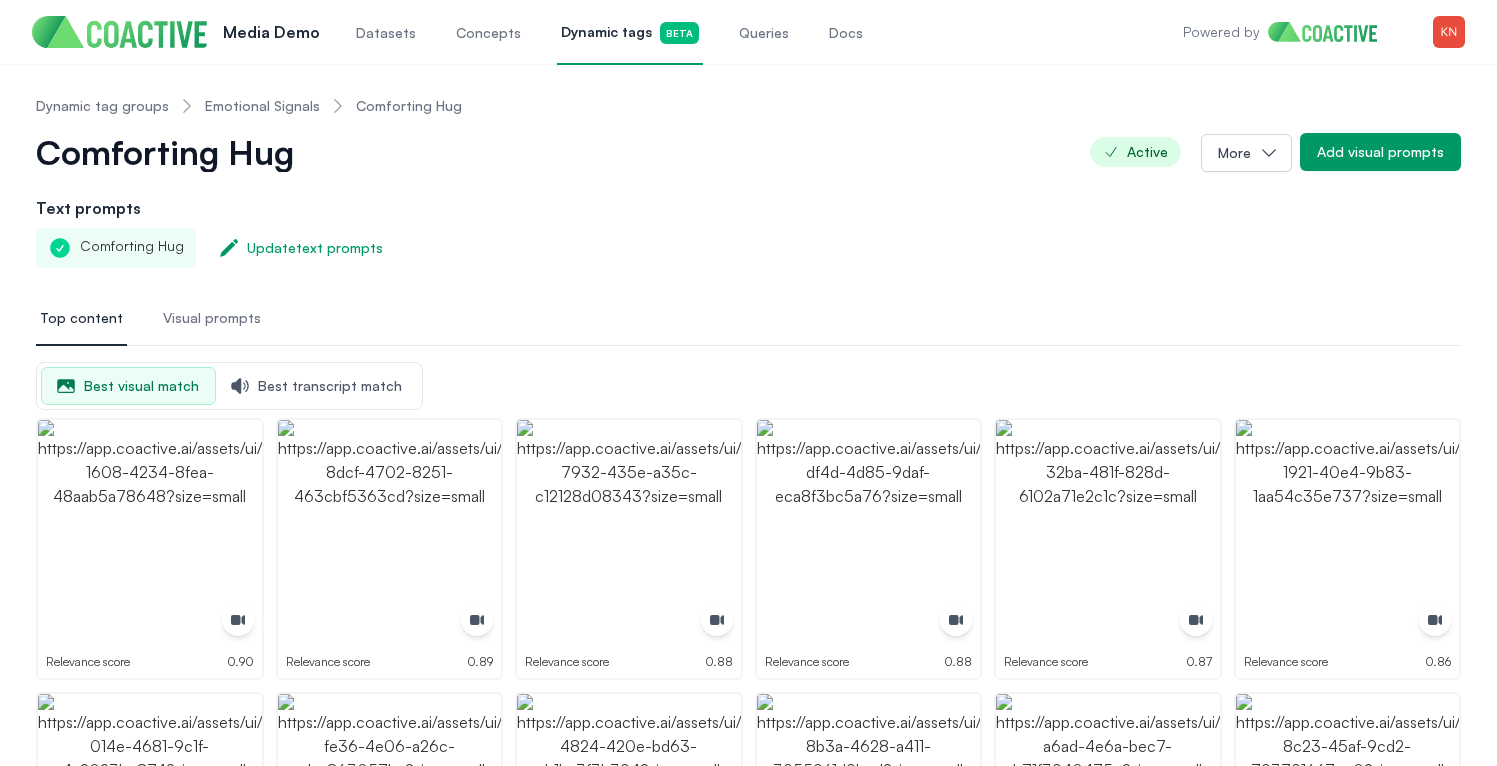 click on "Emotional Signals" at bounding box center (262, 106) 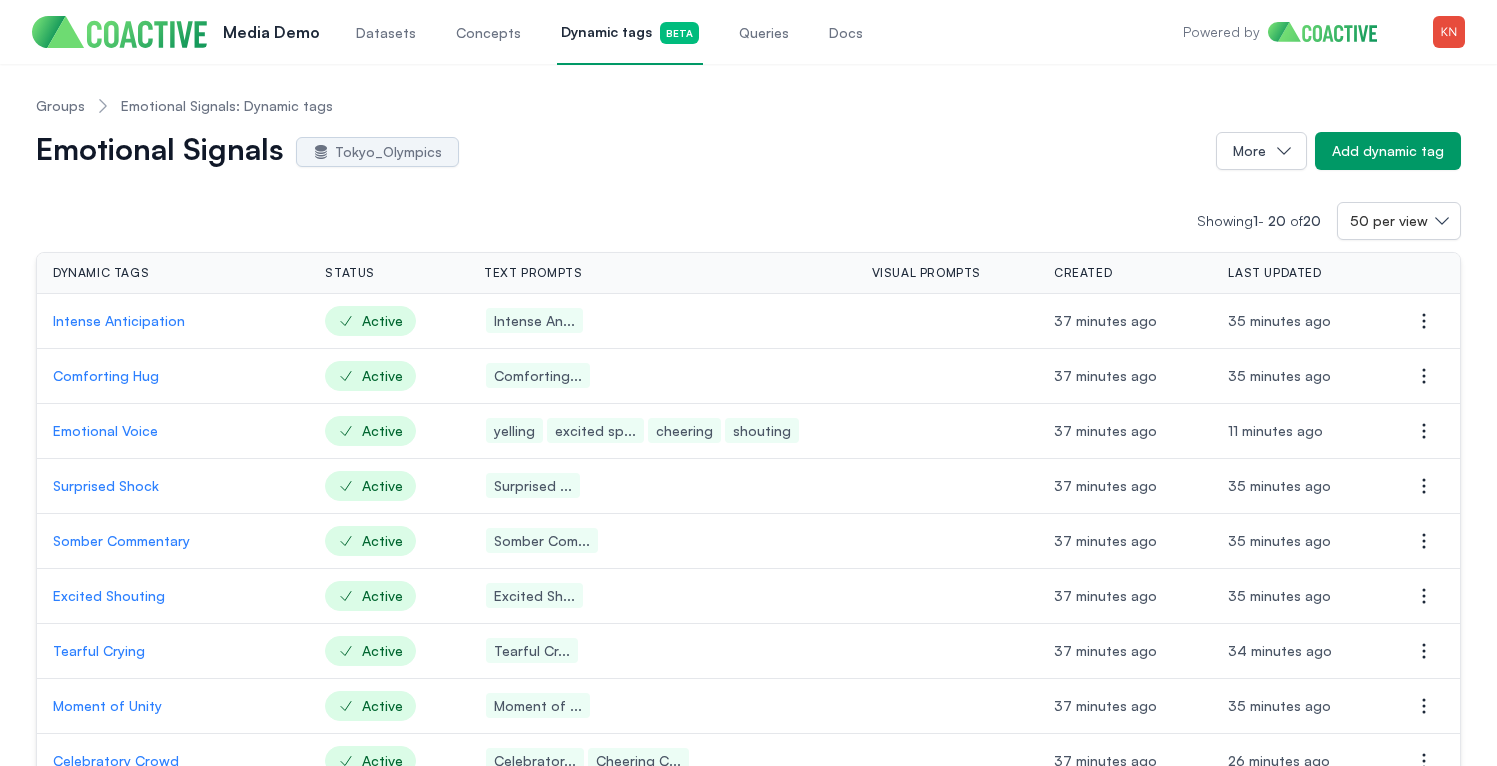 click on "Emotional Signals Tokyo_Olympics" at bounding box center [618, 151] 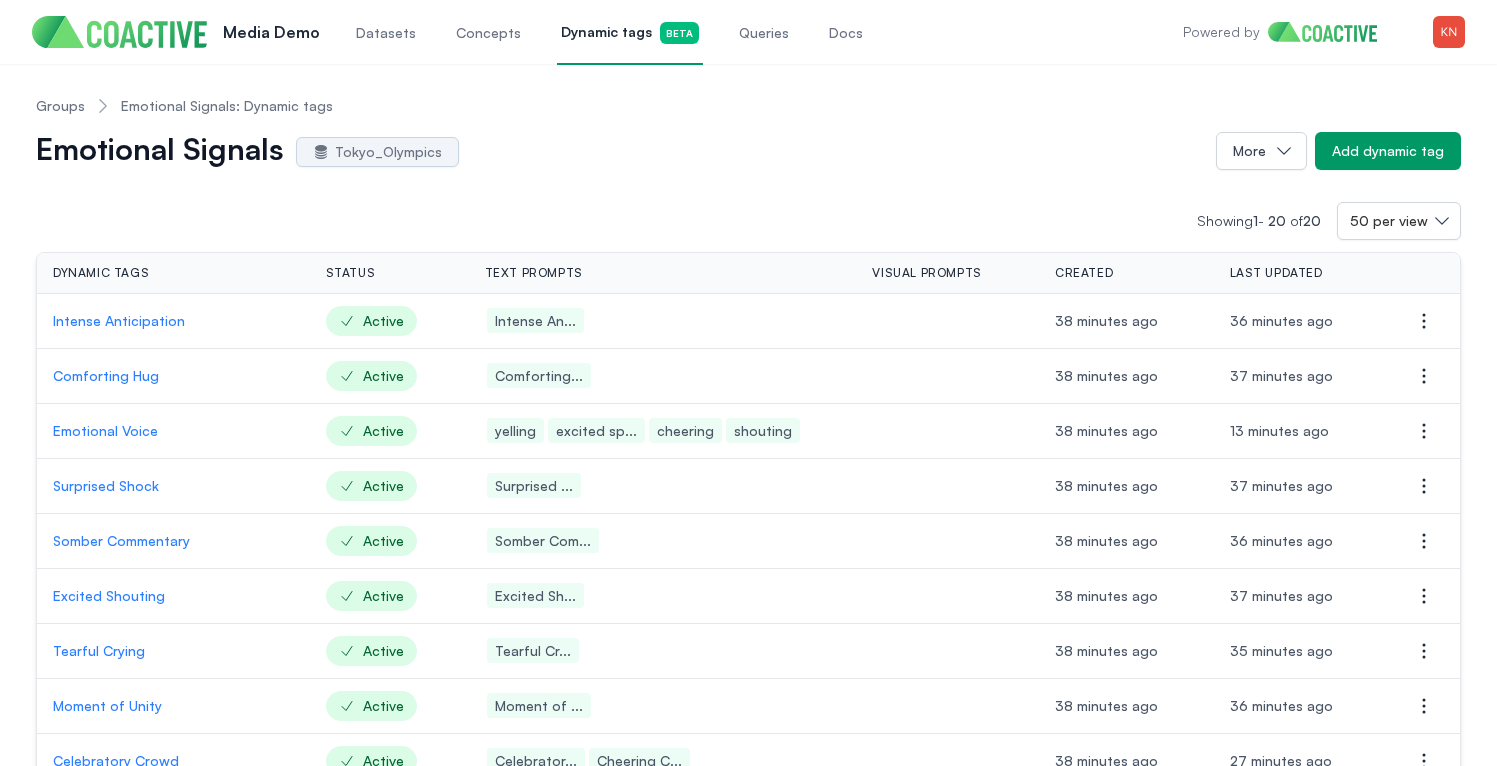 click on "Showing  1  -   20   of  20 50 per view Dynamic tags Status Text prompts Visual prompts Created Last updated Actions Intense Anticipation Active Intense An... 38 minutes ago 36 minutes ago Open options Comforting Hug Active Comforting... 38 minutes ago 37 minutes ago Open options Emotional Voice Active yelling excited sp... cheering shouting 38 minutes ago 13 minutes ago Open options Surprised Shock Active Surprised ... 38 minutes ago 37 minutes ago Open options Somber Commentary Active Somber Com... 38 minutes ago 36 minutes ago Open options Excited Shouting Active Excited Sh... 38 minutes ago 37 minutes ago Open options Tearful Crying Active Tearful Cr... 38 minutes ago 35 minutes ago Open options Moment of Unity Active Moment of ... 38 minutes ago 36 minutes ago Open options Celebratory Crowd Active Celebrator... Cheering C... 38 minutes ago 27 minutes ago Open options Victorious Arms Raised Active Victorious... 38 minutes ago 37 minutes ago Open options Joyful Smiling Active Joyful Smi... 38 minutes ago 1" at bounding box center [748, 813] 